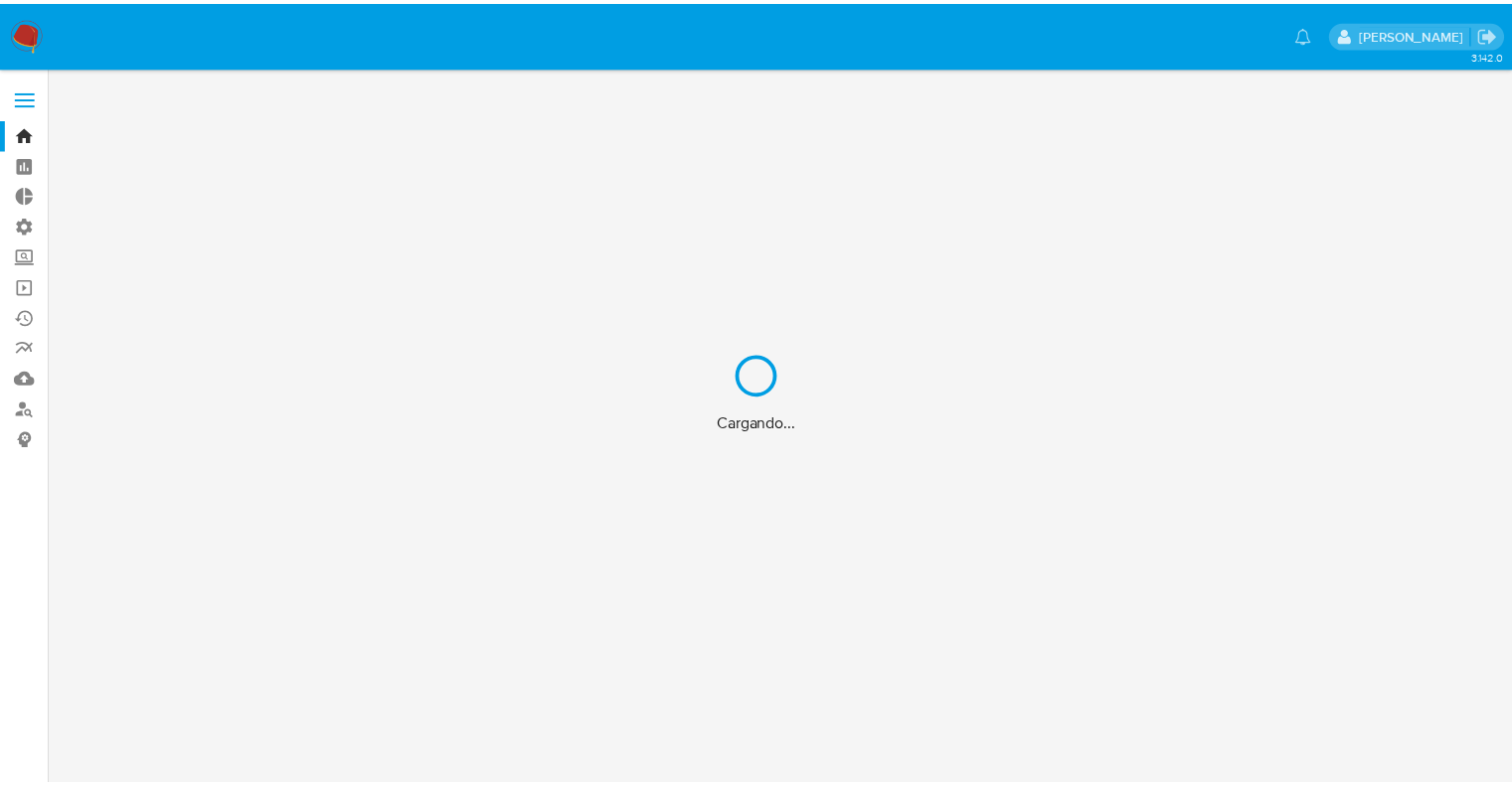scroll, scrollTop: 0, scrollLeft: 0, axis: both 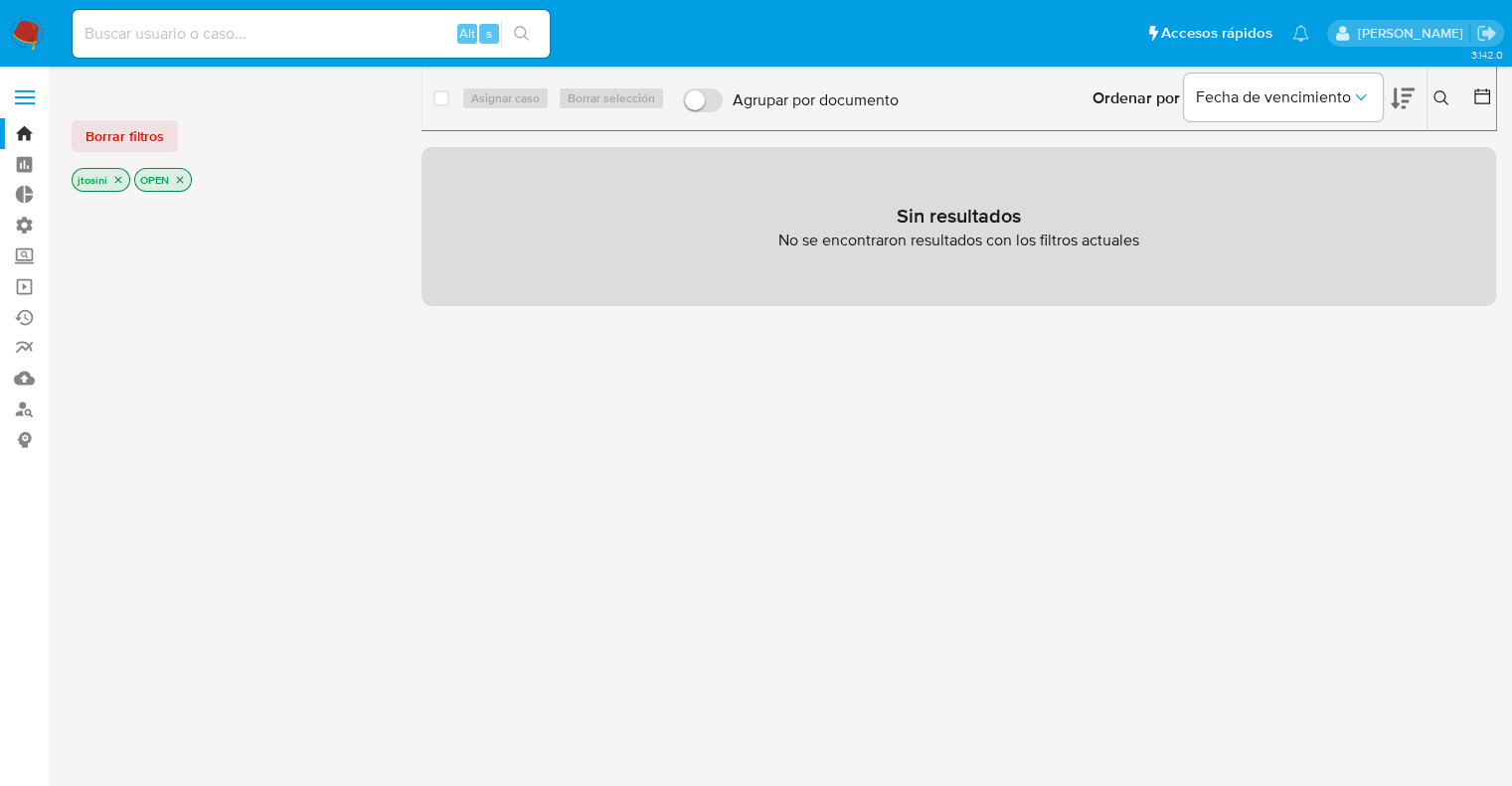 click 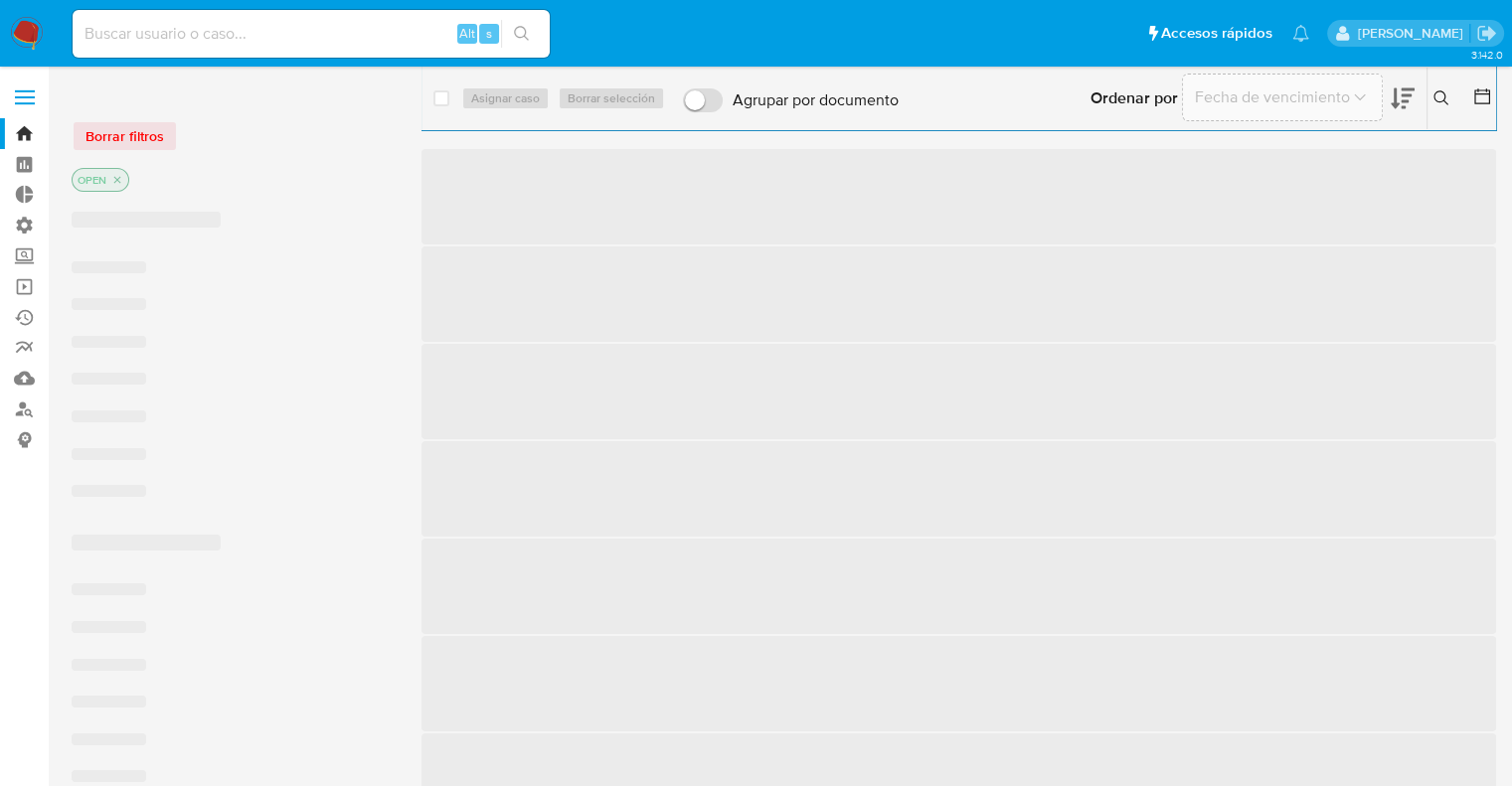 click 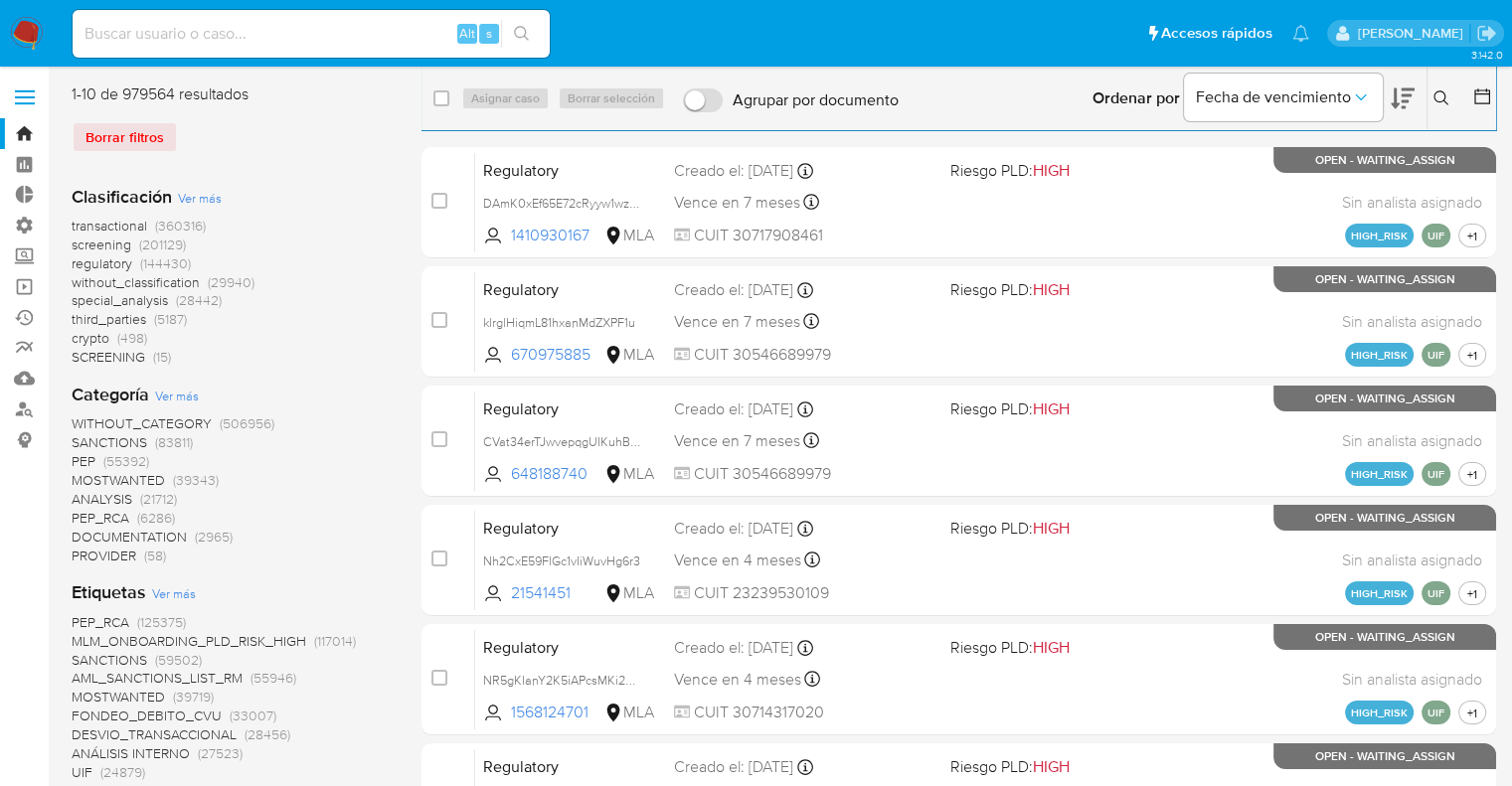 click on "screening" at bounding box center (101, 244) 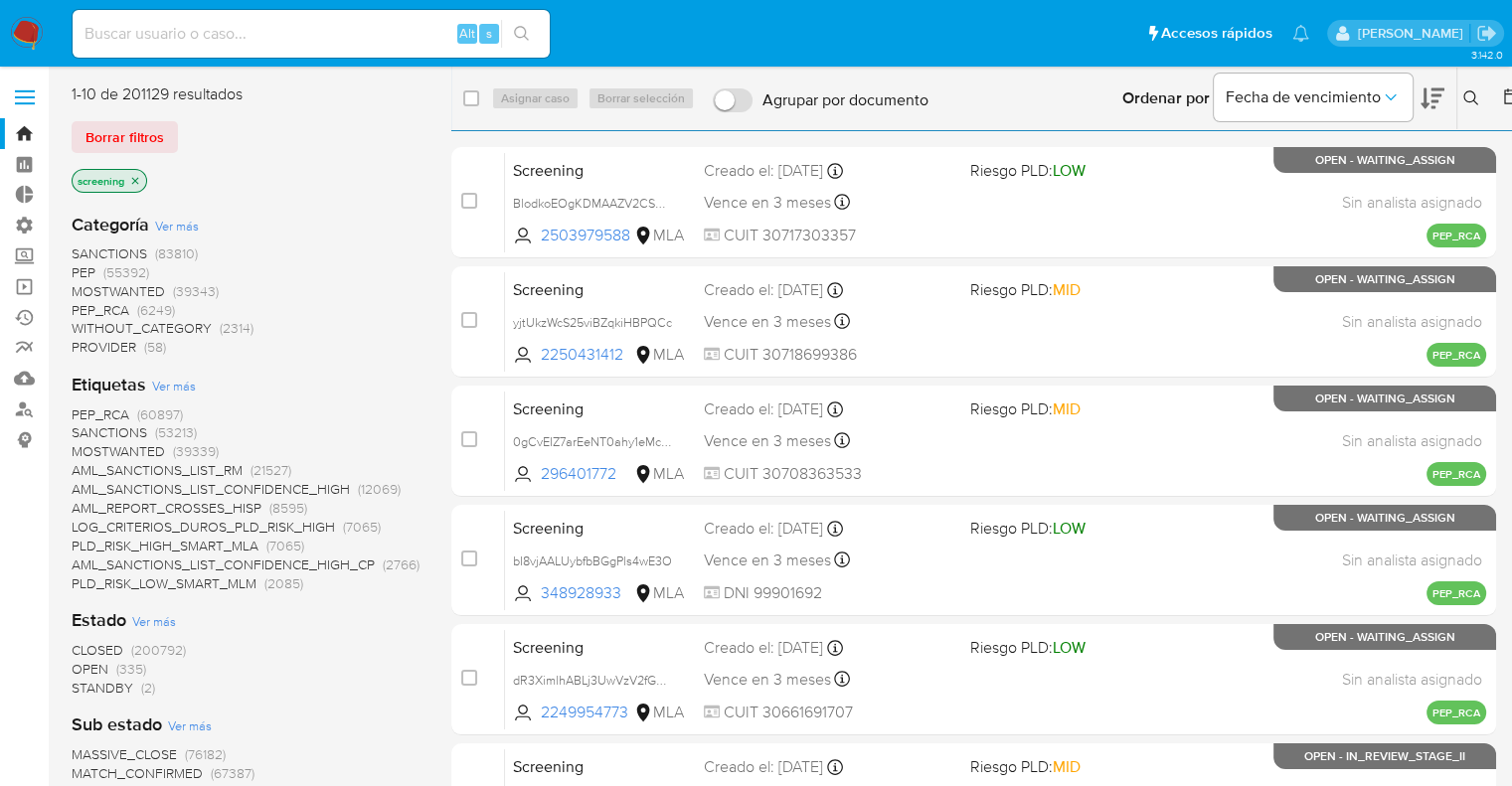 click on "CLOSED" at bounding box center [97, 650] 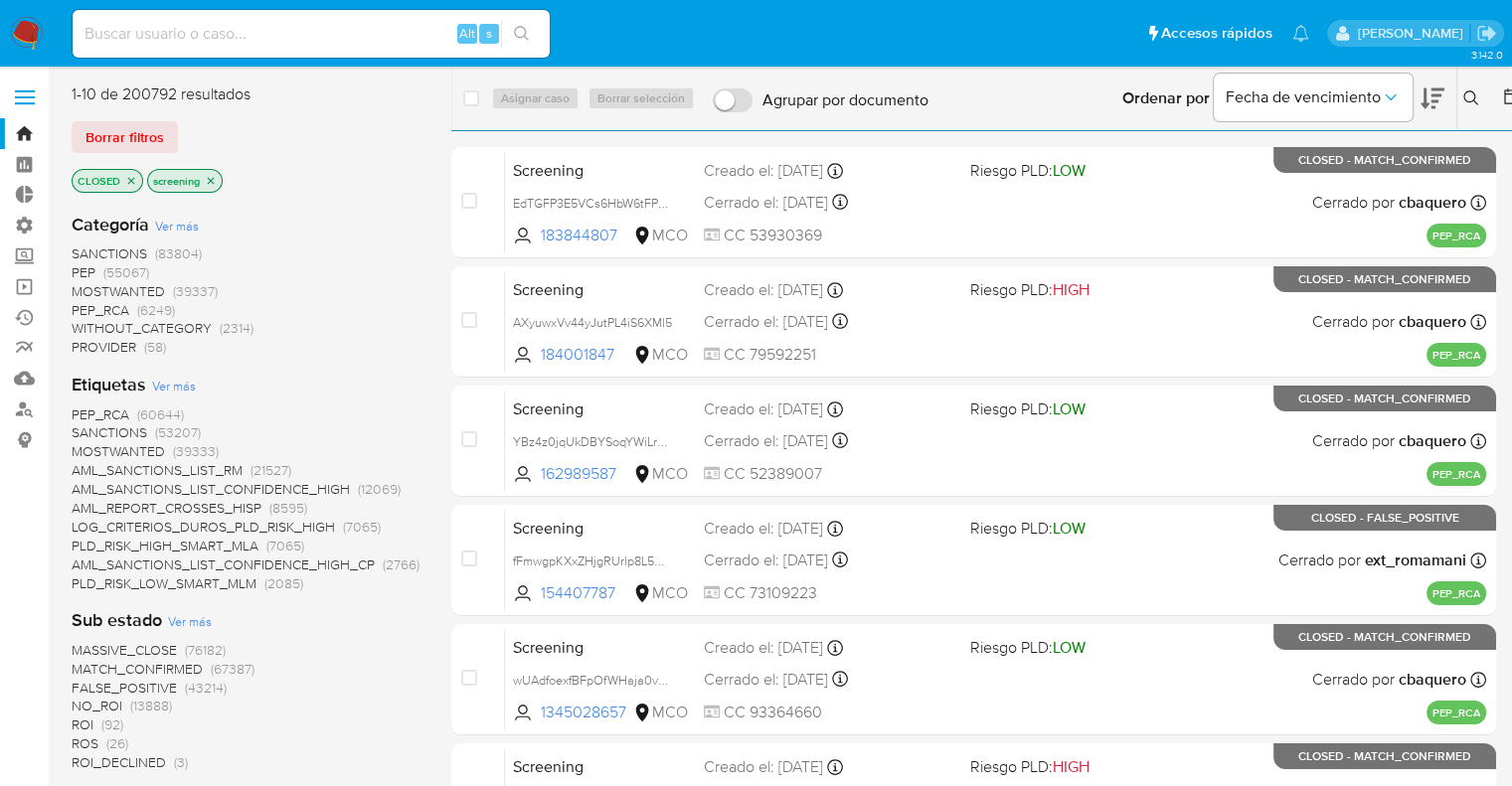 scroll, scrollTop: 688, scrollLeft: 0, axis: vertical 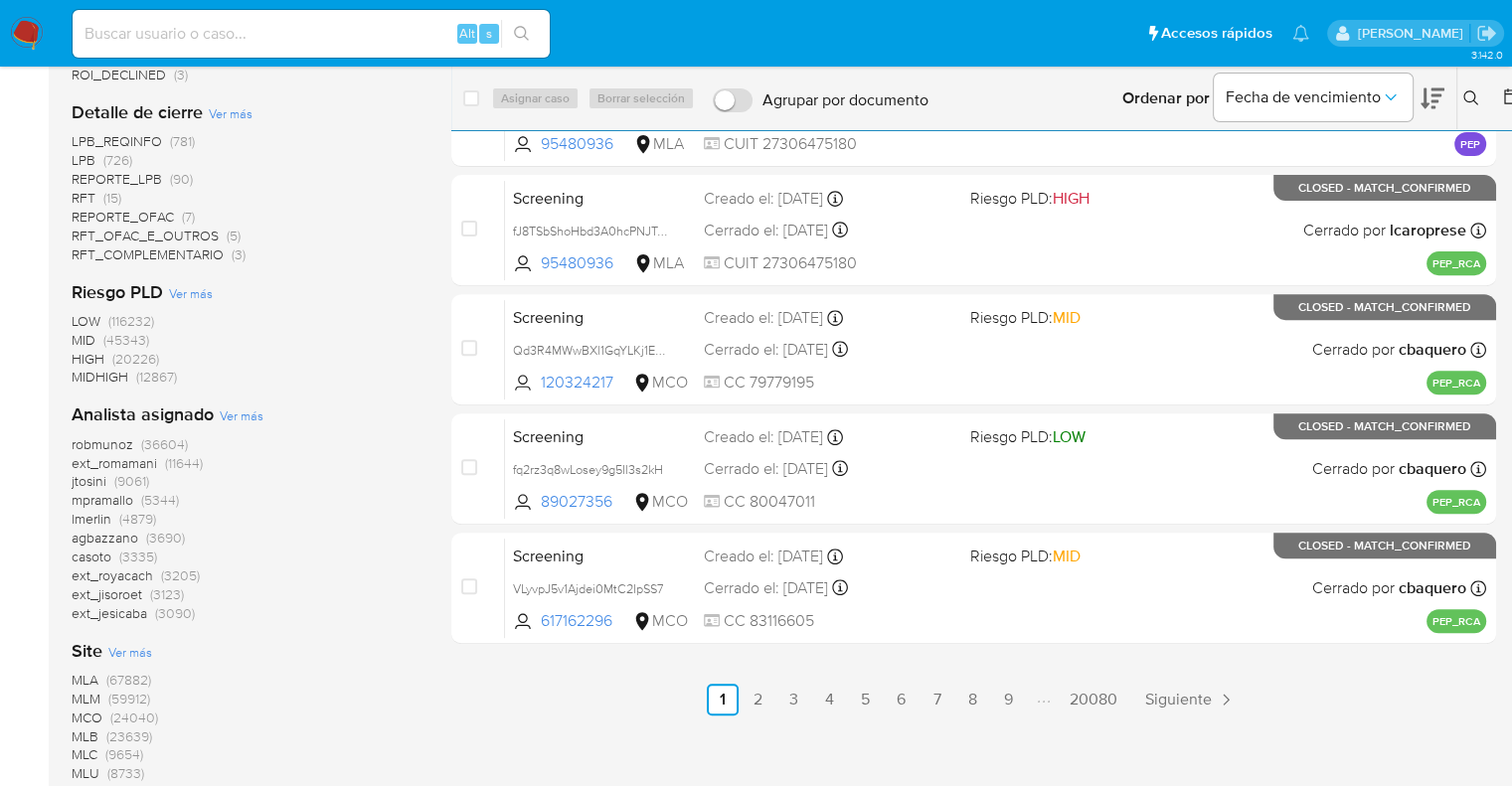 click on "MLM" at bounding box center [85, 699] 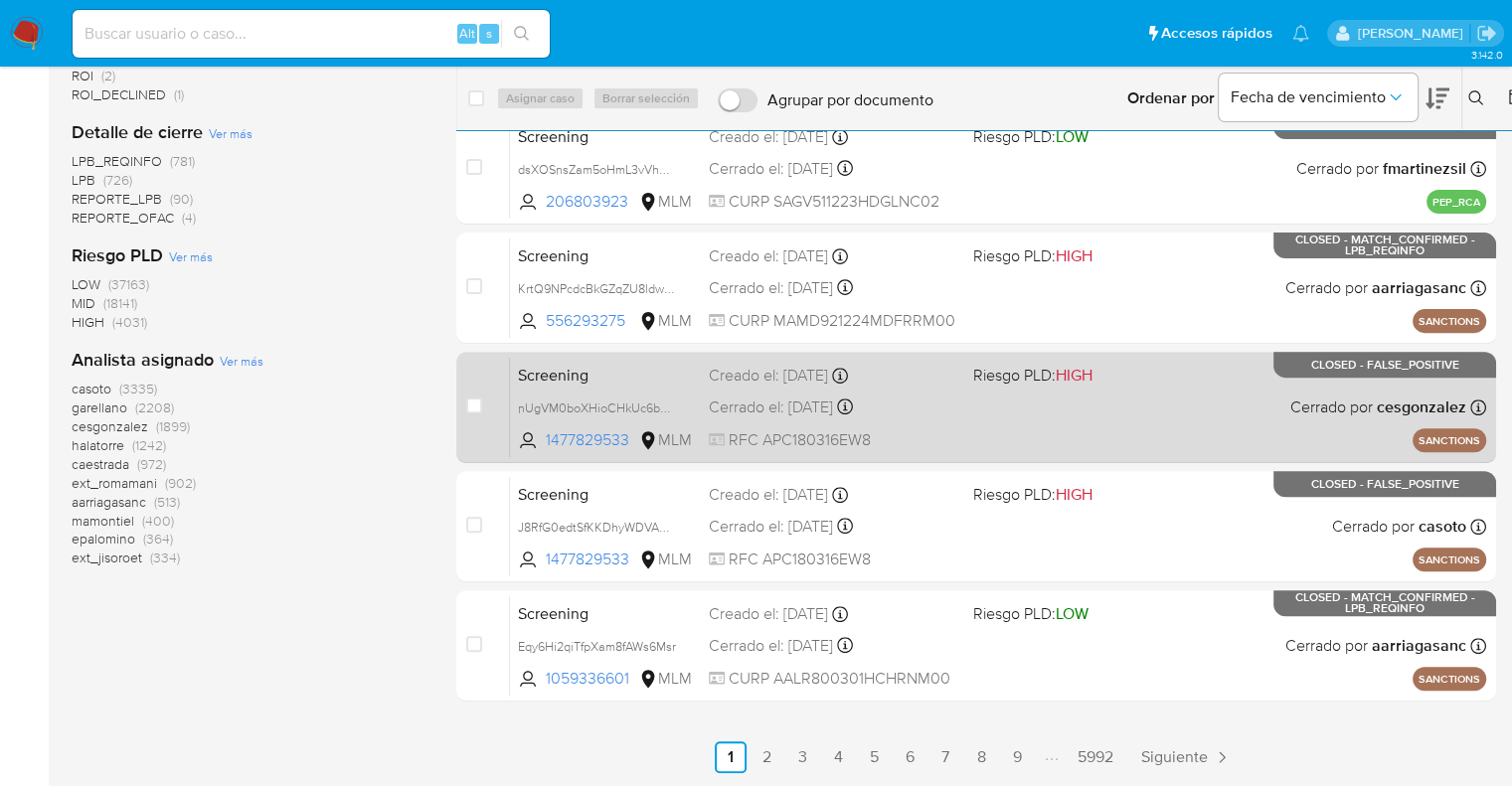 scroll, scrollTop: 629, scrollLeft: 0, axis: vertical 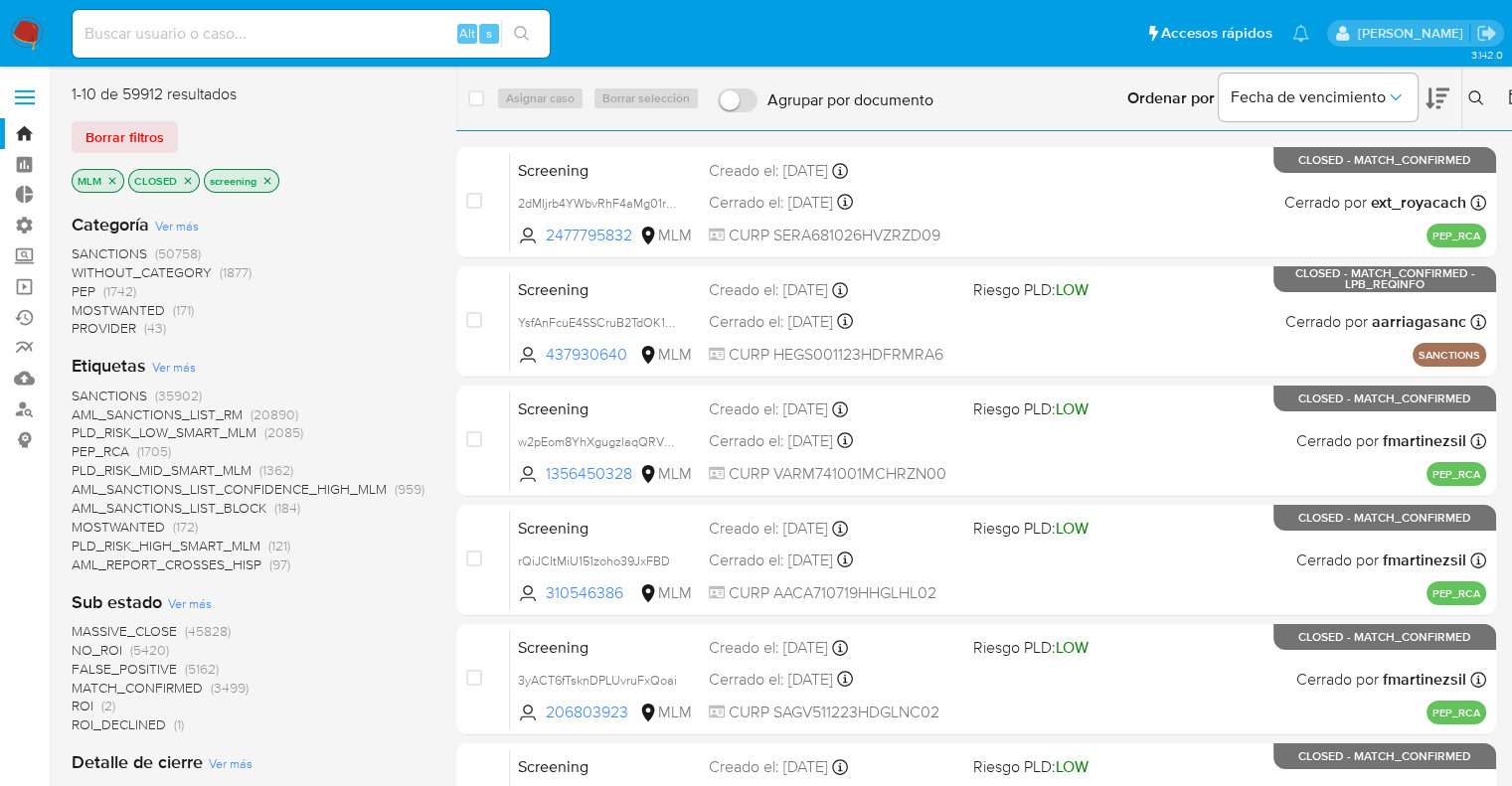 click on "Ordenar por Fecha de vencimiento" at bounding box center [1286, 98] 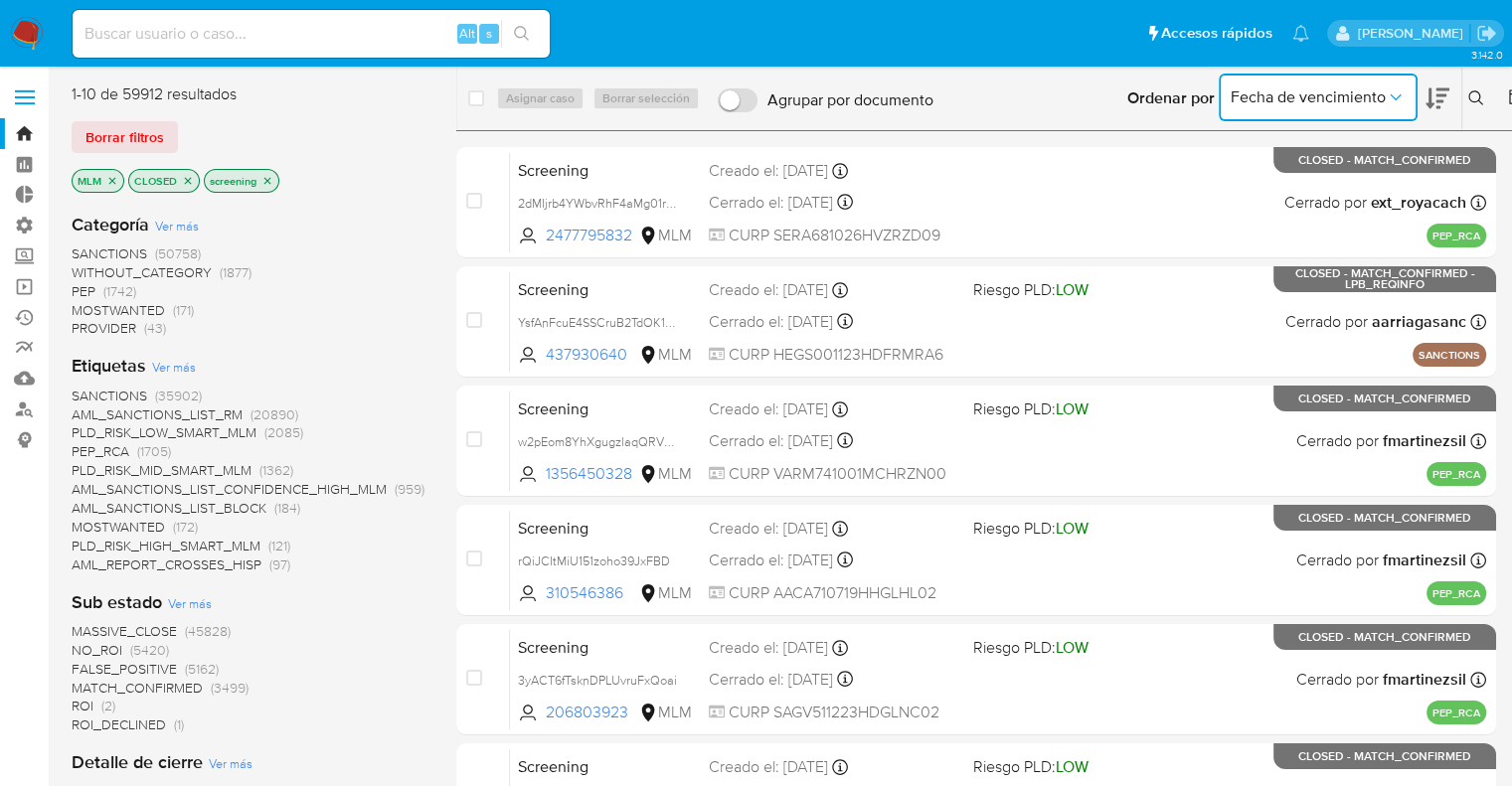click on "Fecha de vencimiento" at bounding box center [1308, 97] 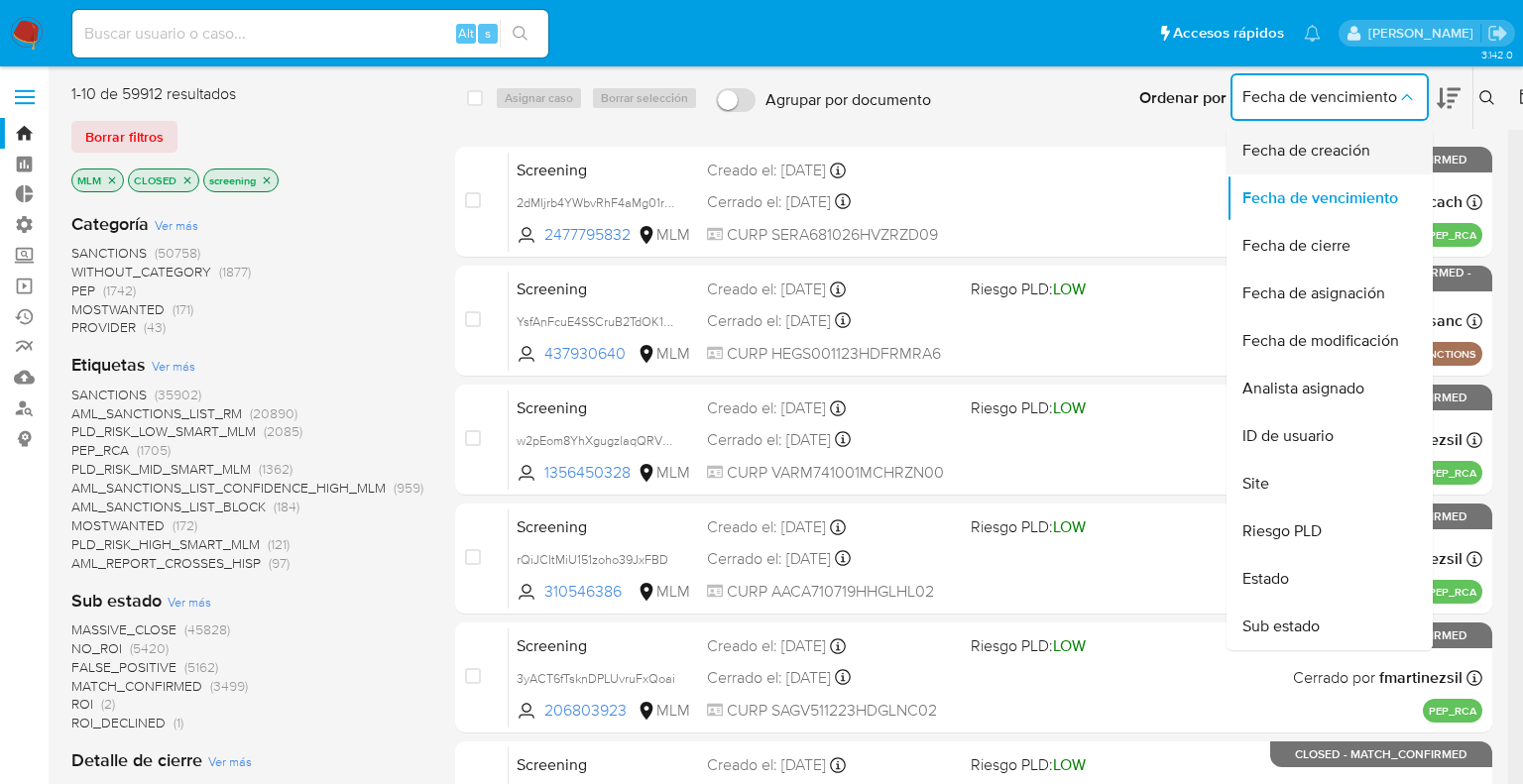 click on "Fecha de creación" at bounding box center [1306, 151] 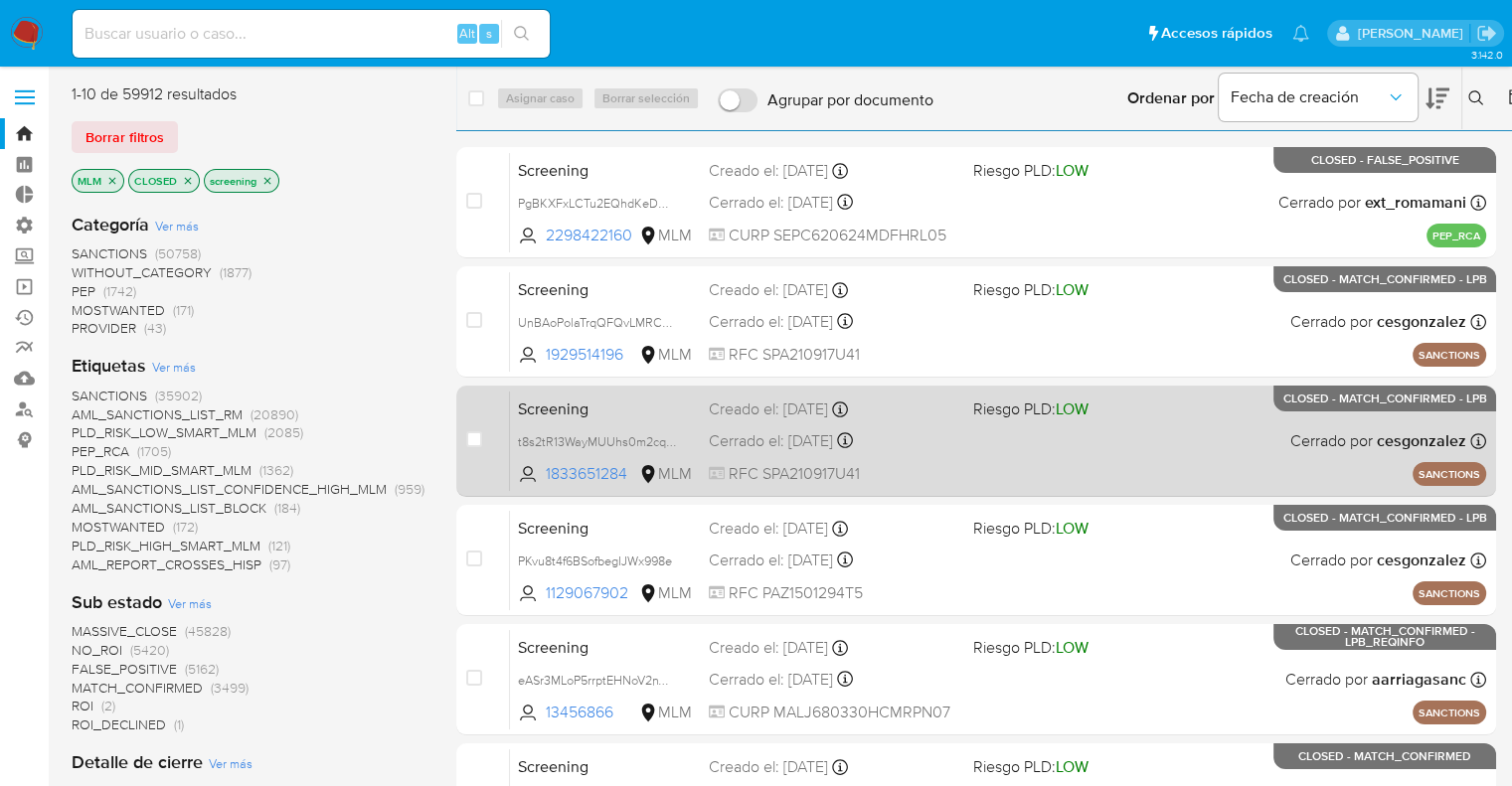 click on "Cerrado el: 01/07/2025   Cerrado el: 01/07/2025 20:04:37" at bounding box center (833, 441) 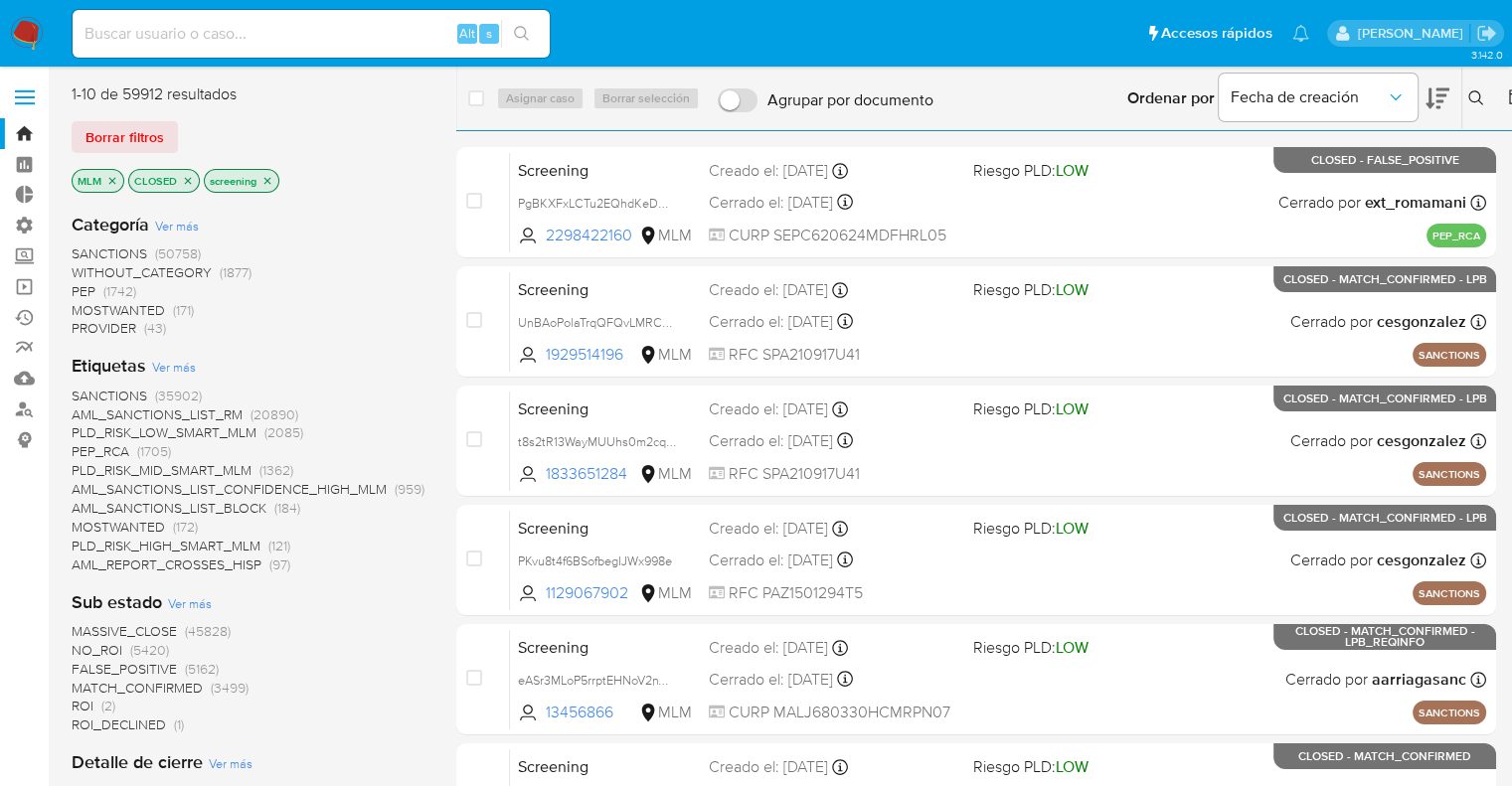 click at bounding box center (311, 34) 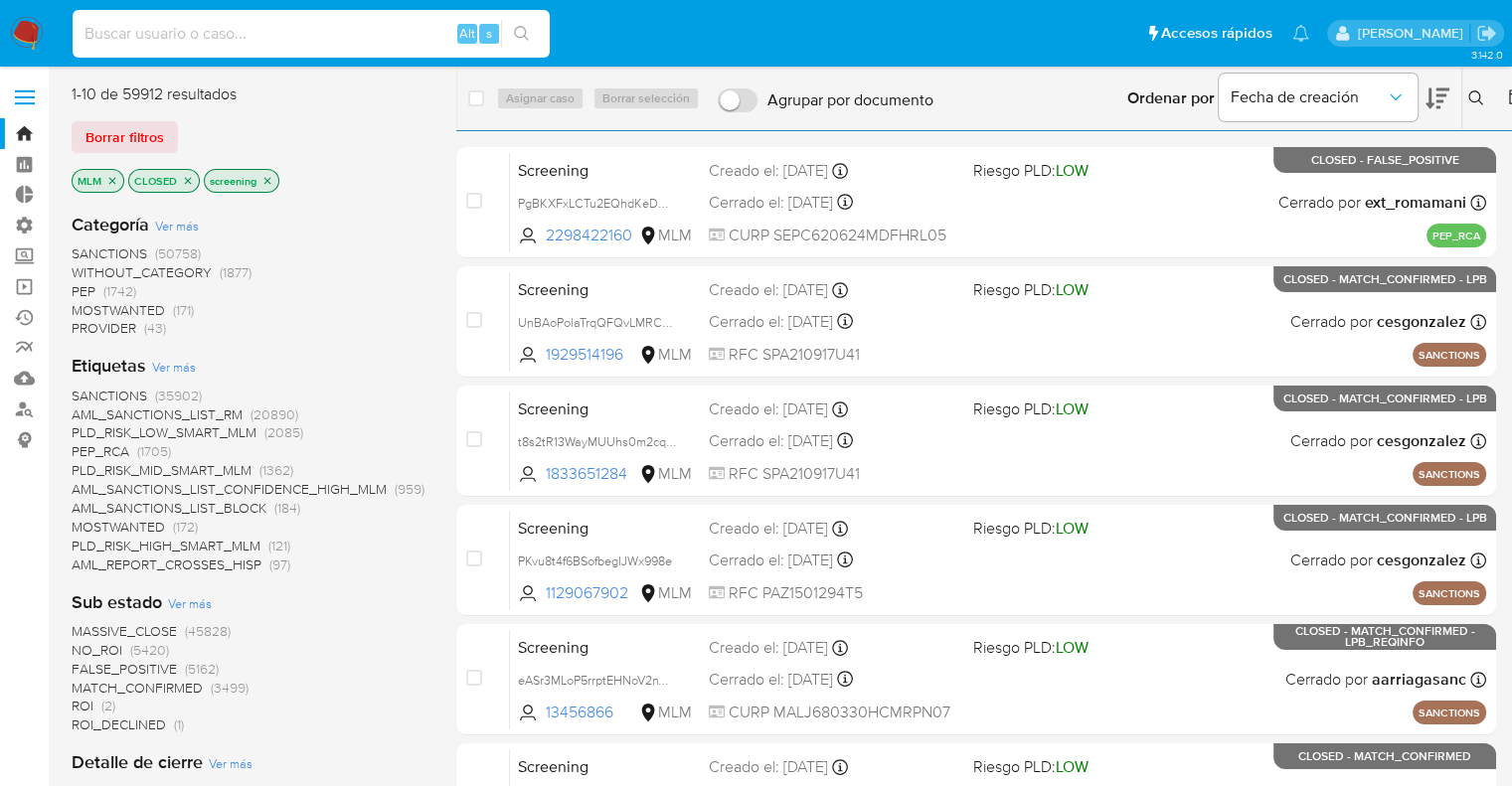 paste on "443806598" 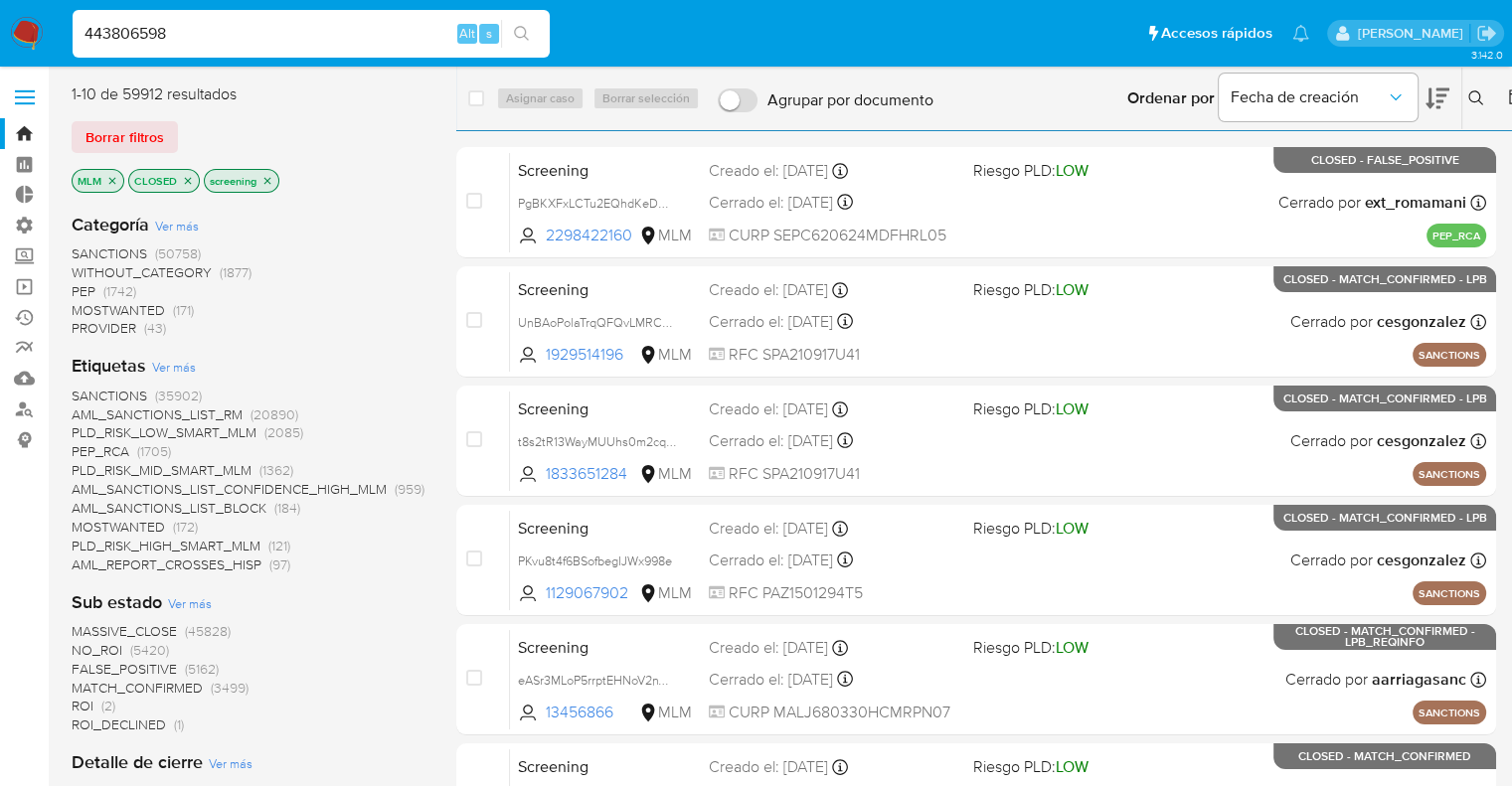 type on "443806598" 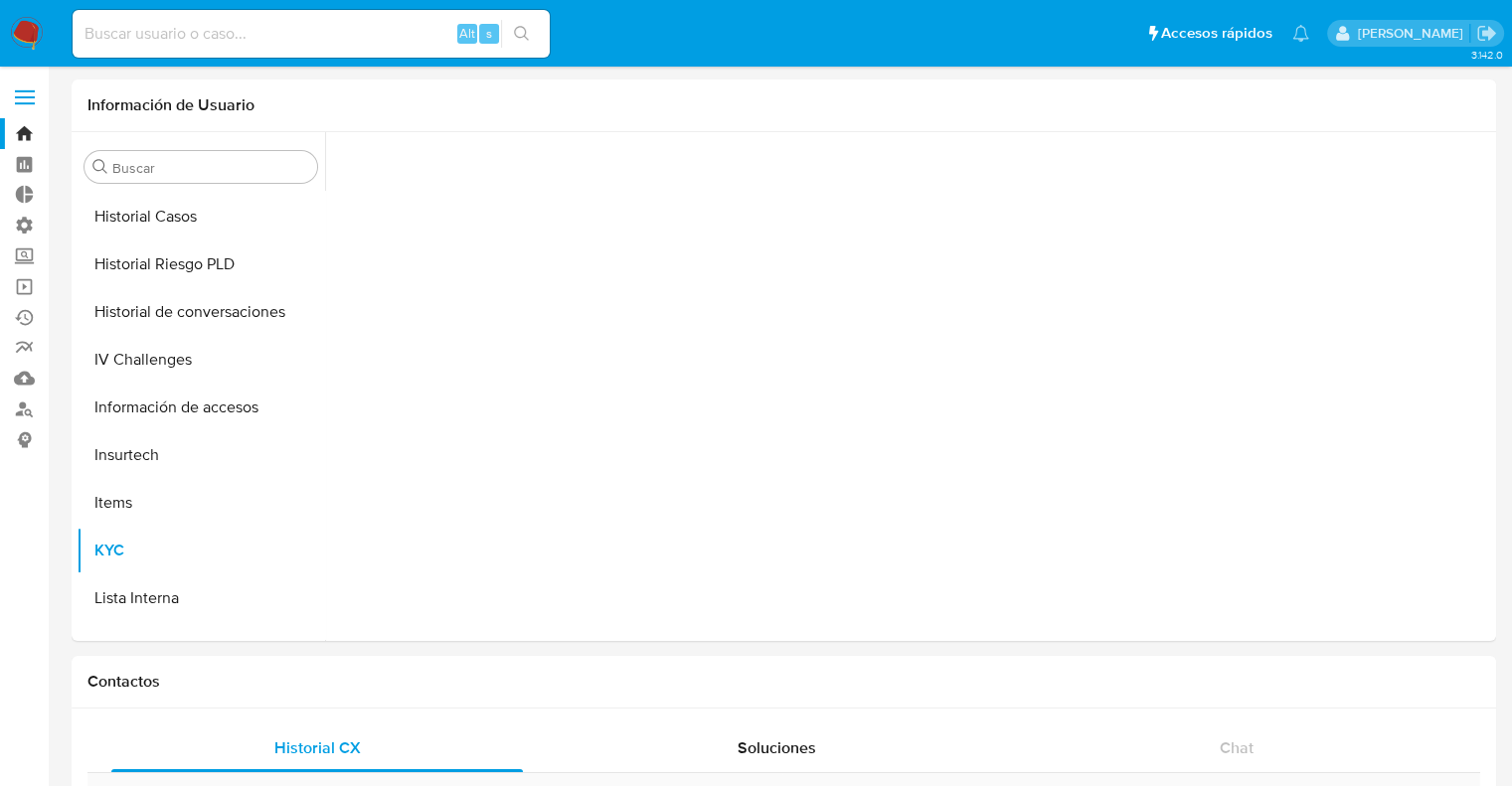scroll, scrollTop: 791, scrollLeft: 0, axis: vertical 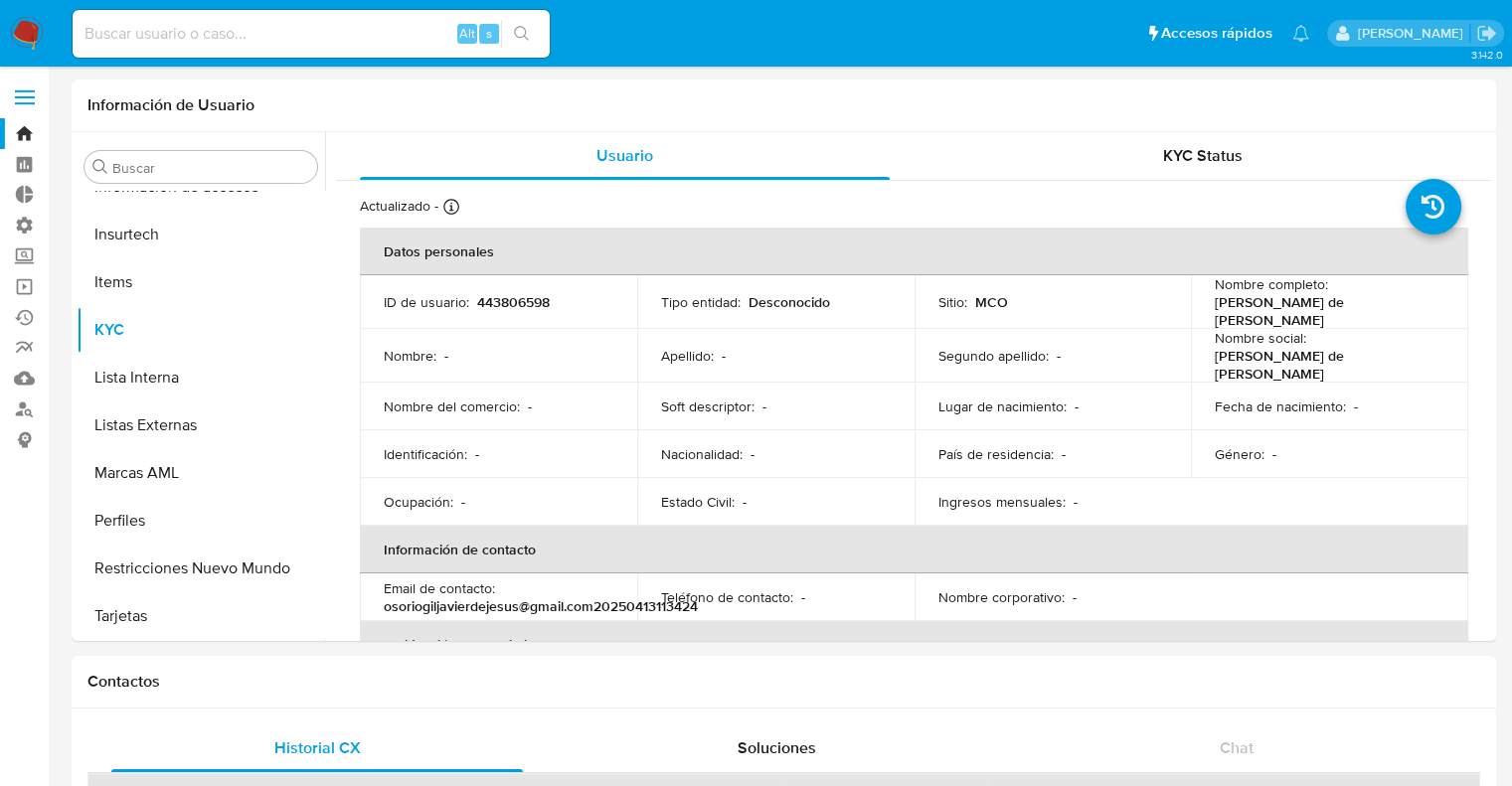 select on "10" 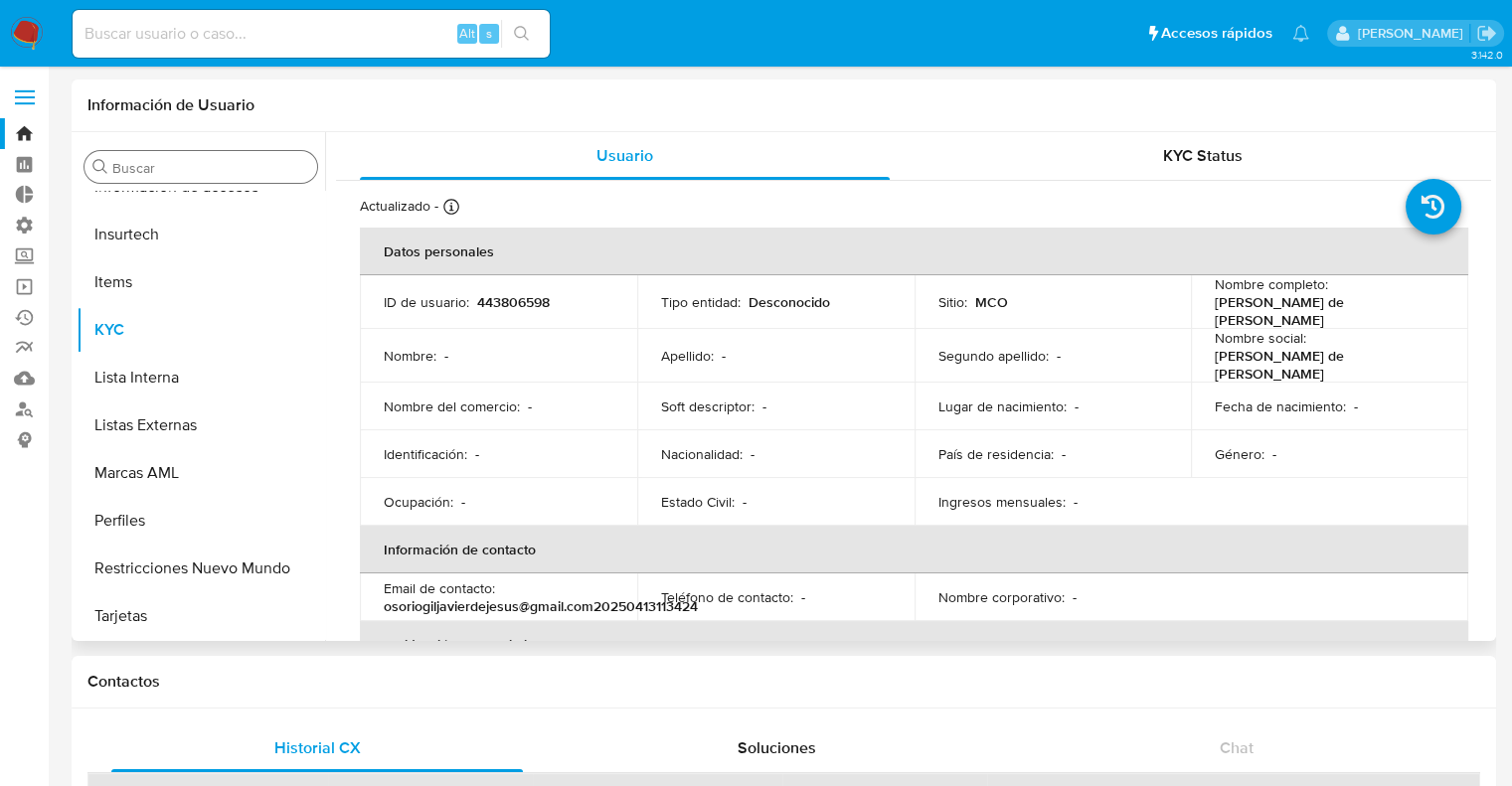 click on "Buscar" at bounding box center (211, 168) 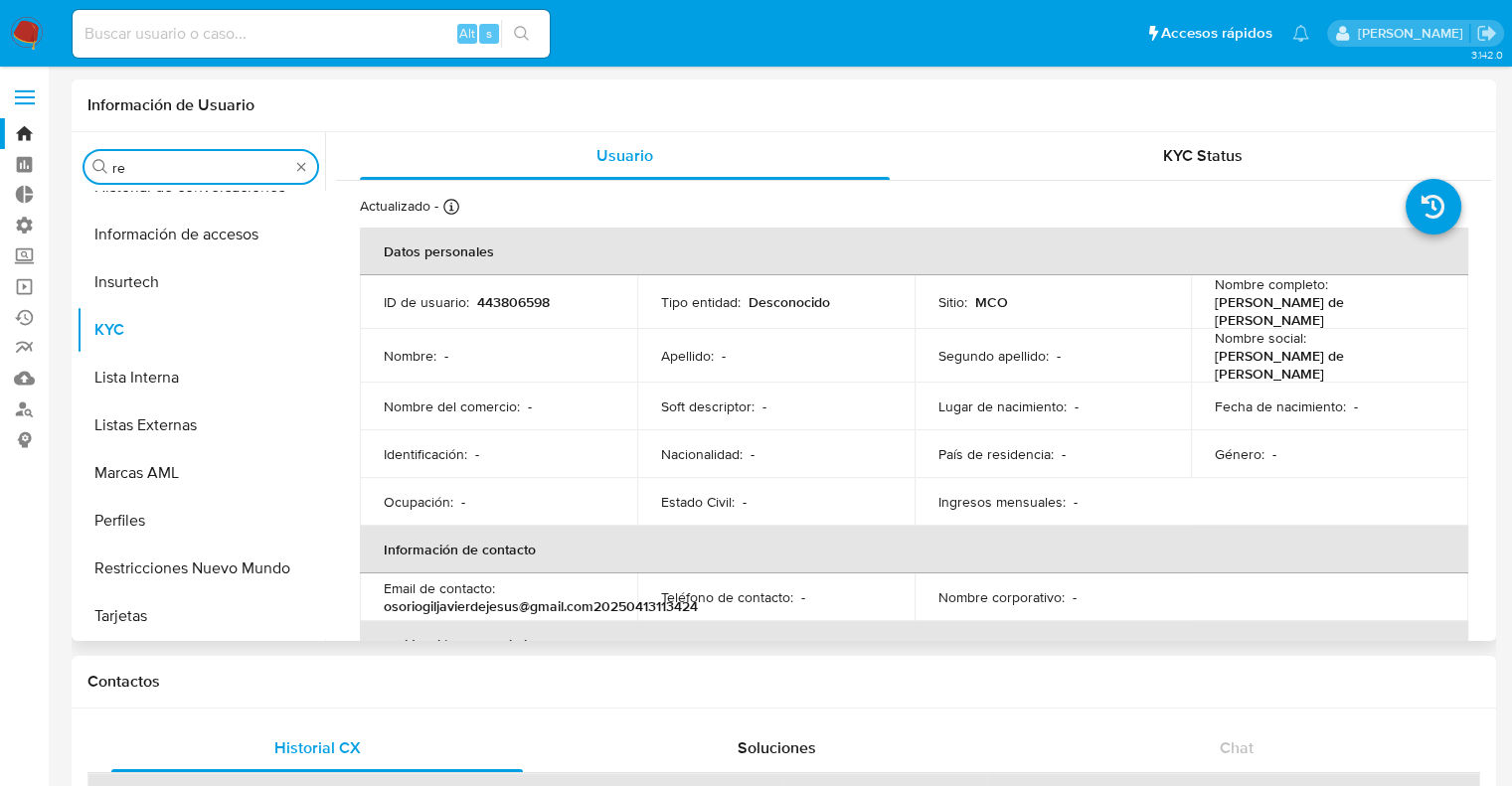 scroll, scrollTop: 0, scrollLeft: 0, axis: both 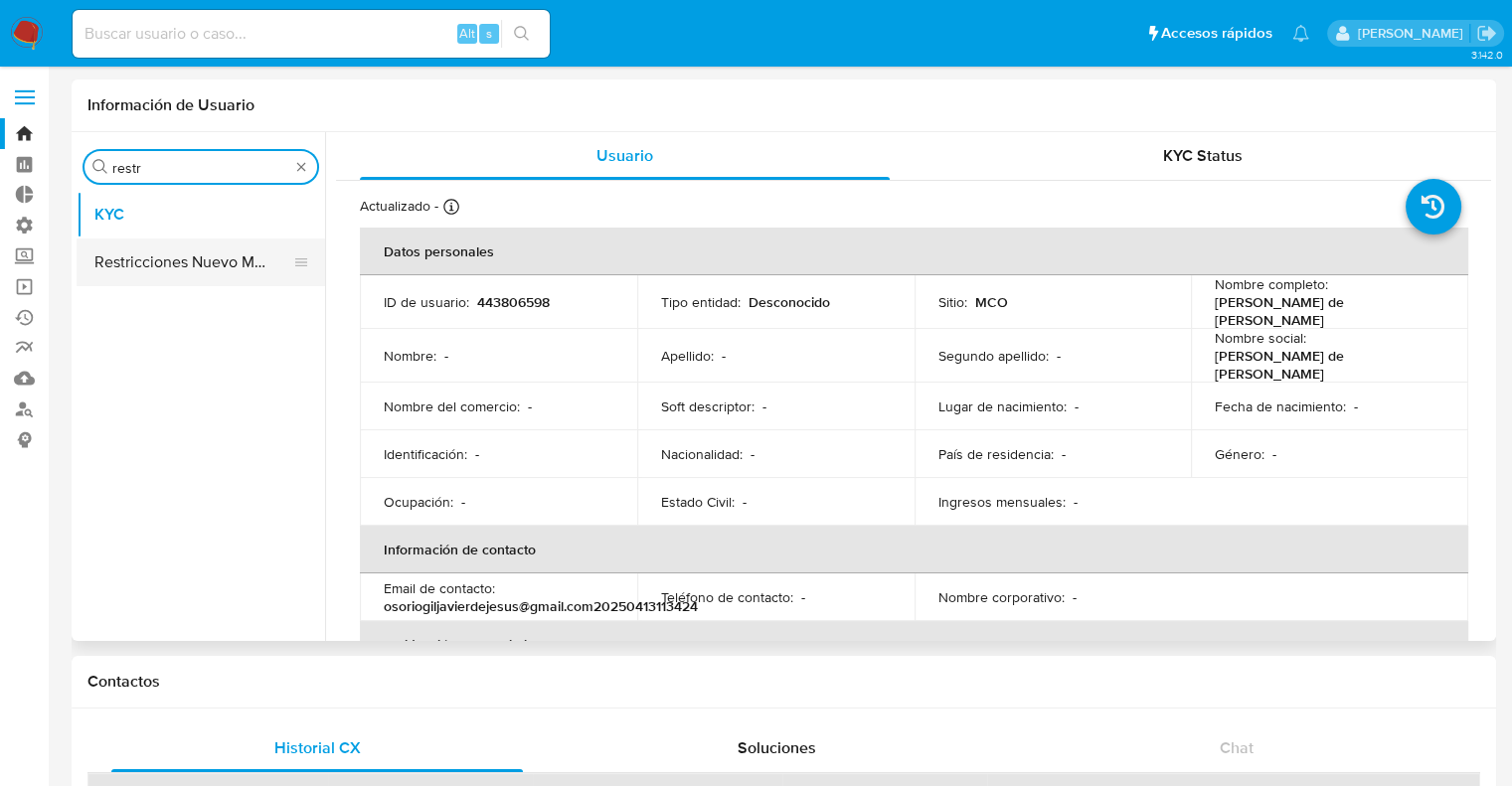 type on "restr" 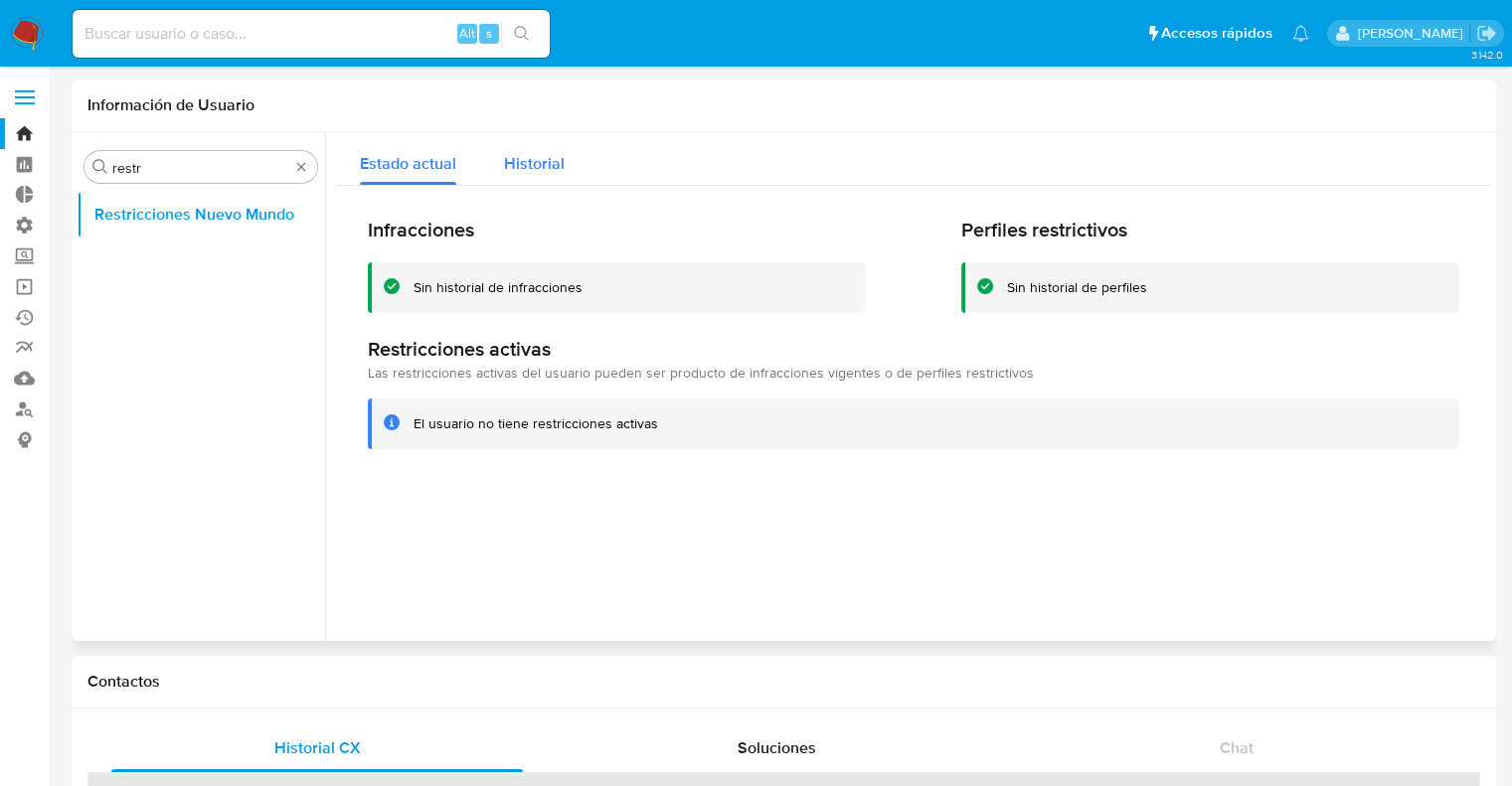 click on "Historial" at bounding box center [534, 163] 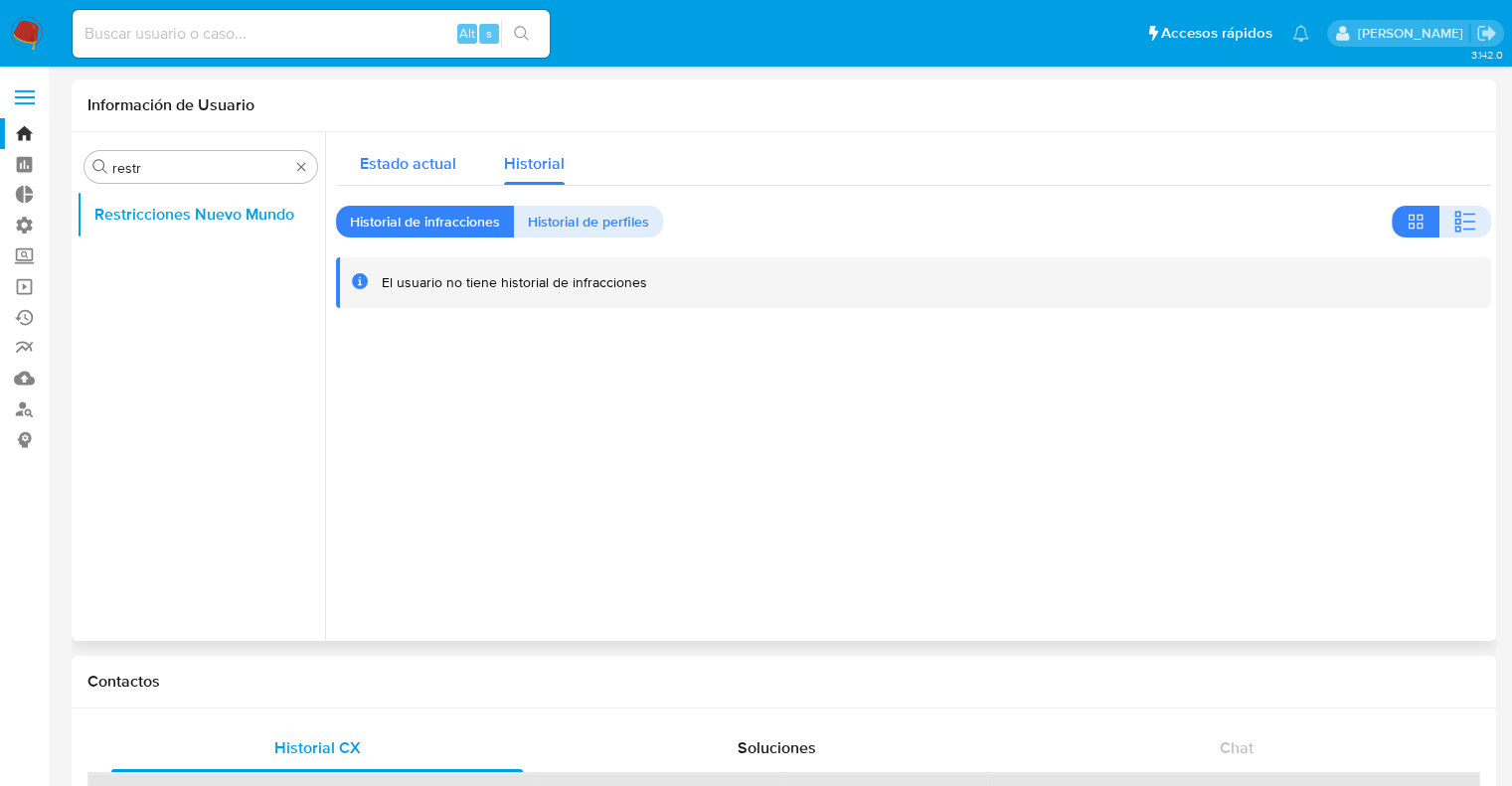 click on "Estado actual" at bounding box center [408, 158] 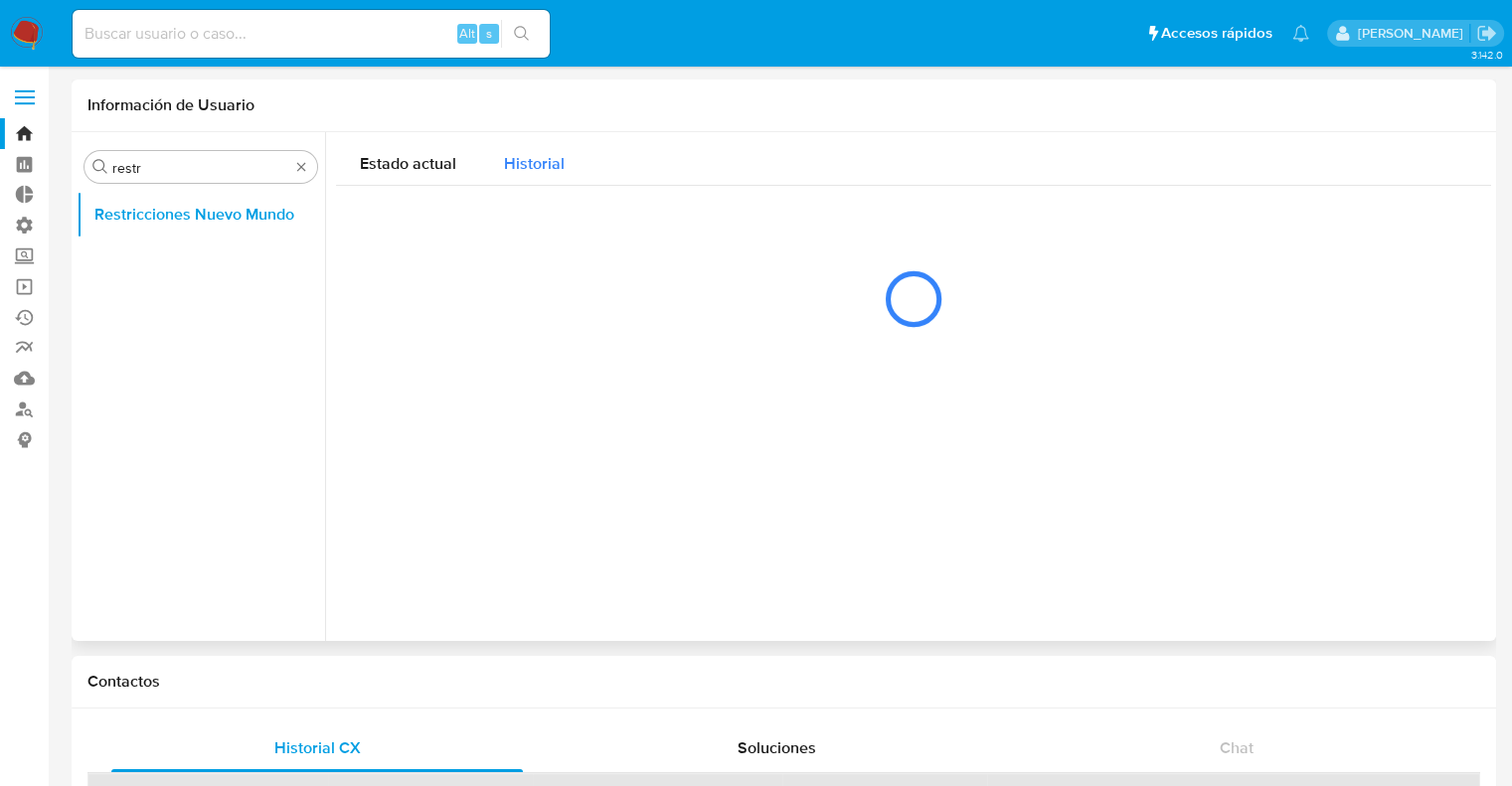 click on "Historial" at bounding box center [534, 158] 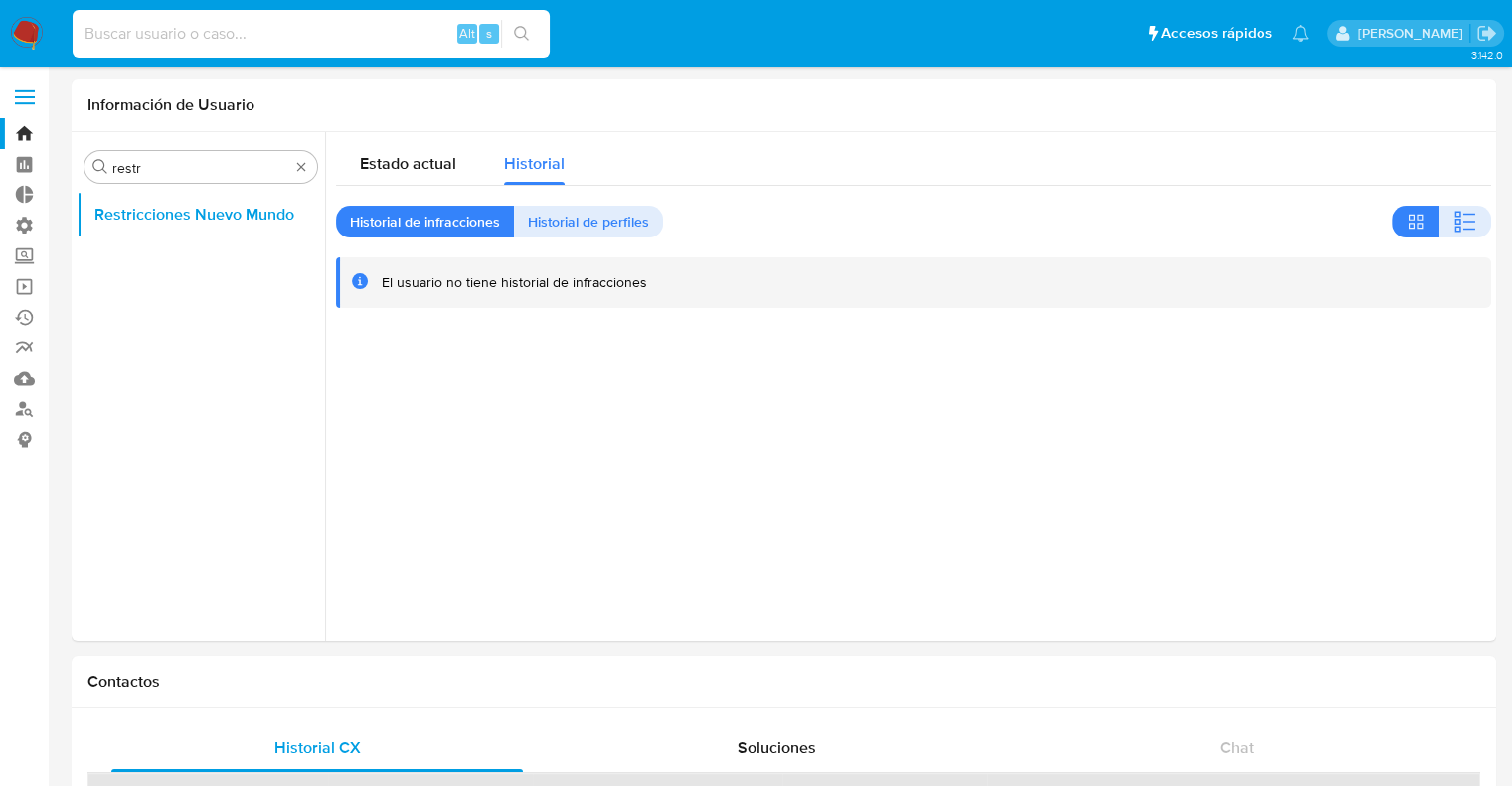 click at bounding box center (311, 34) 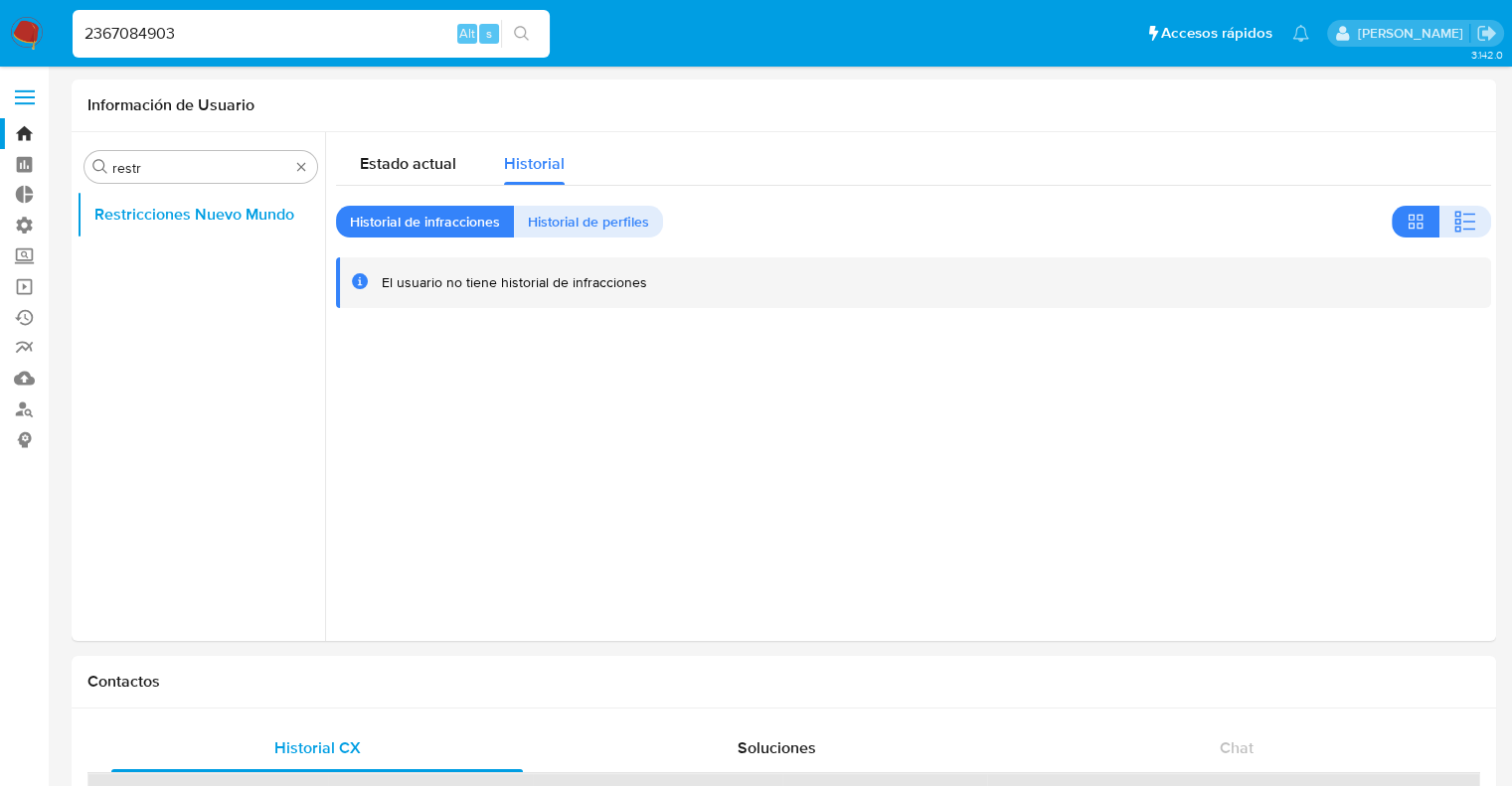 type on "2367084903" 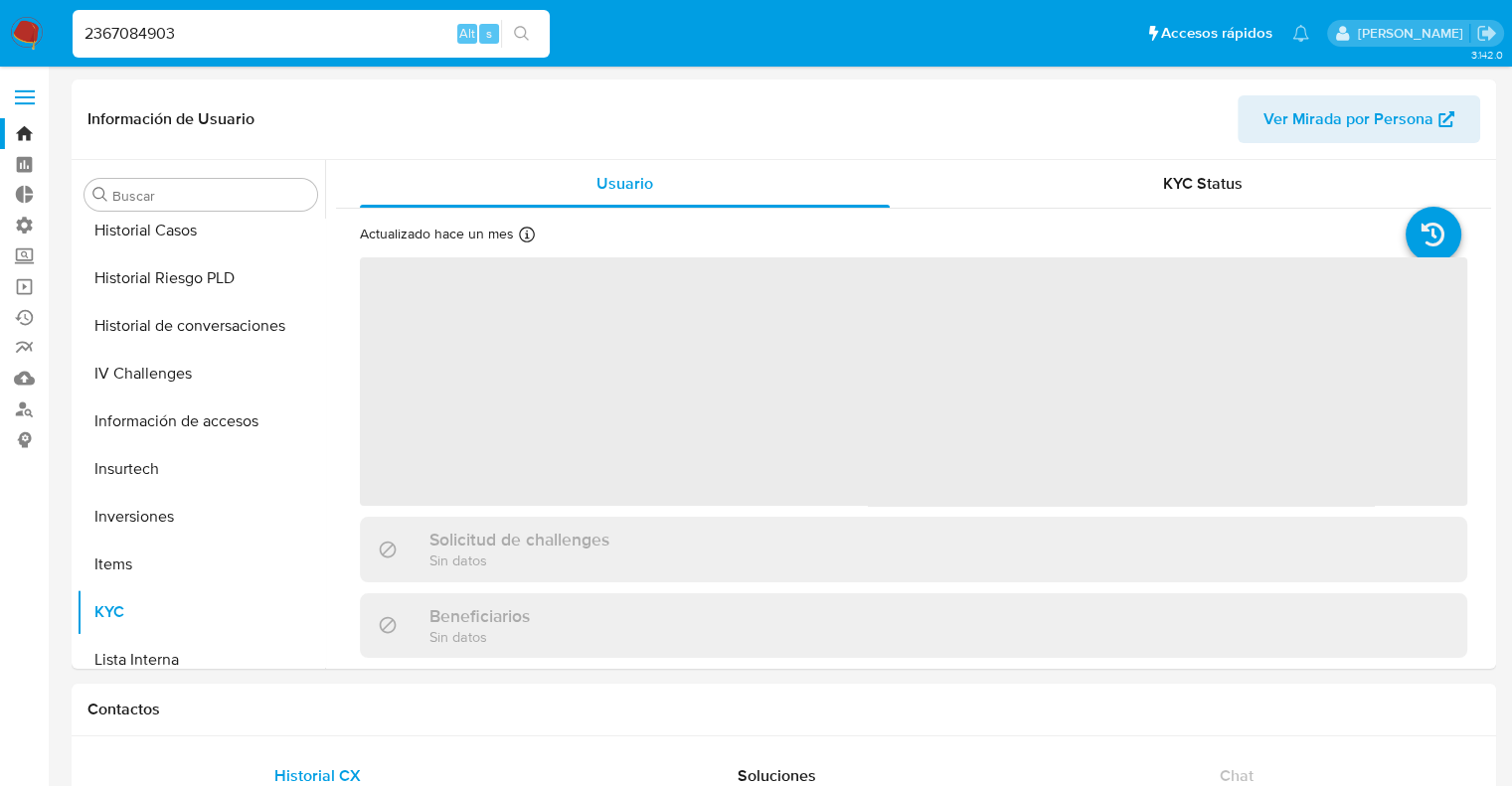 scroll, scrollTop: 886, scrollLeft: 0, axis: vertical 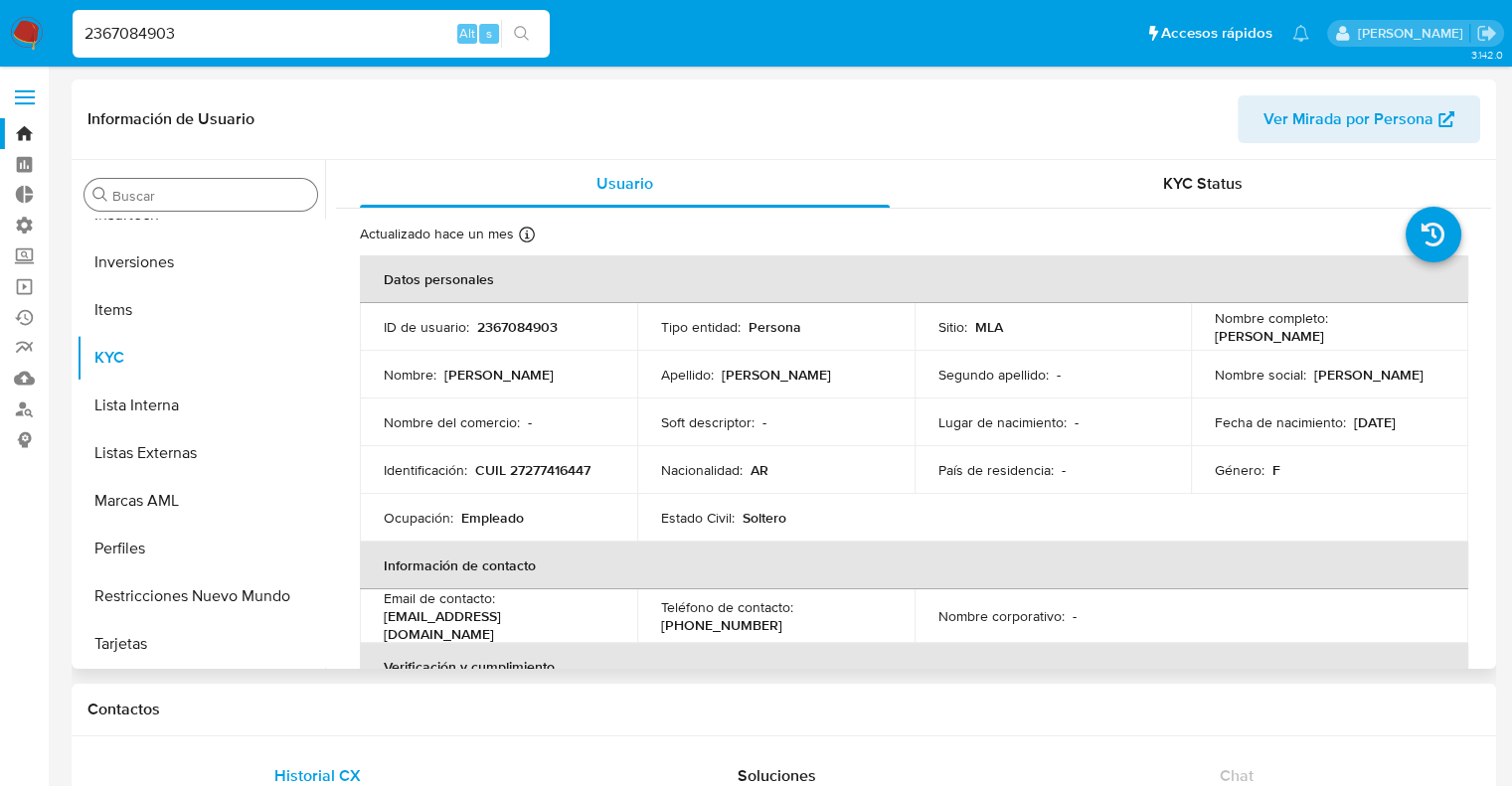 select on "10" 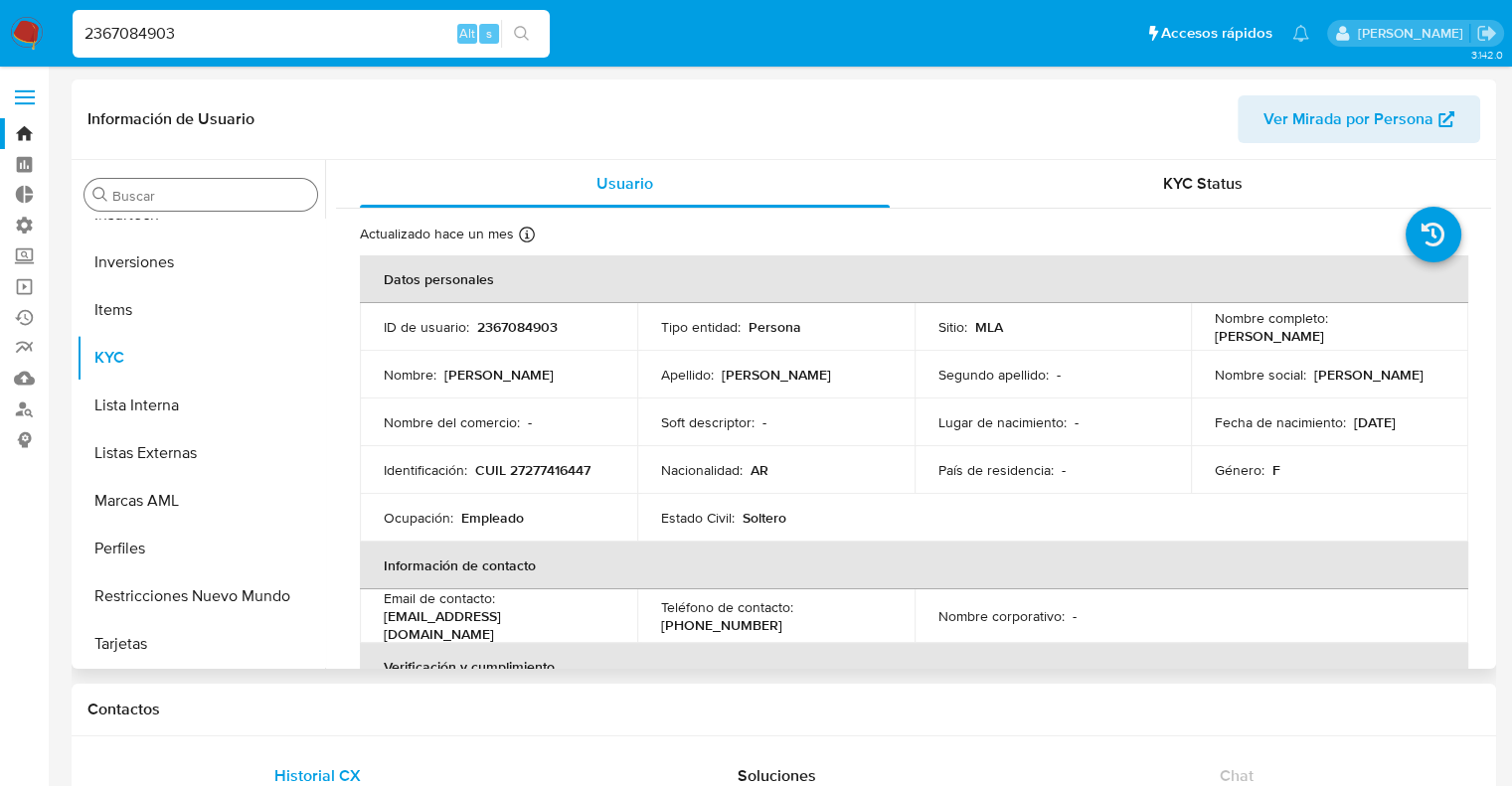 click on "Buscar" at bounding box center (211, 196) 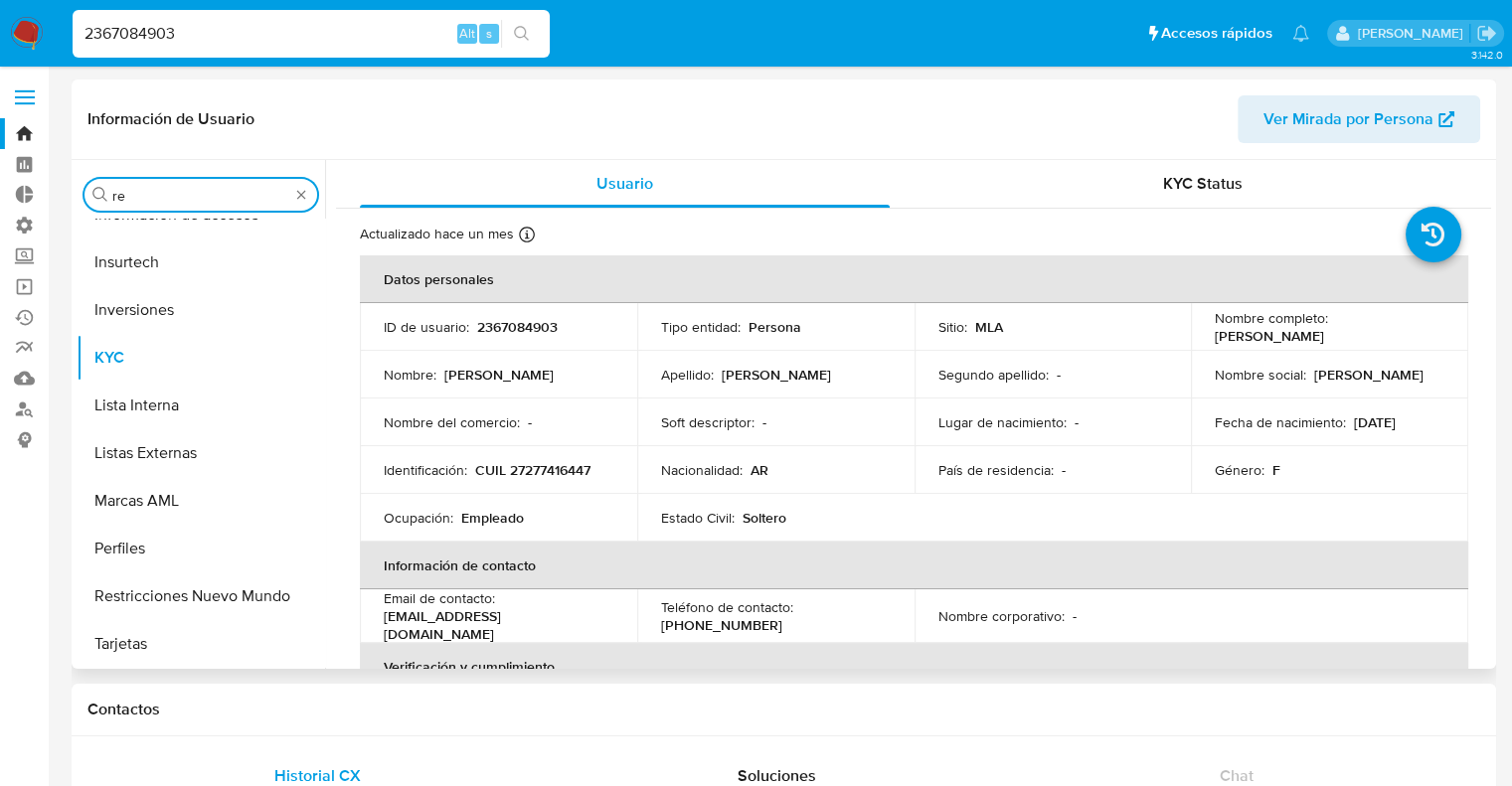 scroll, scrollTop: 0, scrollLeft: 0, axis: both 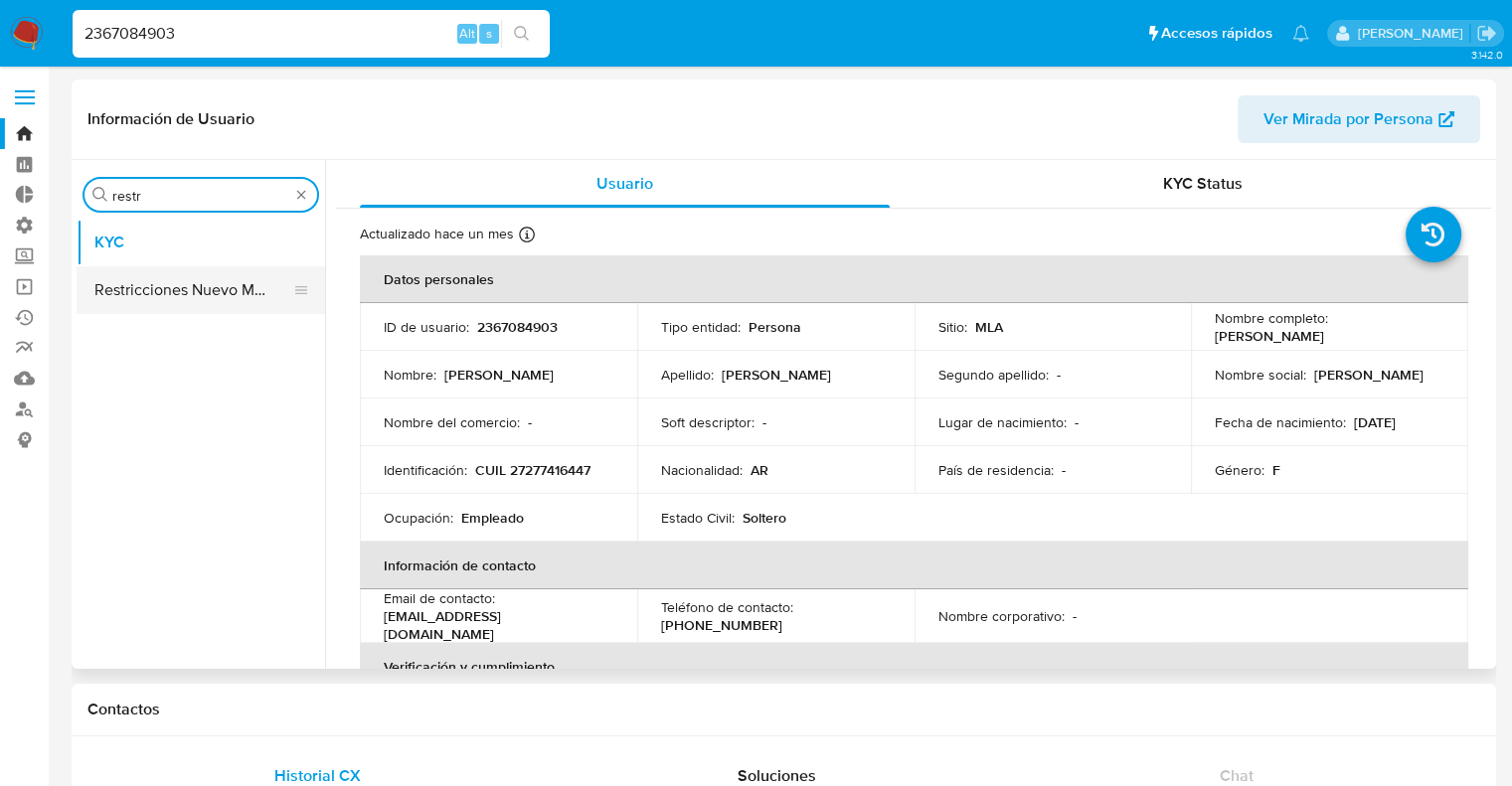 type on "restr" 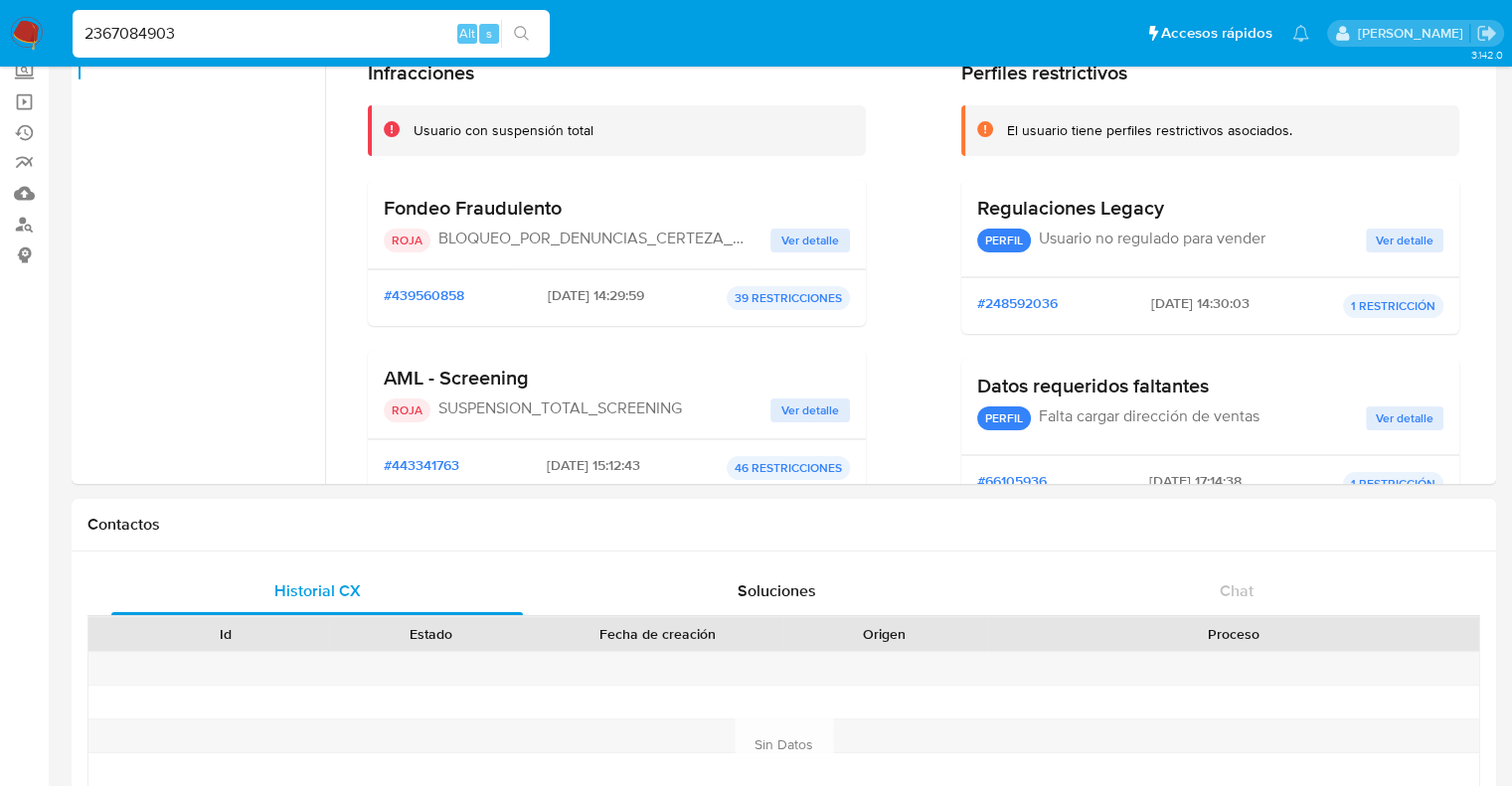 scroll, scrollTop: 192, scrollLeft: 0, axis: vertical 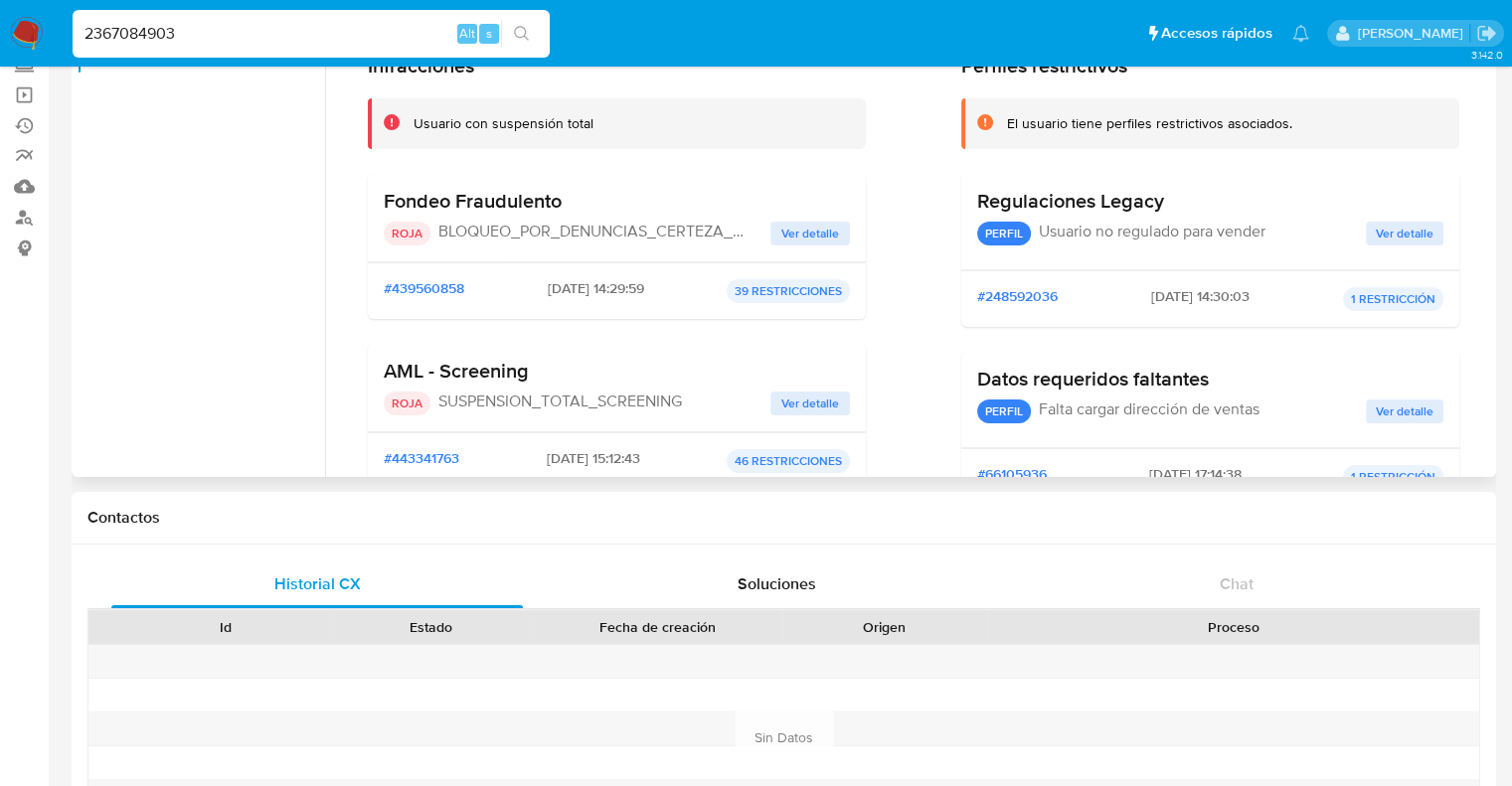 click on "Infracciones Usuario con suspensión total Fondeo Fraudulento ROJA BLOQUEO_POR_DENUNCIAS_CERTEZA_ALTA Ver detalle #439560858 2025-06-03 - 14:29:59 39 RESTRICCIONES AML - Screening ROJA SUSPENSION_TOTAL_SCREENING Ver detalle #443341763 2025-06-27 - 15:12:43 46 RESTRICCIONES Perfiles restrictivos El usuario tiene perfiles restrictivos asociados. Regulaciones Legacy PERFIL Usuario no regulado para vender Ver detalle #248592036 2025-06-03 - 14:30:03 1 RESTRICCIÓN Datos requeridos faltantes PERFIL Falta cargar dirección de ventas Ver detalle #66105936 2025-04-03 - 17:14:38 1 RESTRICCIÓN" at bounding box center (914, 287) 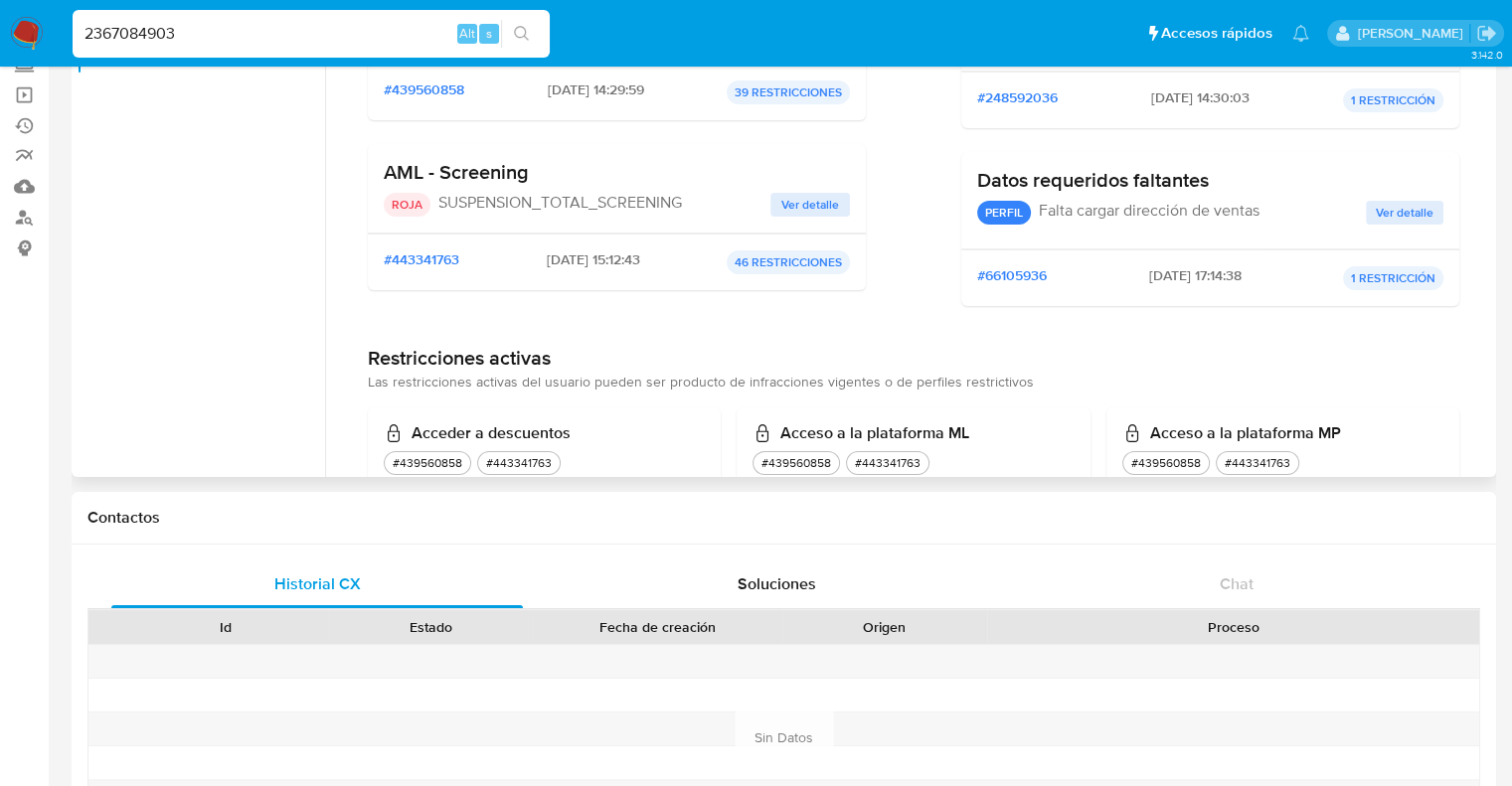 scroll, scrollTop: 159, scrollLeft: 0, axis: vertical 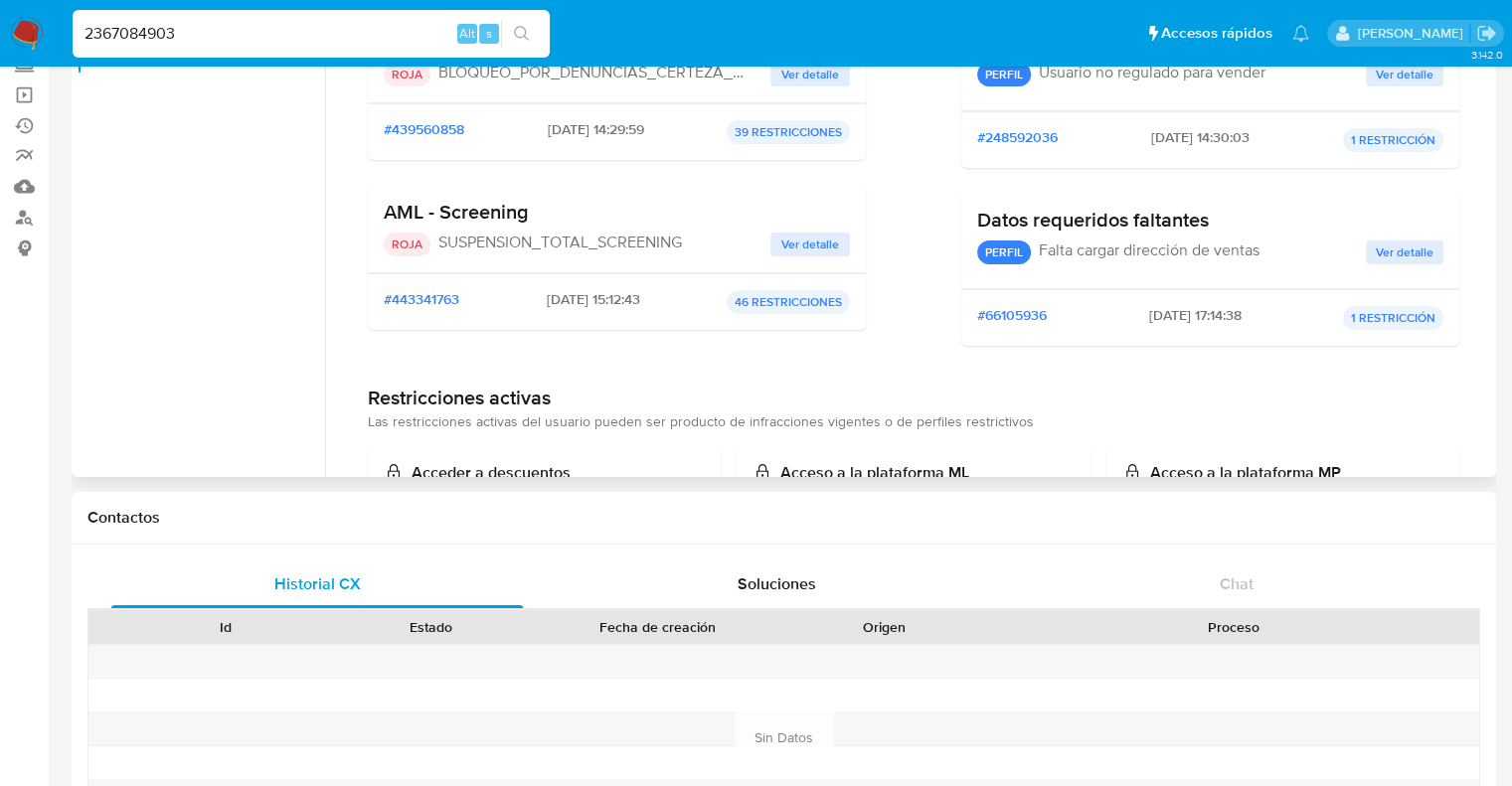click on "Ver detalle" at bounding box center (810, 244) 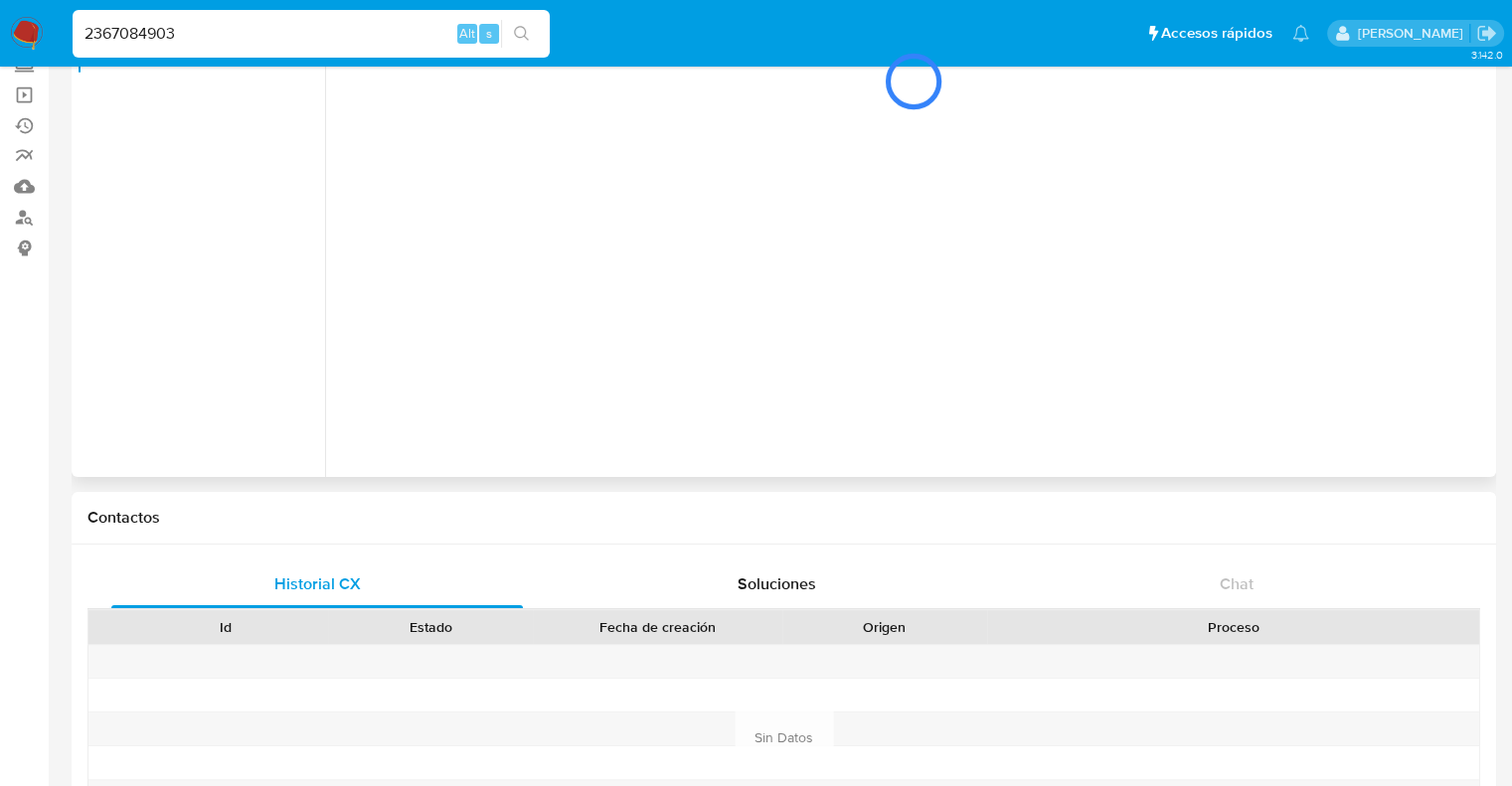 scroll, scrollTop: 0, scrollLeft: 0, axis: both 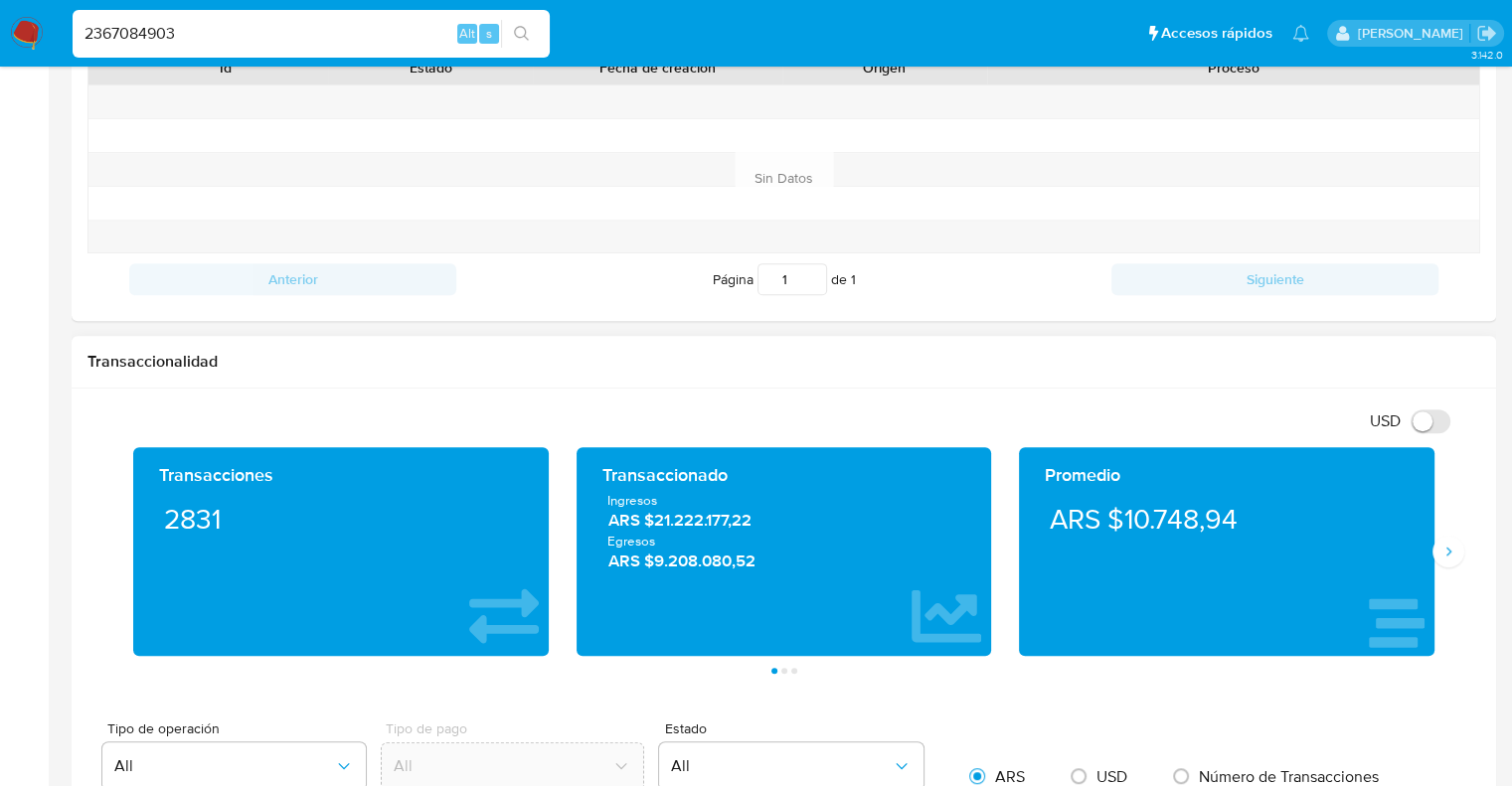 click on "Transacciones 2831 Transaccionado Ingresos ARS $21.222.177,22 Egresos ARS $9.208.080,52 Promedio ARS $10.748,94 Saldo MP Total ARS $0,70 Disponible ARS $0,70 No disponible ARS $0,00 Saldo cripto No se encontró saldo cripto en el balance del usuario Saldo inversiones No se encontró saldo inversiones en el balance del usuario Saldo reserva No se encontró saldo reserva en el balance del usuario Página 1 Página 2 Página 3" at bounding box center [783, 560] 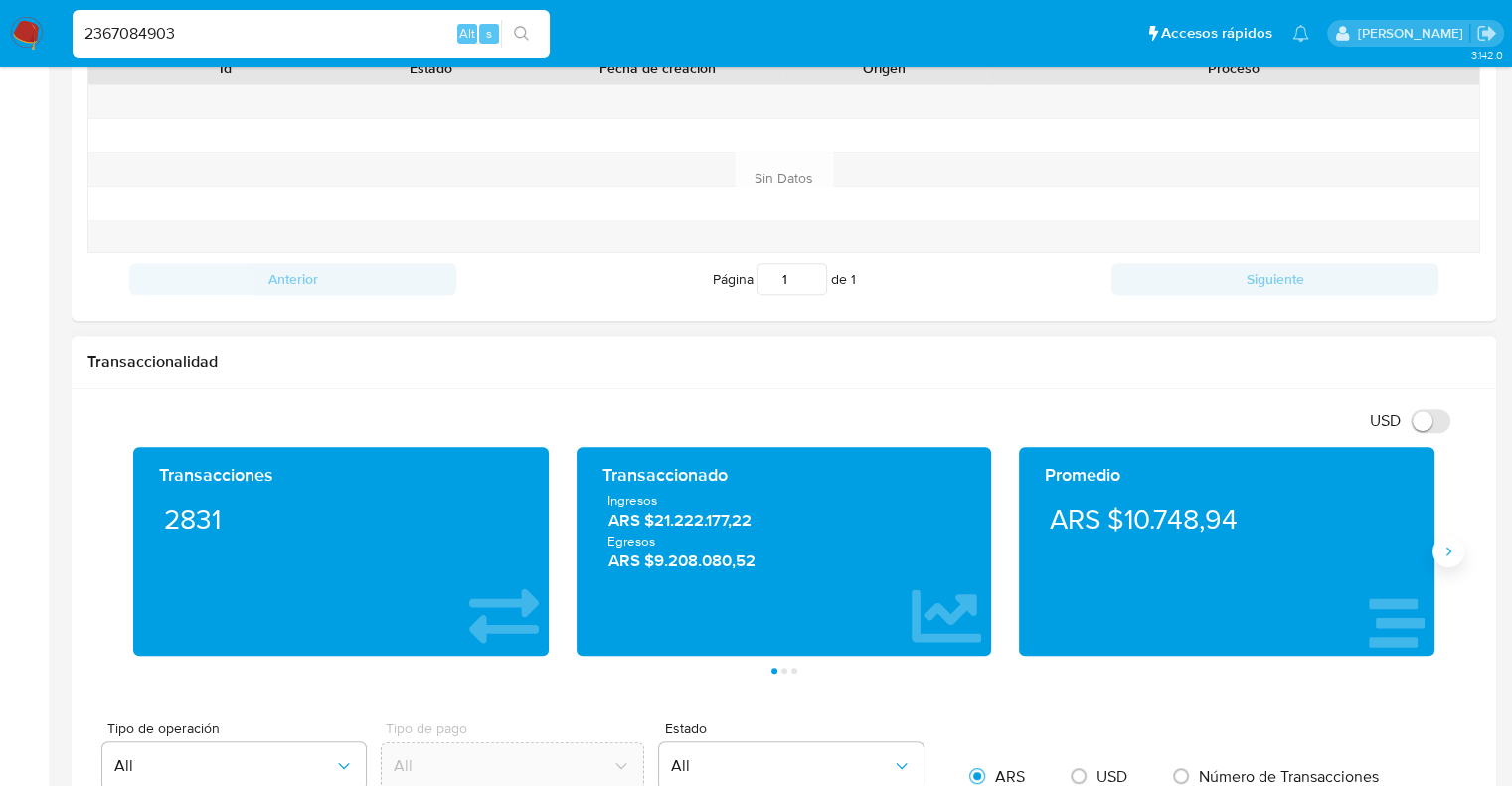 click 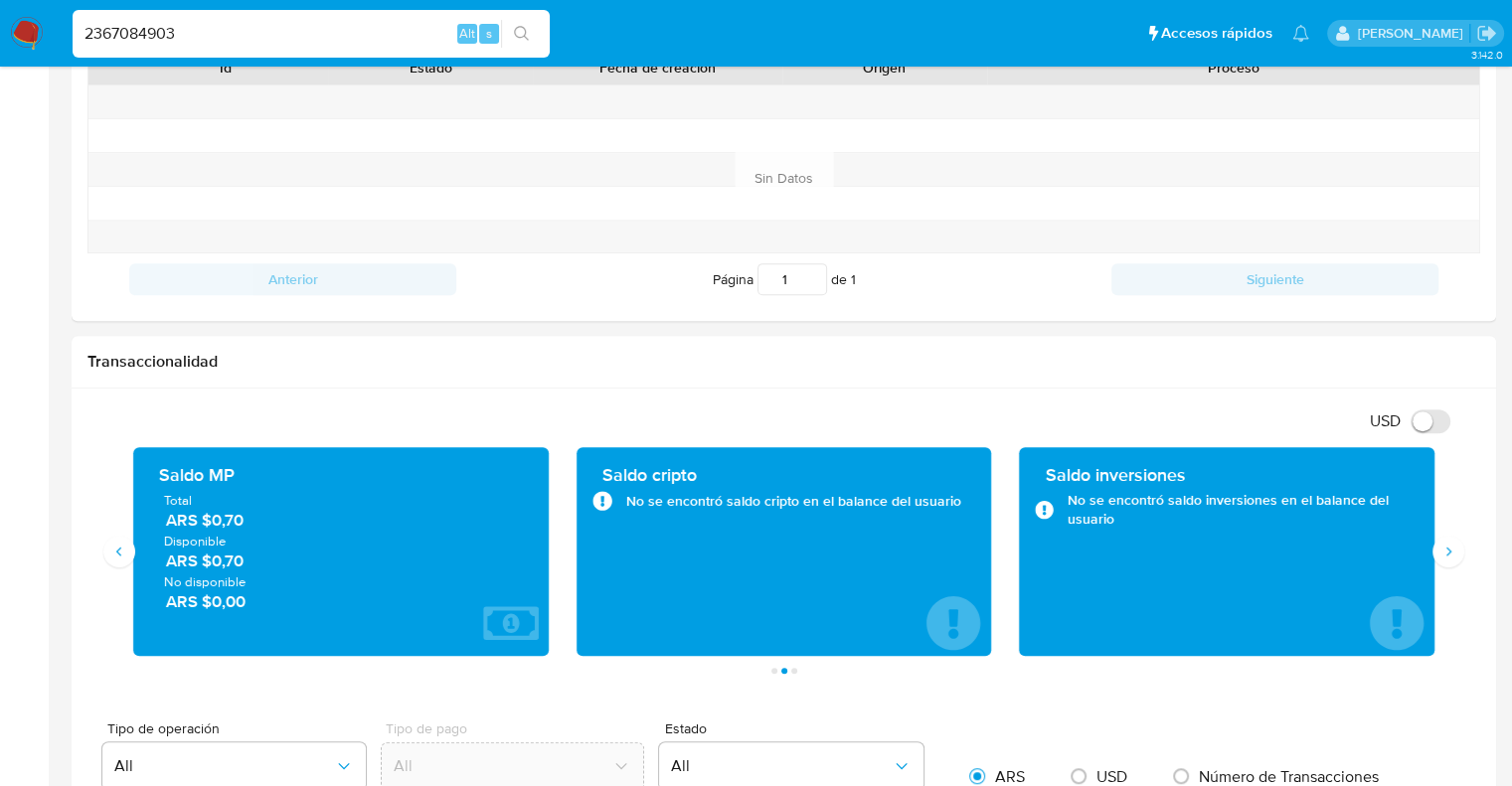 scroll, scrollTop: 1439, scrollLeft: 0, axis: vertical 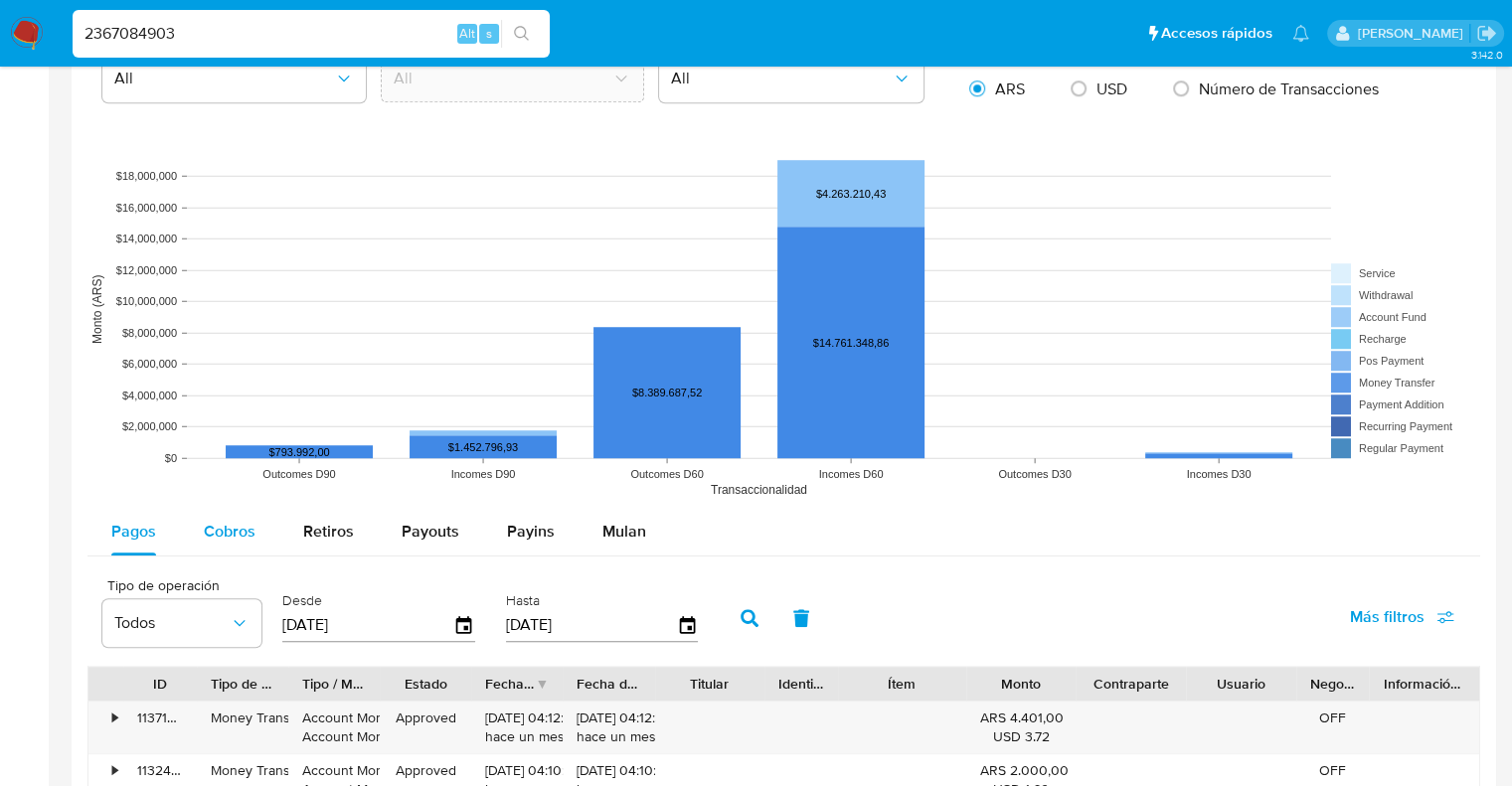 click on "Cobros" at bounding box center [230, 532] 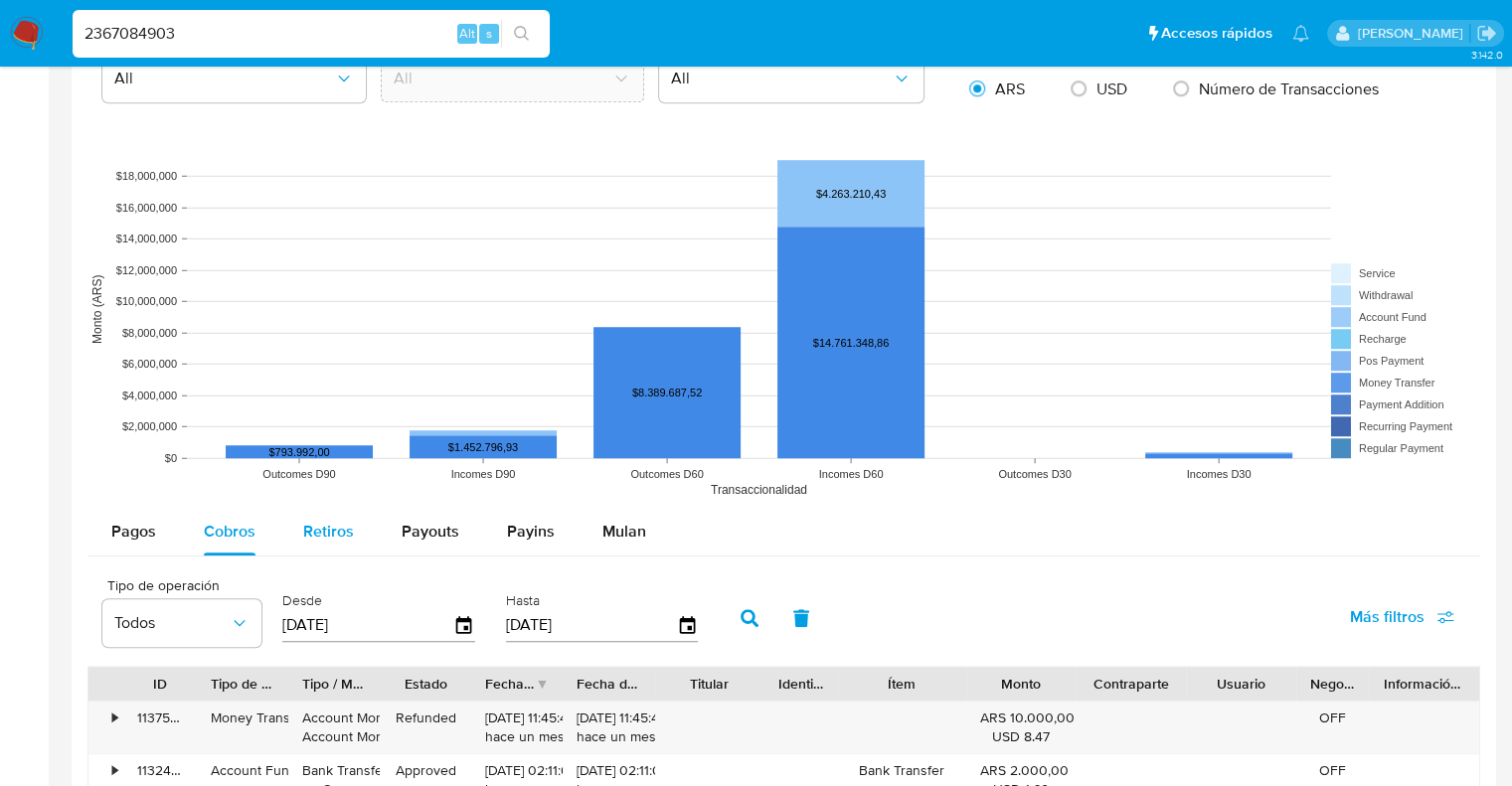 click on "Retiros" at bounding box center (328, 532) 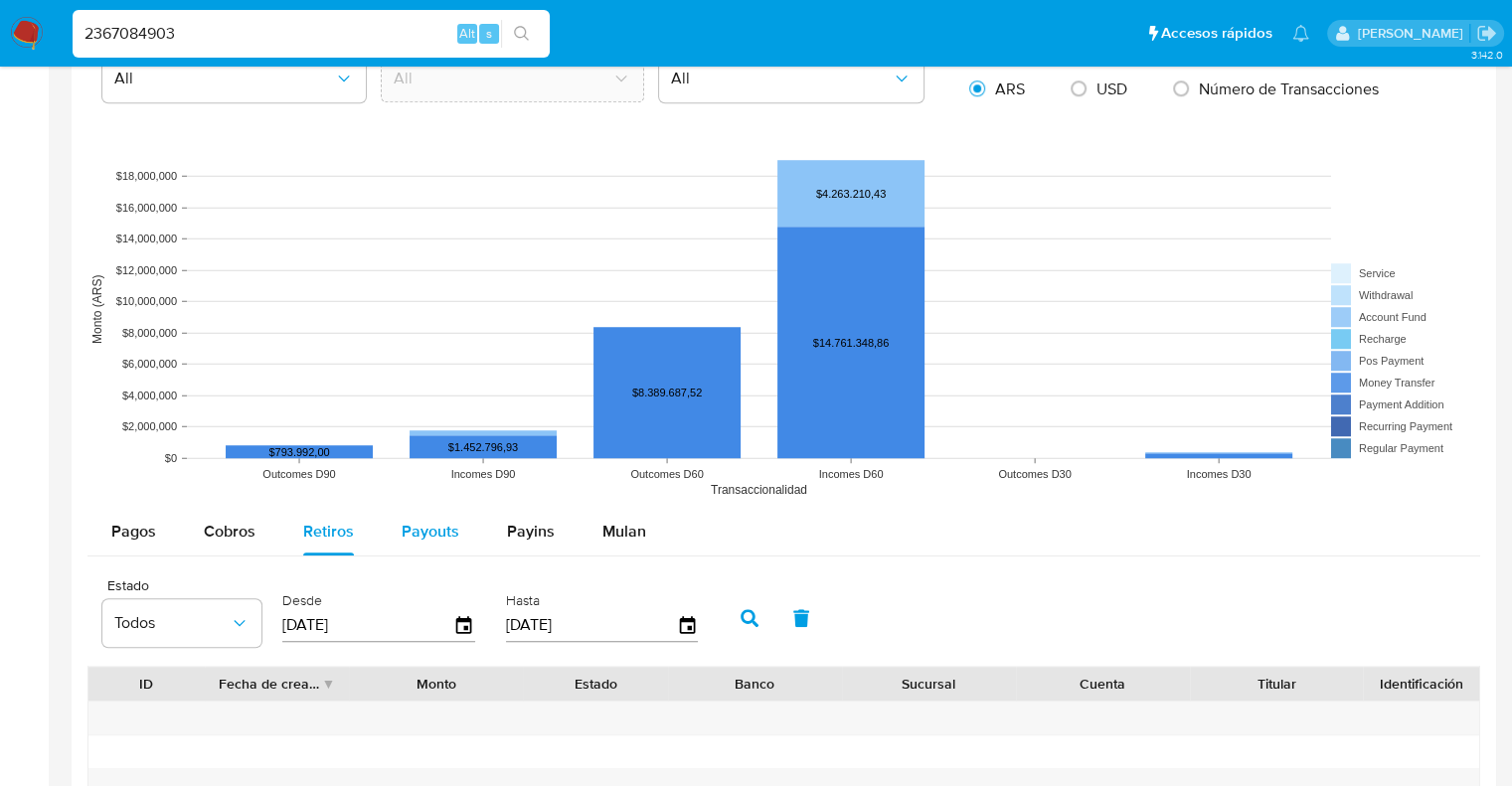 click on "Payouts" at bounding box center [430, 532] 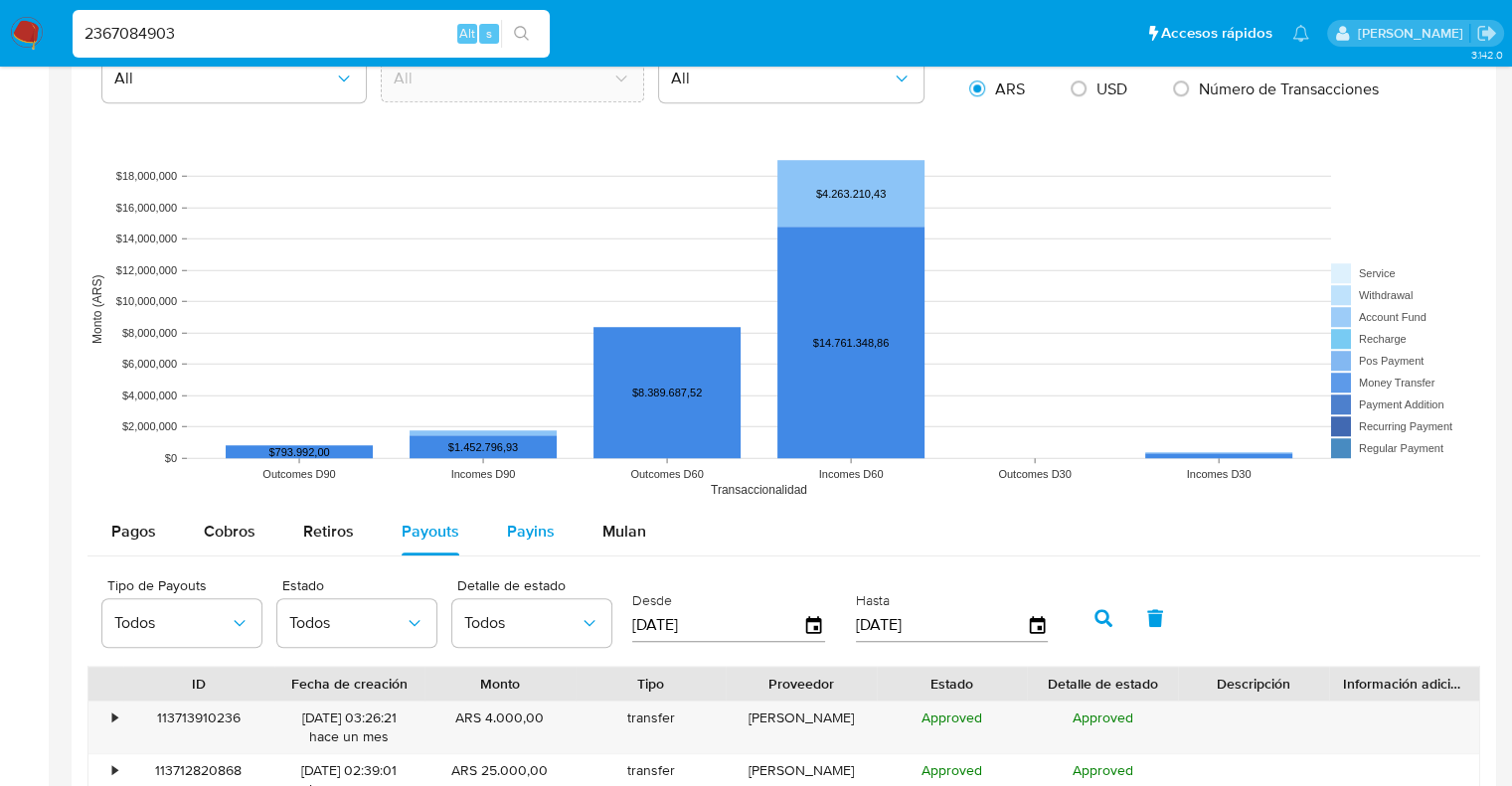 click on "Payins" at bounding box center (531, 531) 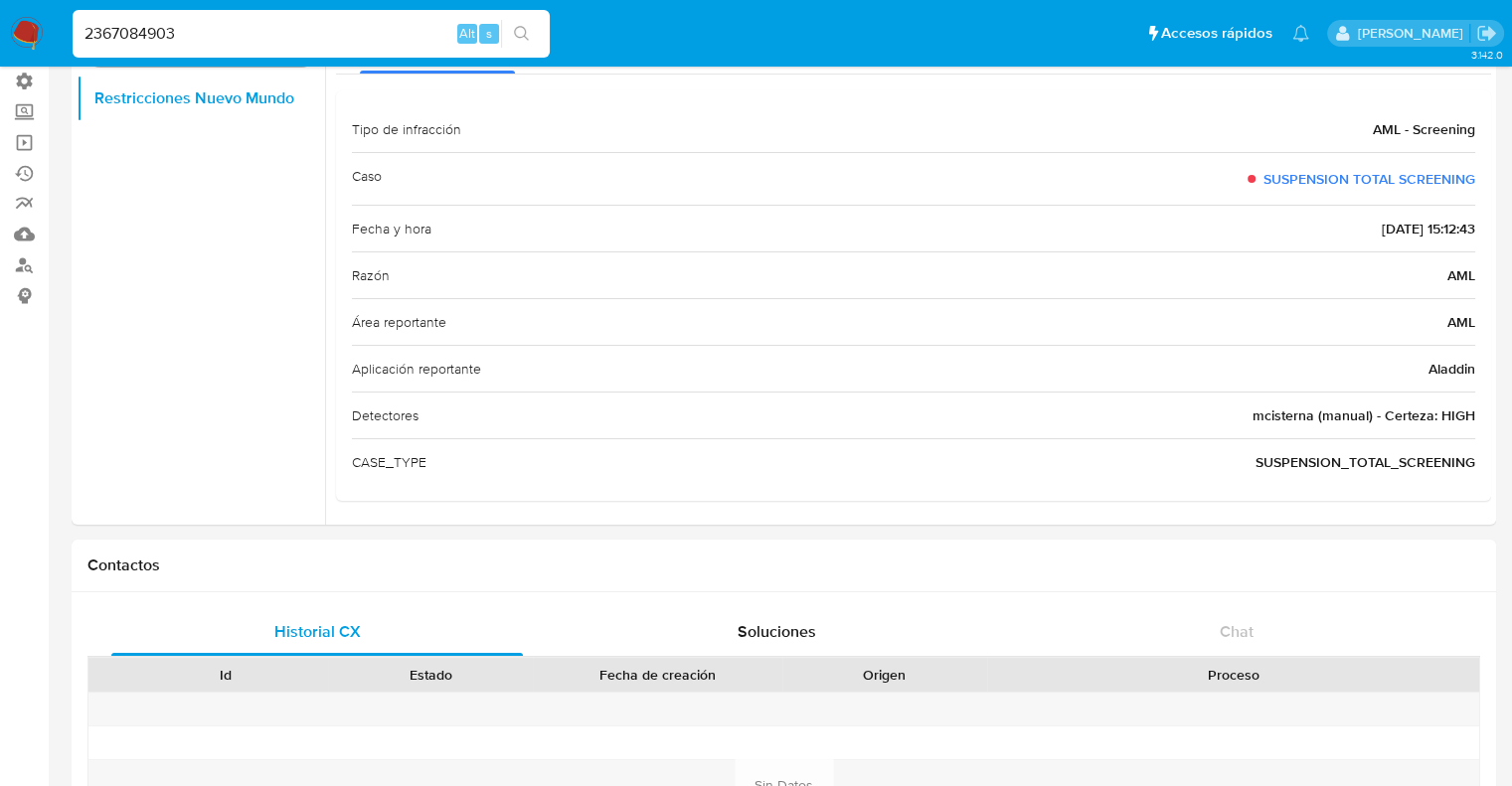 scroll, scrollTop: 0, scrollLeft: 0, axis: both 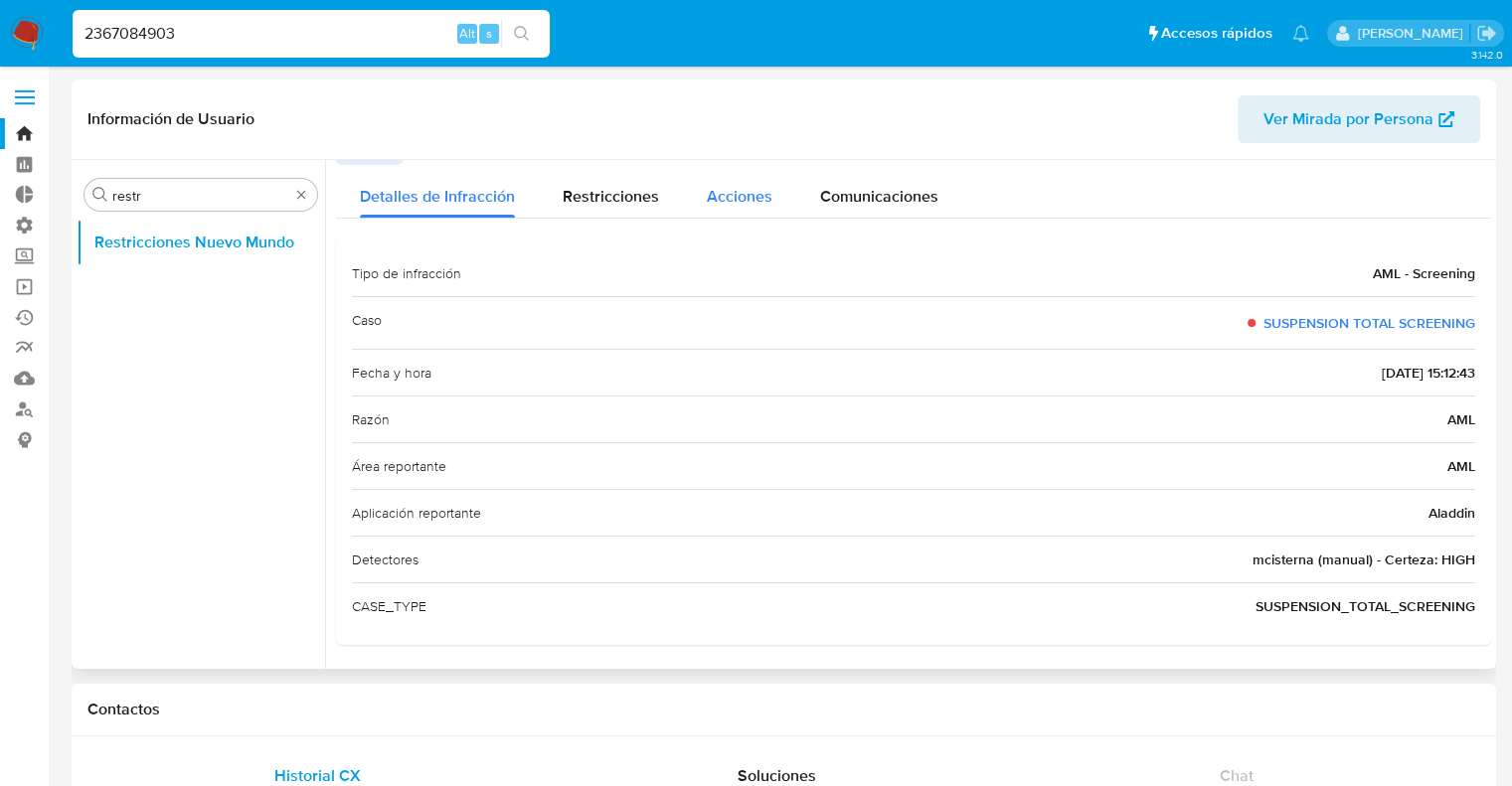 click on "Acciones" at bounding box center [740, 191] 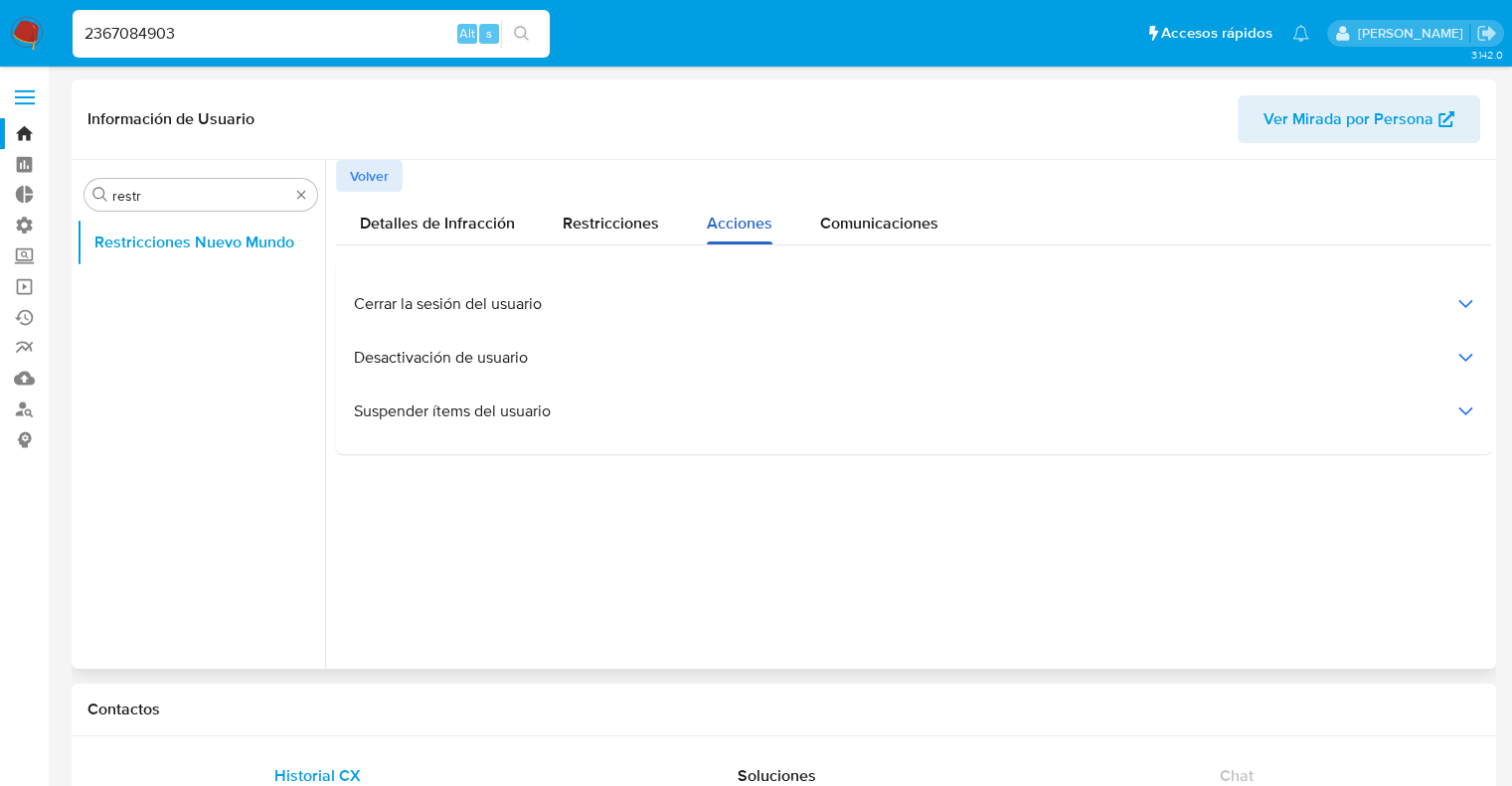 scroll, scrollTop: 0, scrollLeft: 0, axis: both 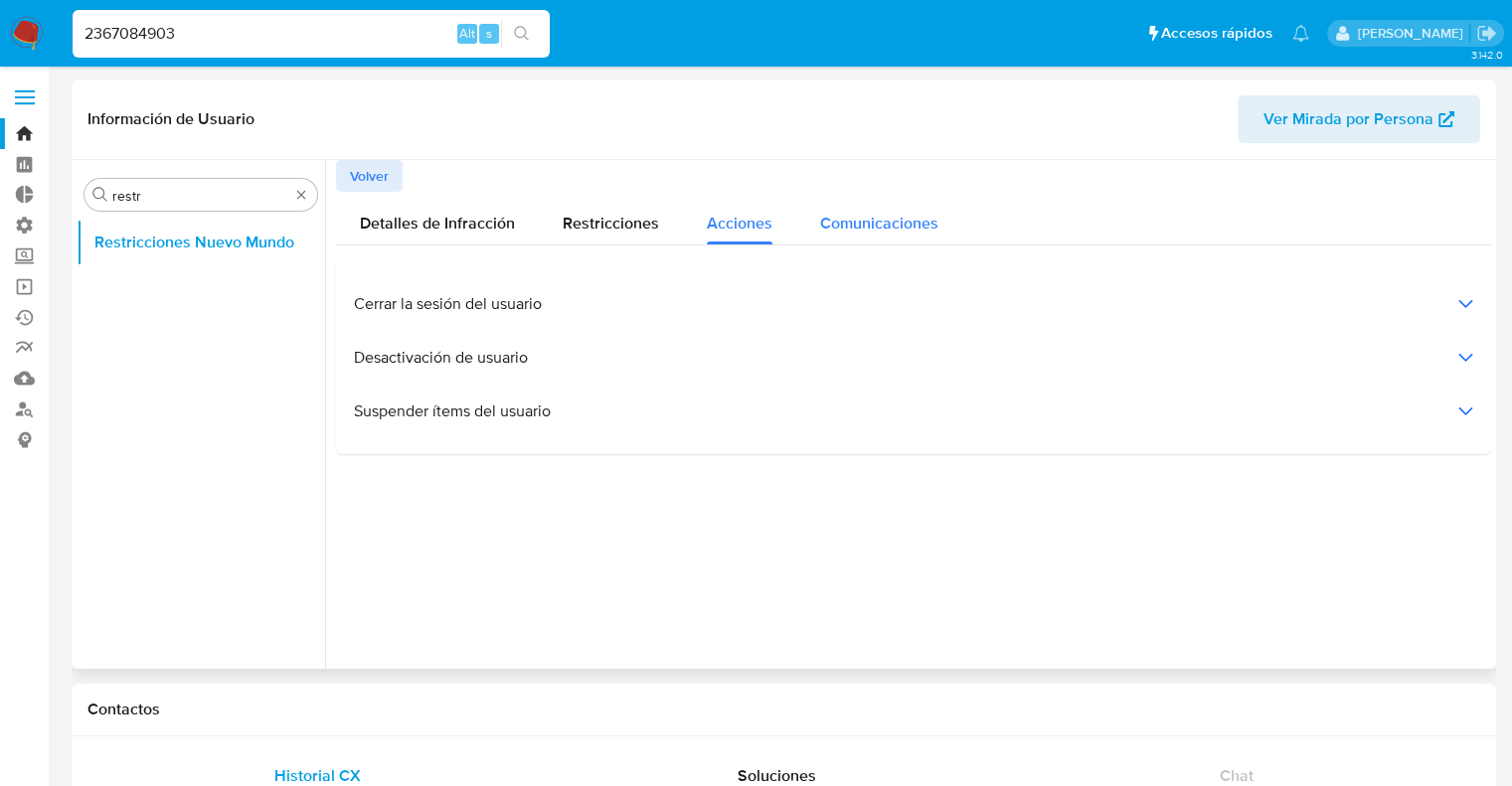 click on "Comunicaciones" at bounding box center (879, 223) 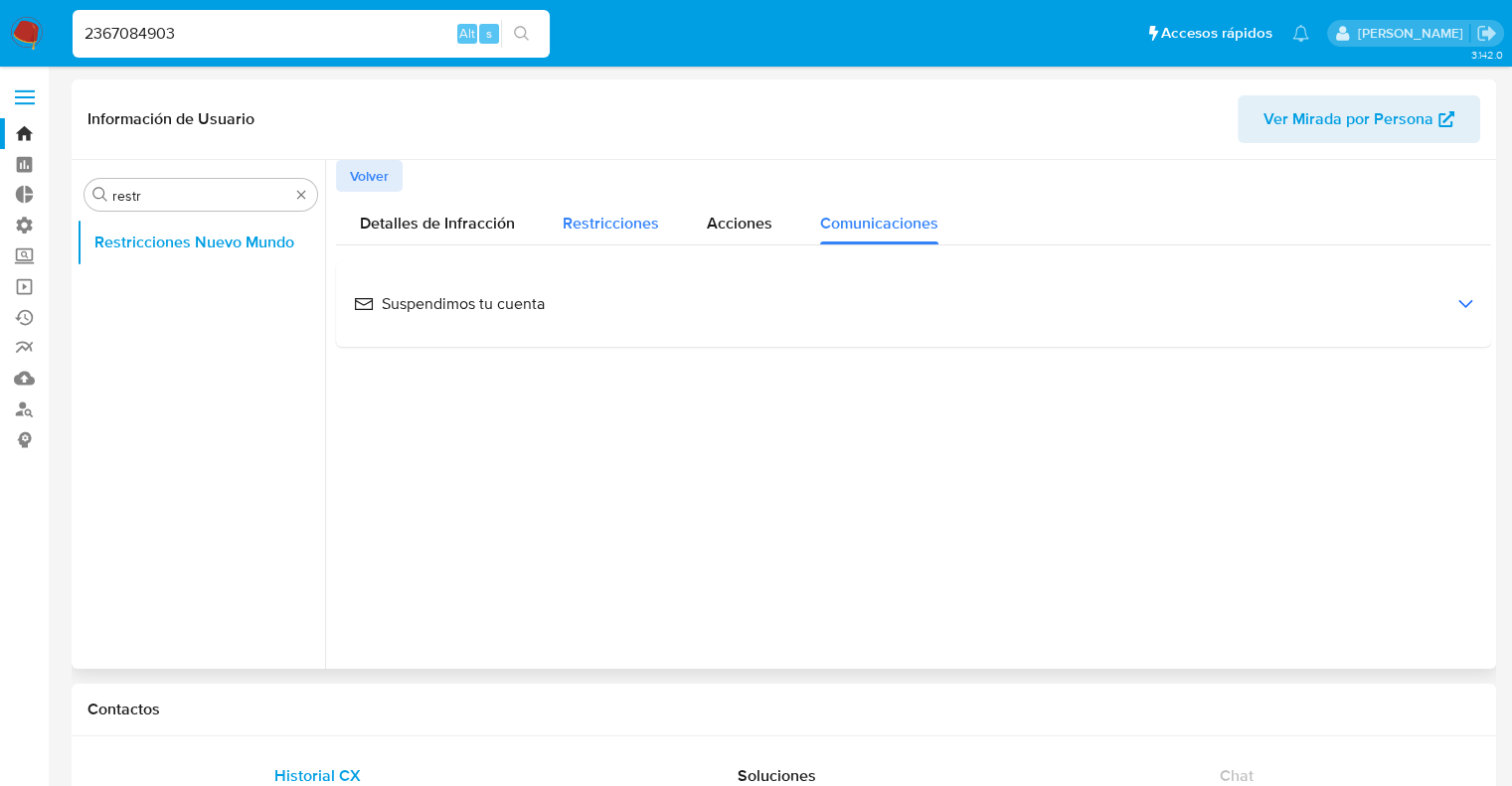 click on "Restricciones" at bounding box center (610, 223) 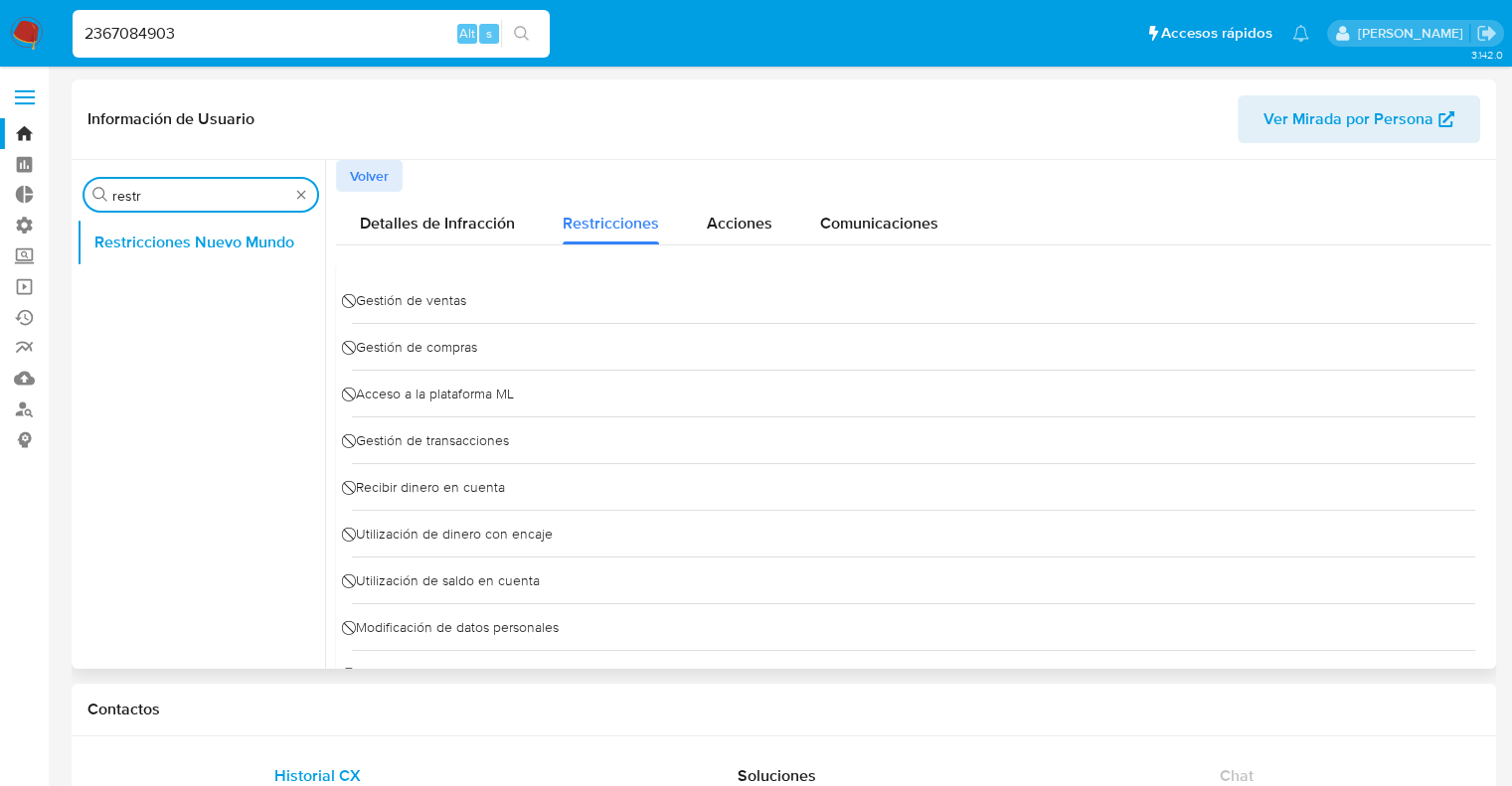 click on "restr" at bounding box center (201, 196) 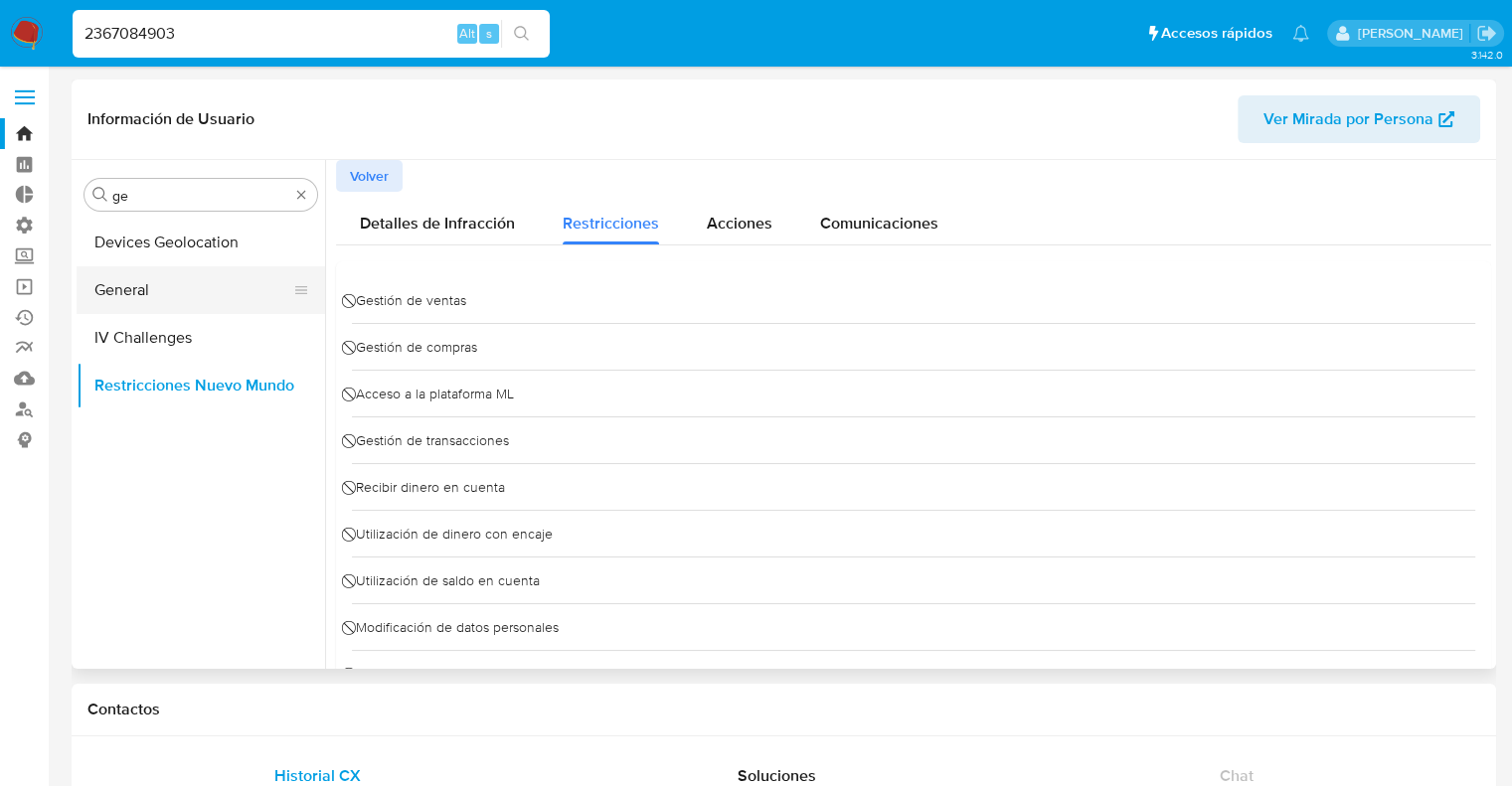 drag, startPoint x: 207, startPoint y: 322, endPoint x: 200, endPoint y: 298, distance: 25 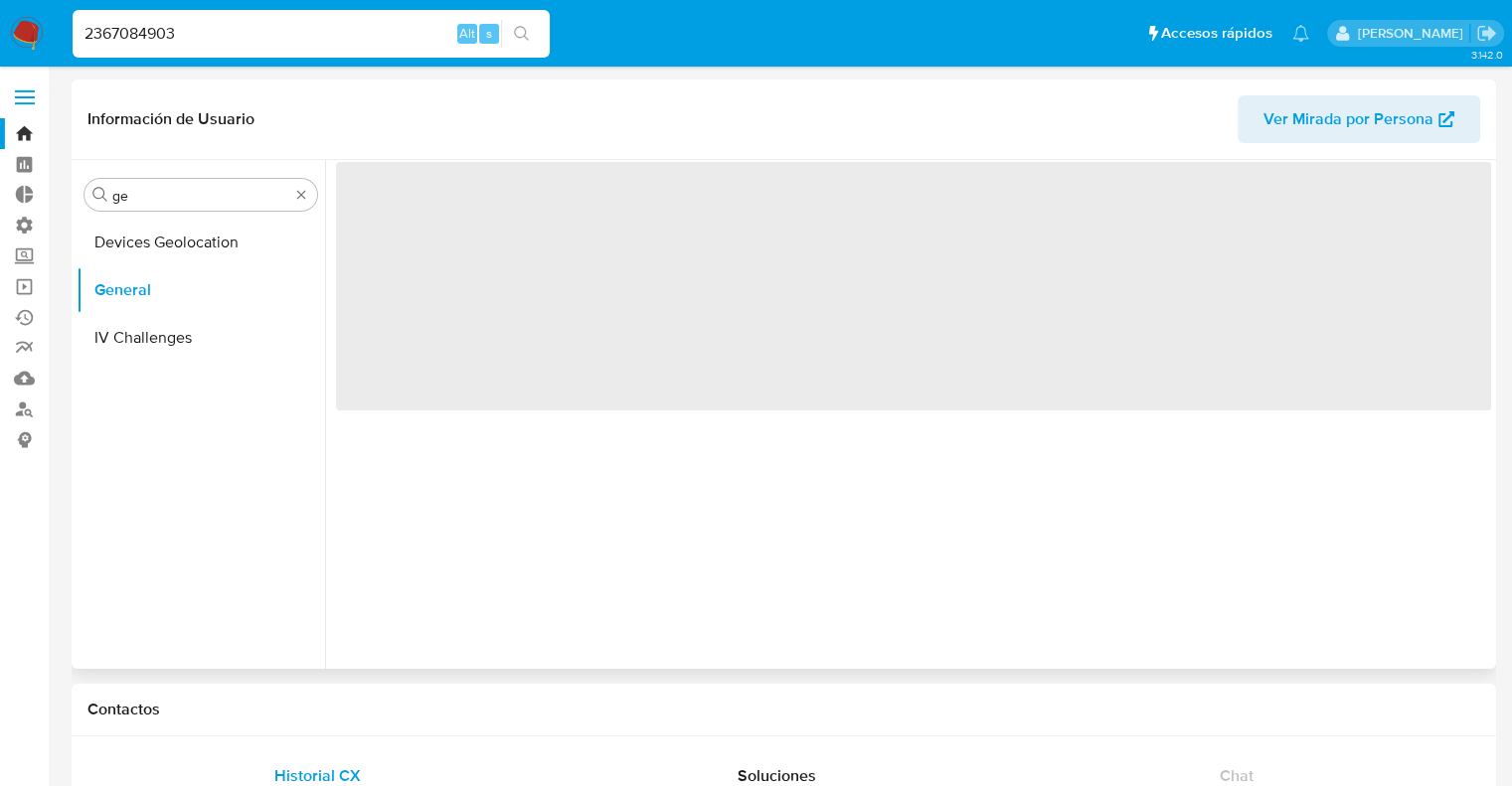 click on "Buscar ge Devices Geolocation General IV Challenges" at bounding box center (201, 415) 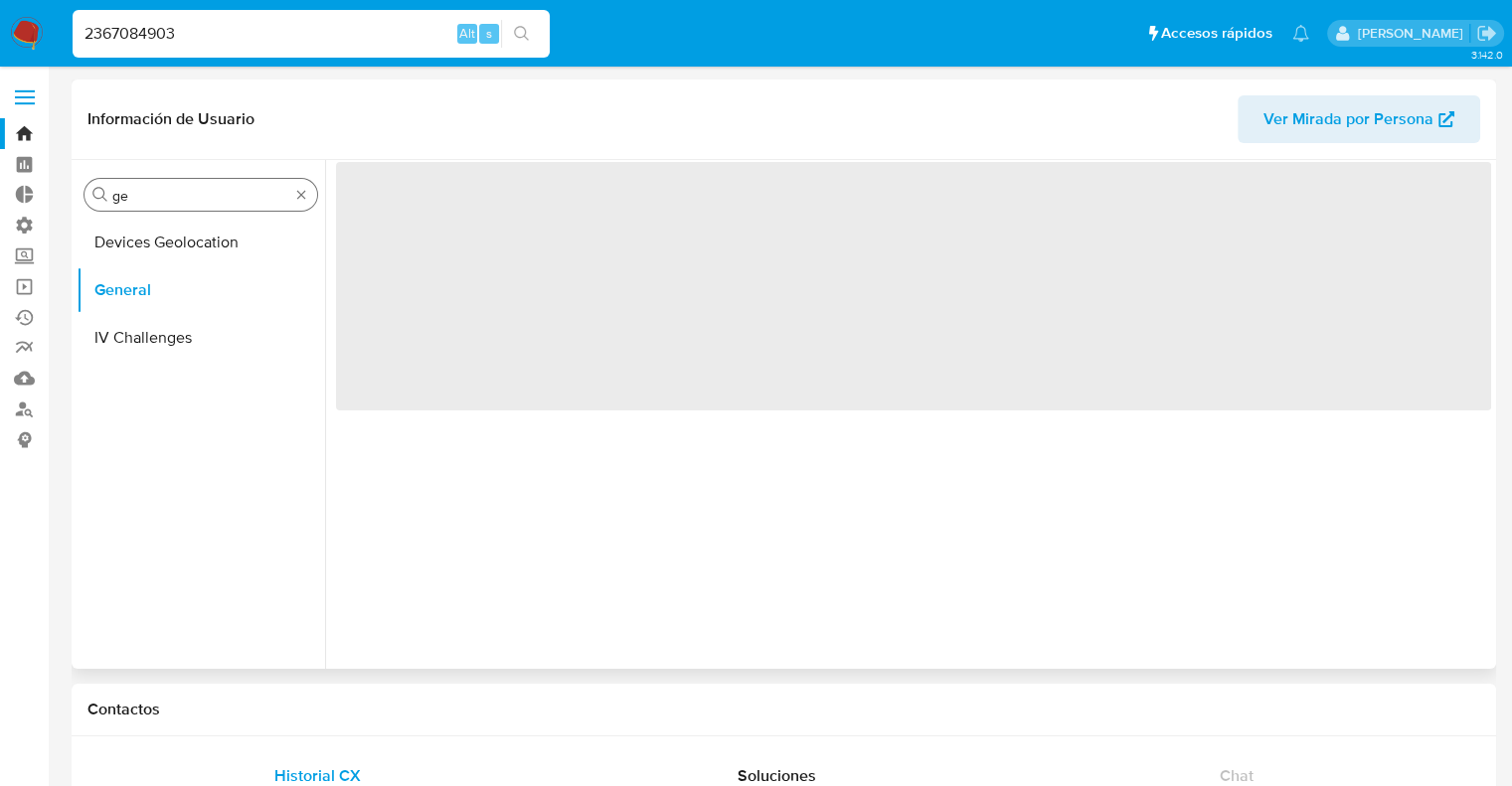 click on "ge" at bounding box center [201, 196] 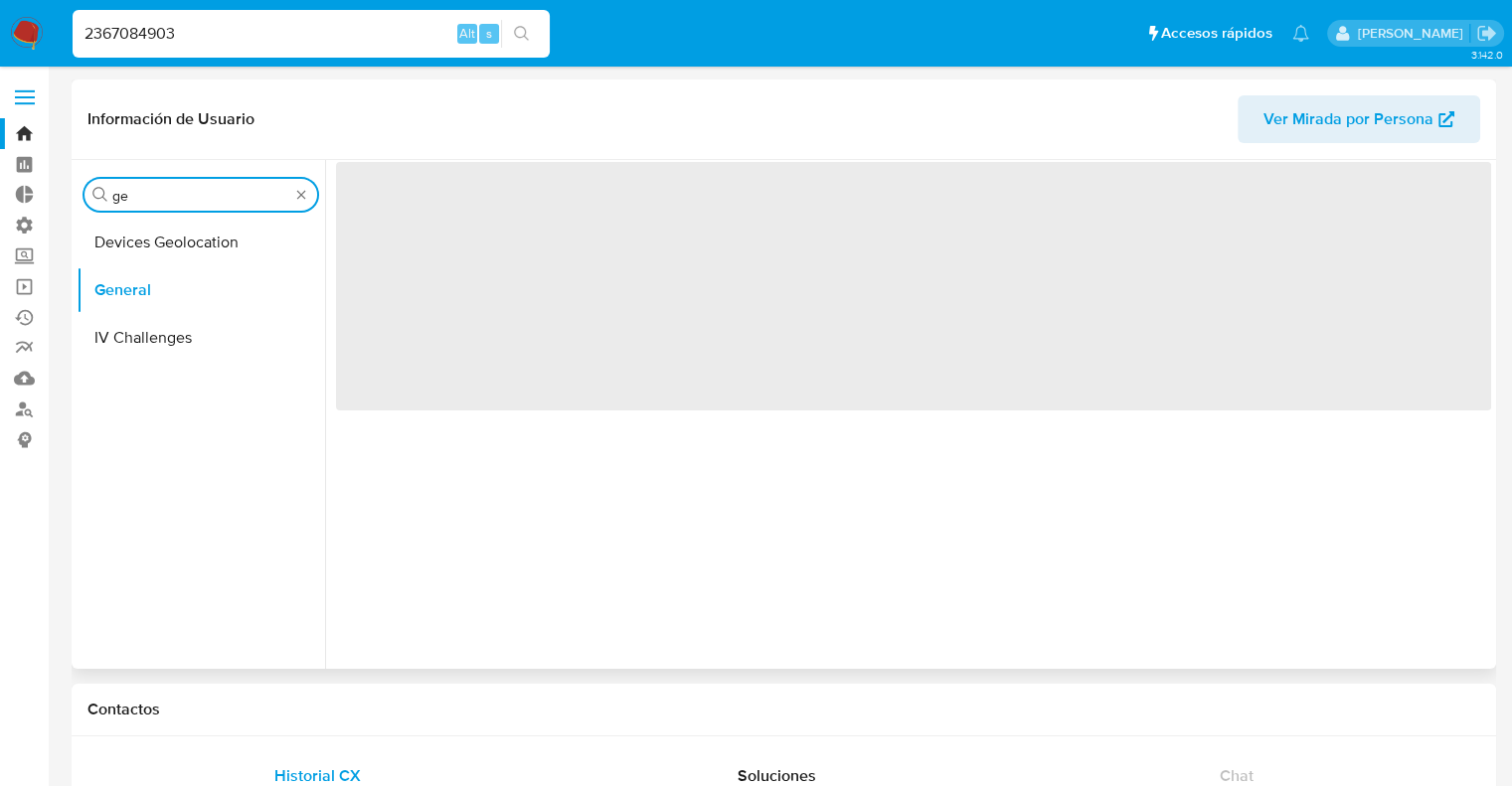 click on "ge" at bounding box center [201, 196] 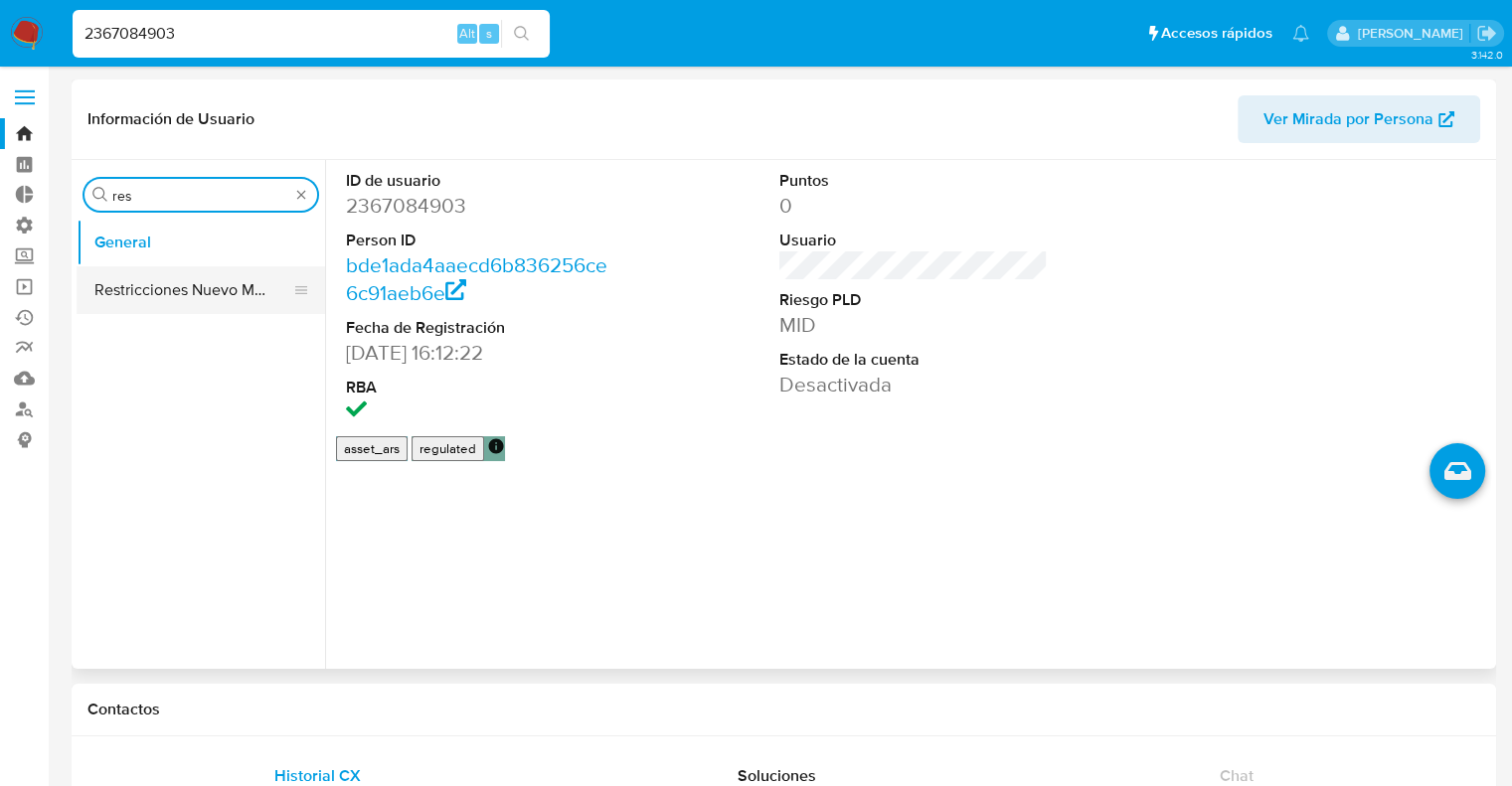 type on "res" 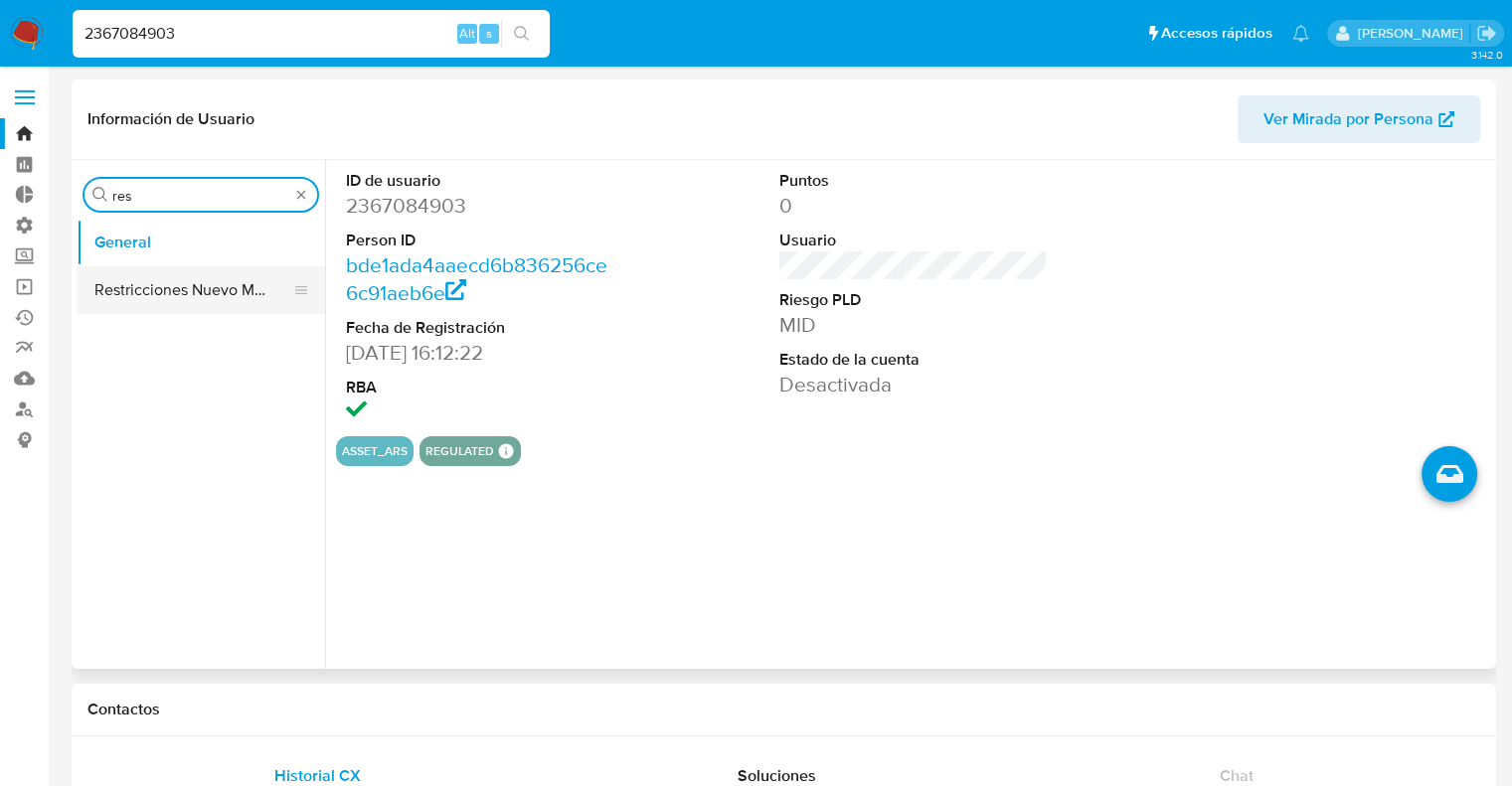 click on "Restricciones Nuevo Mundo" at bounding box center (193, 290) 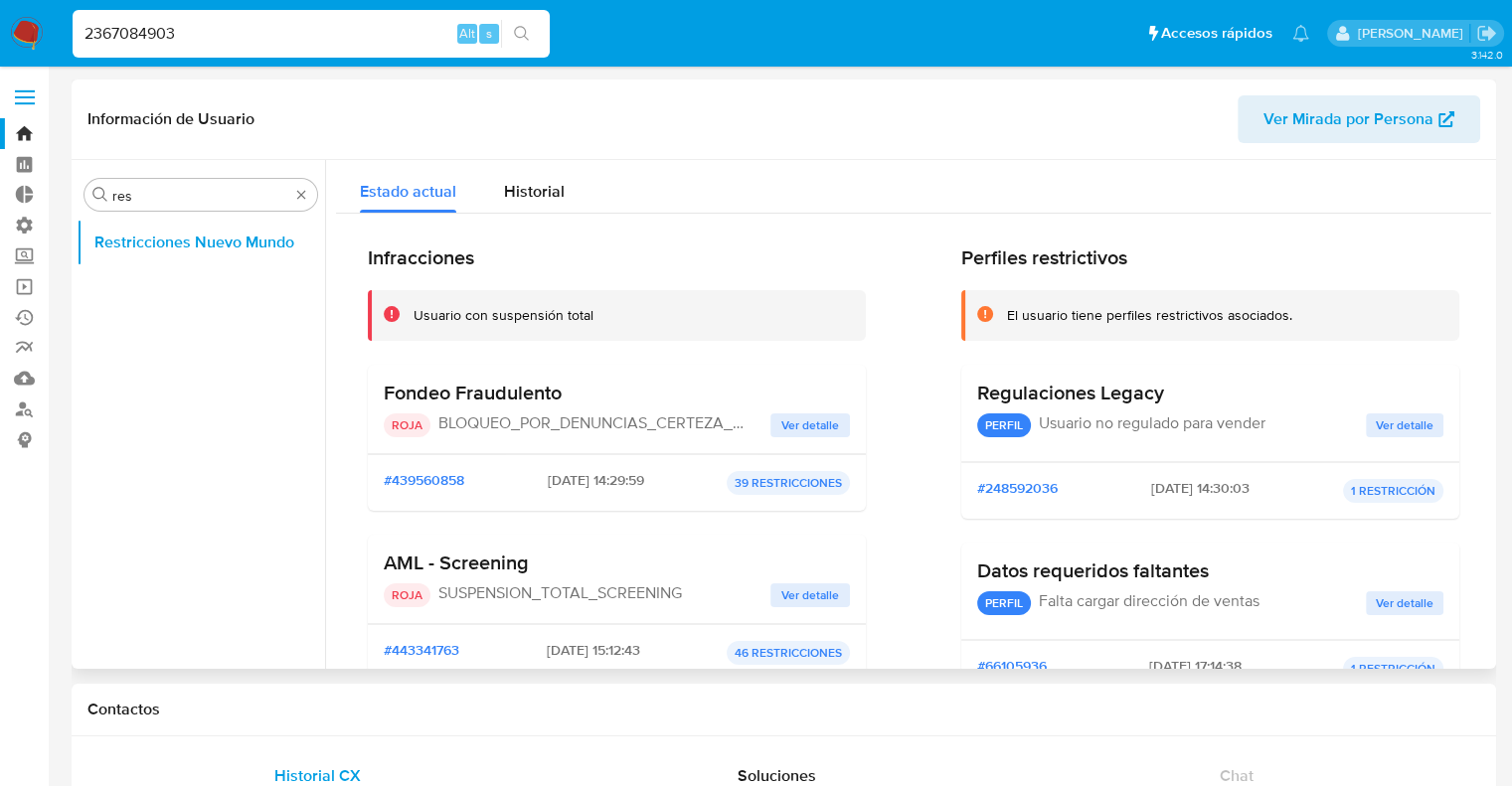 click on "Estado actual Historial" at bounding box center [914, 186] 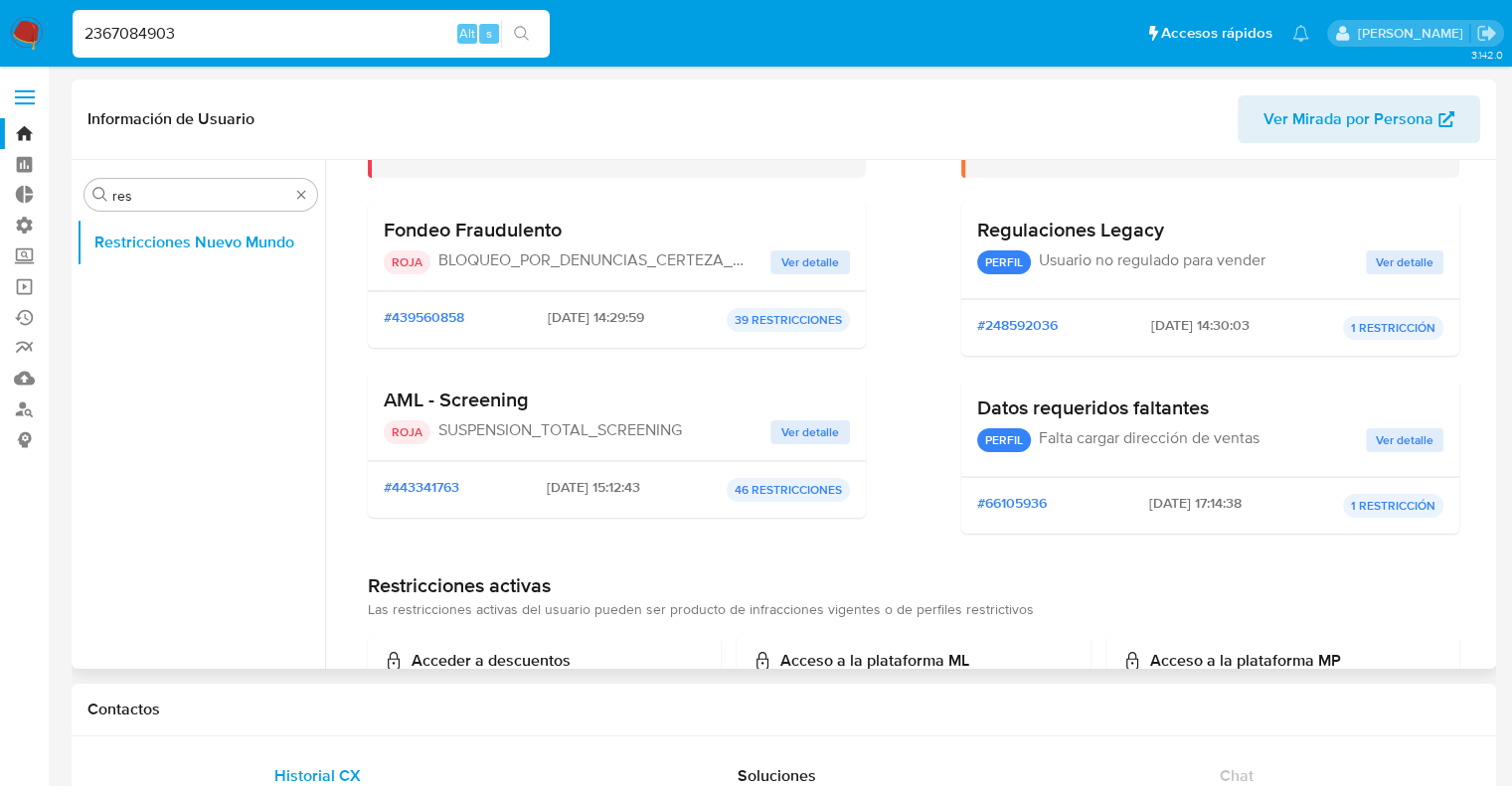 scroll, scrollTop: 159, scrollLeft: 0, axis: vertical 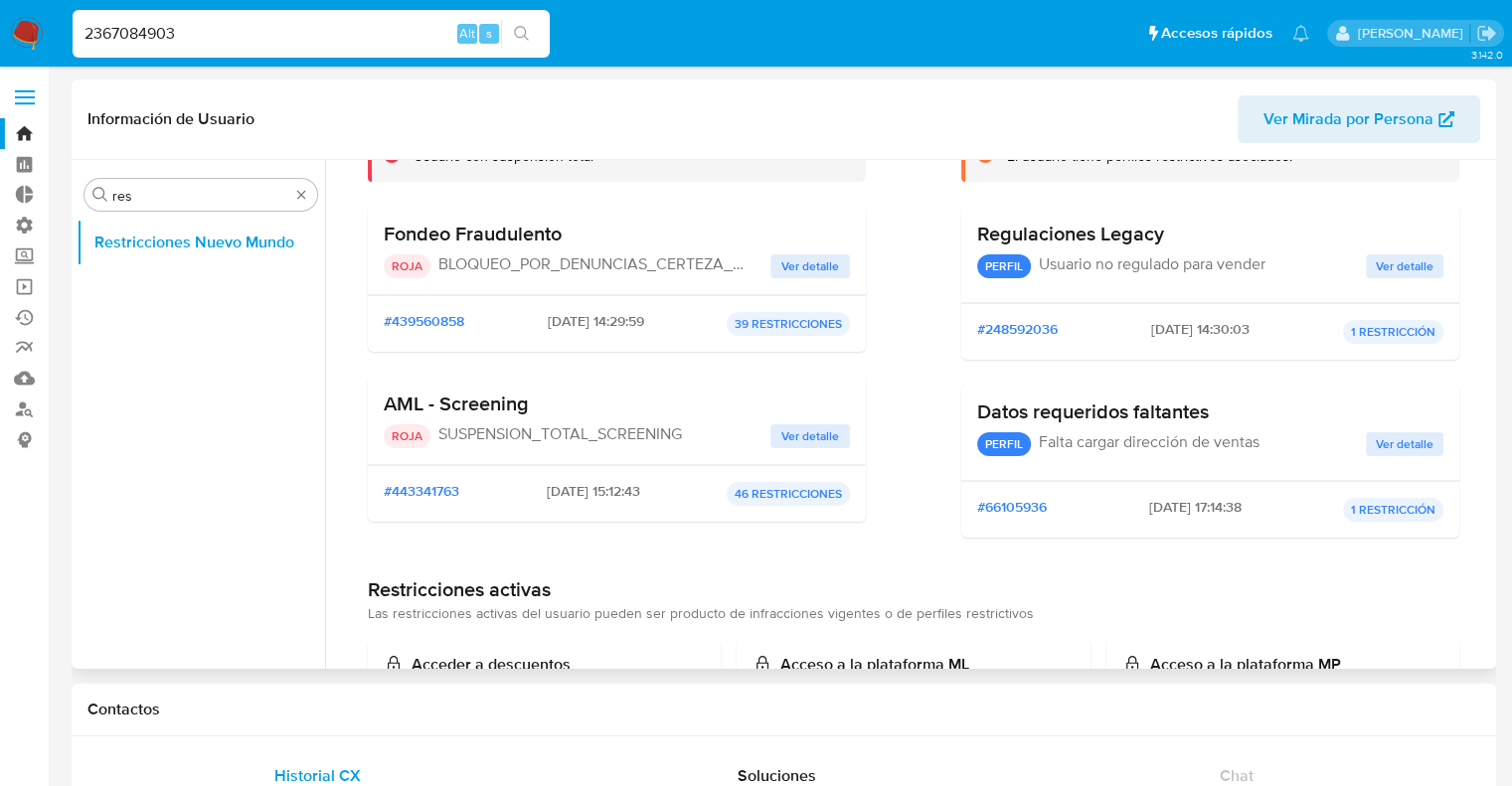 click on "Ver detalle" at bounding box center [810, 266] 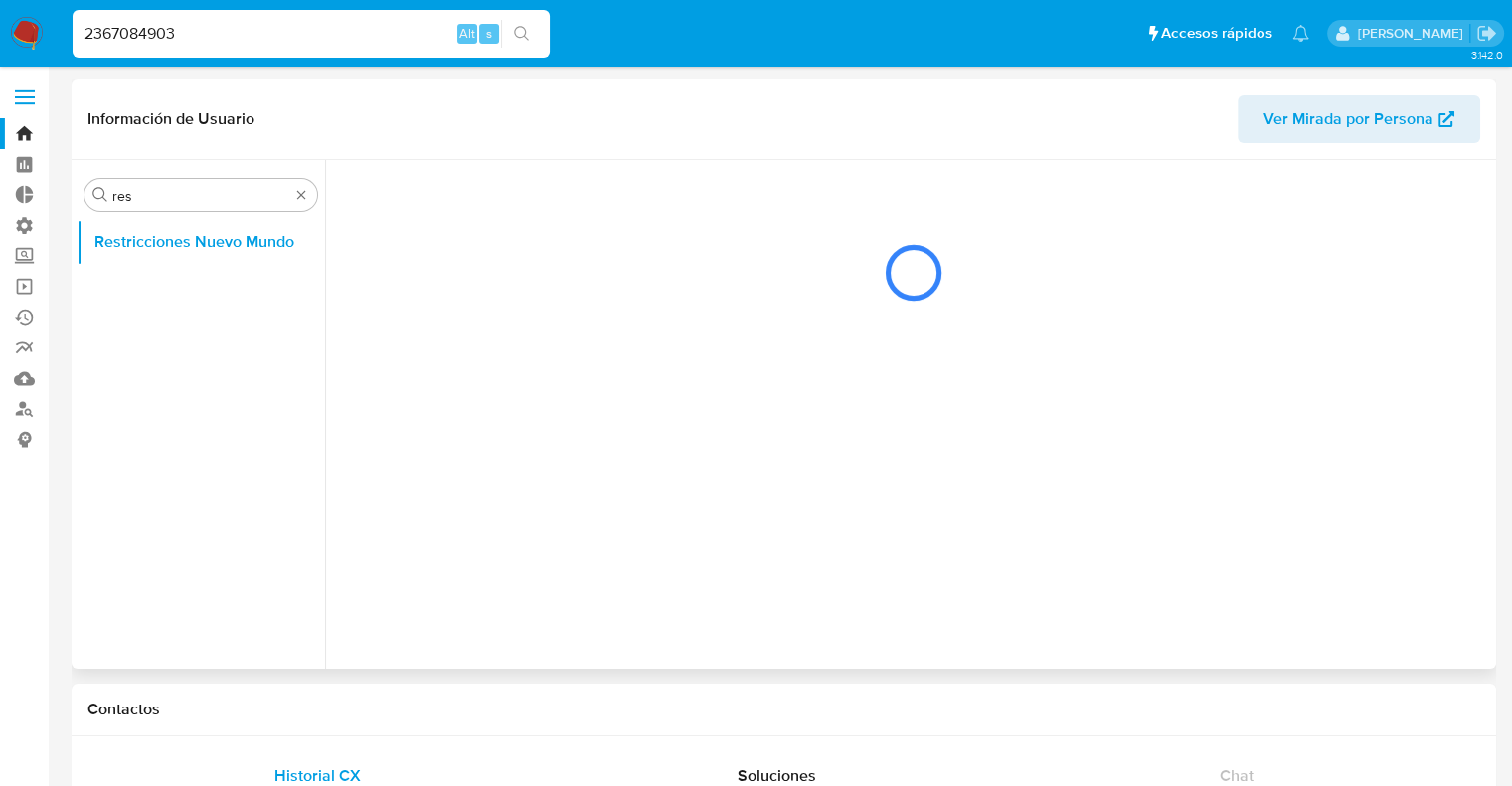 scroll, scrollTop: 0, scrollLeft: 0, axis: both 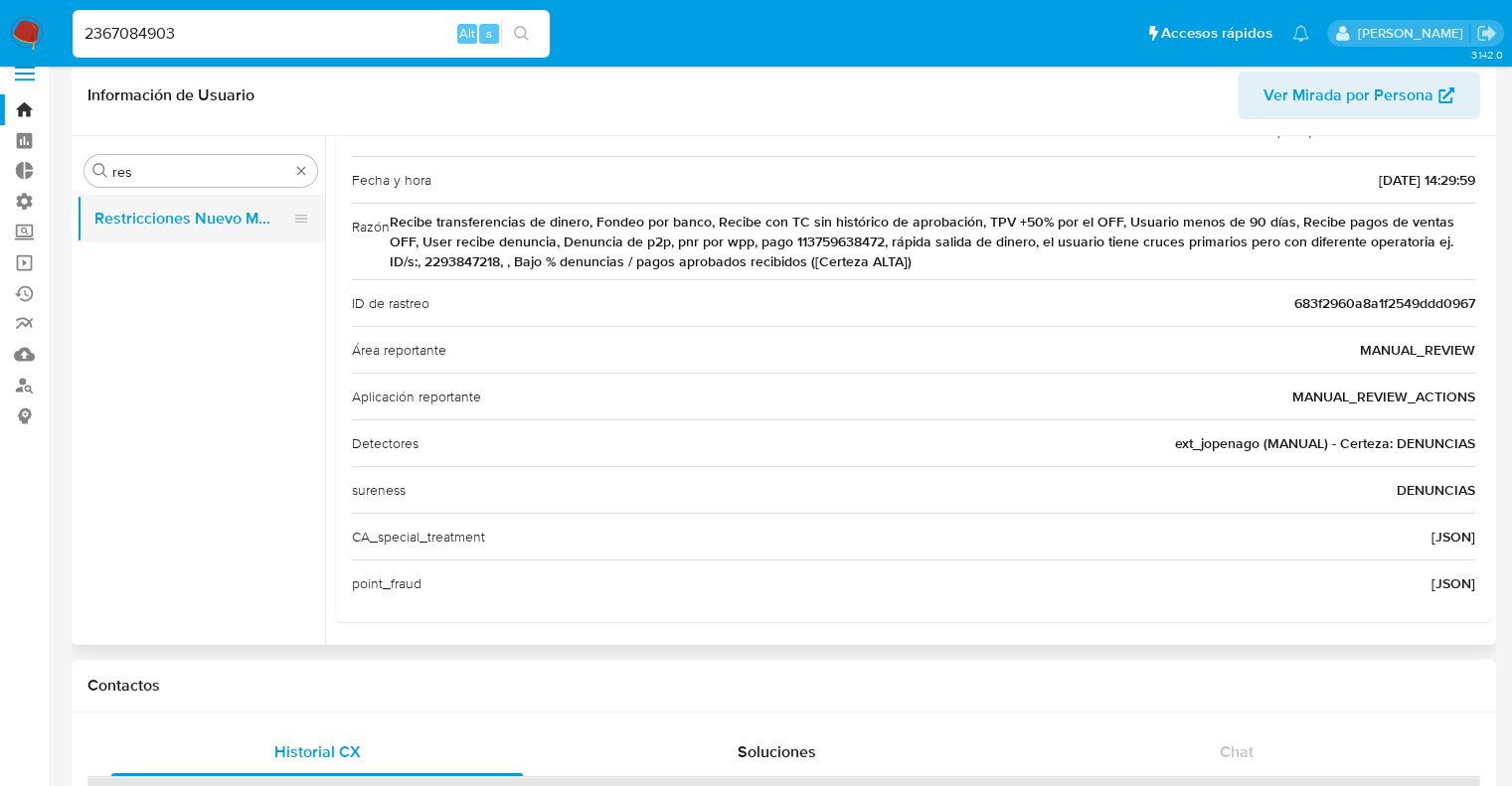 click on "Restricciones Nuevo Mundo" at bounding box center (193, 219) 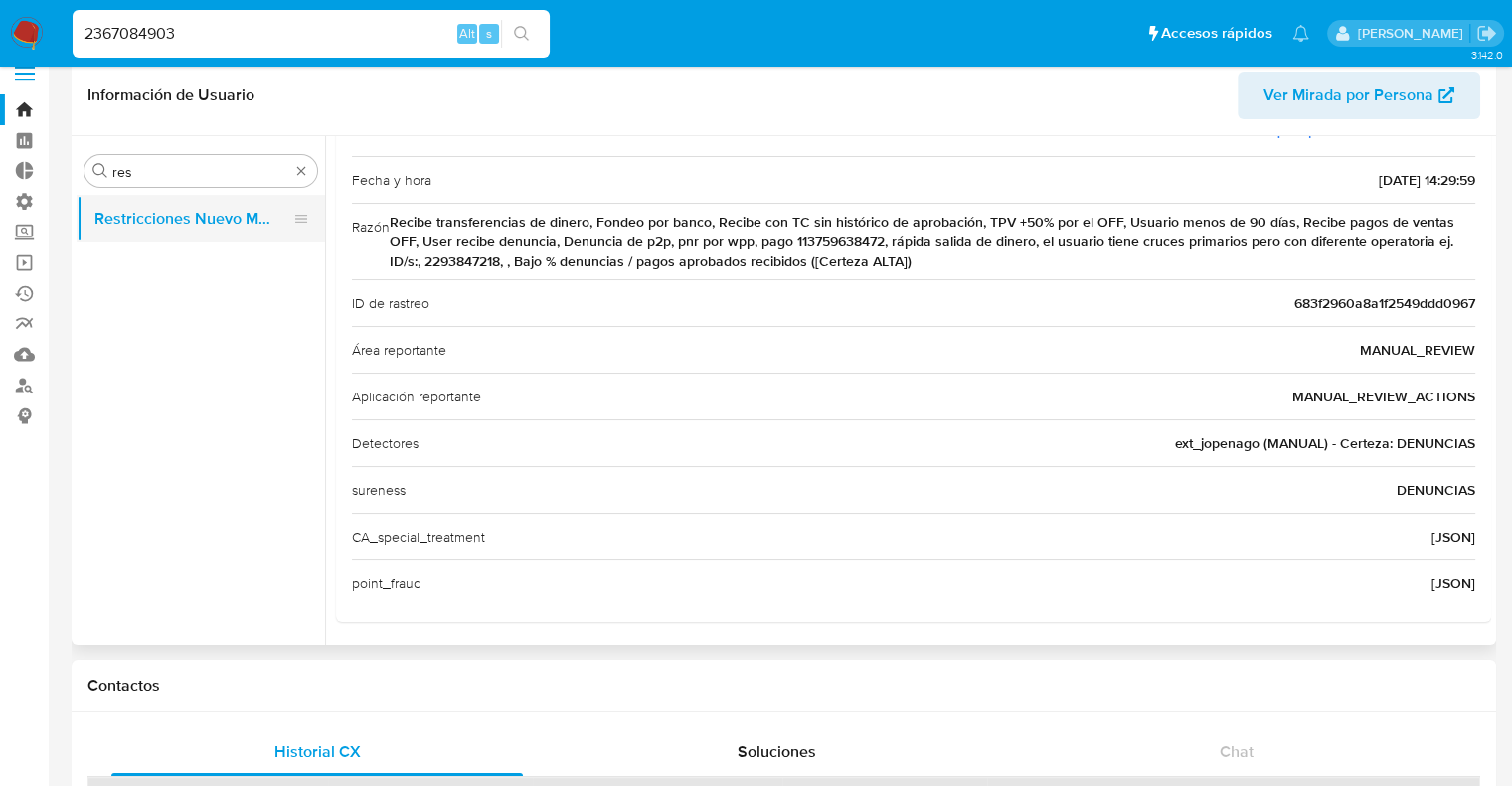 click on "Restricciones Nuevo Mundo" at bounding box center [193, 219] 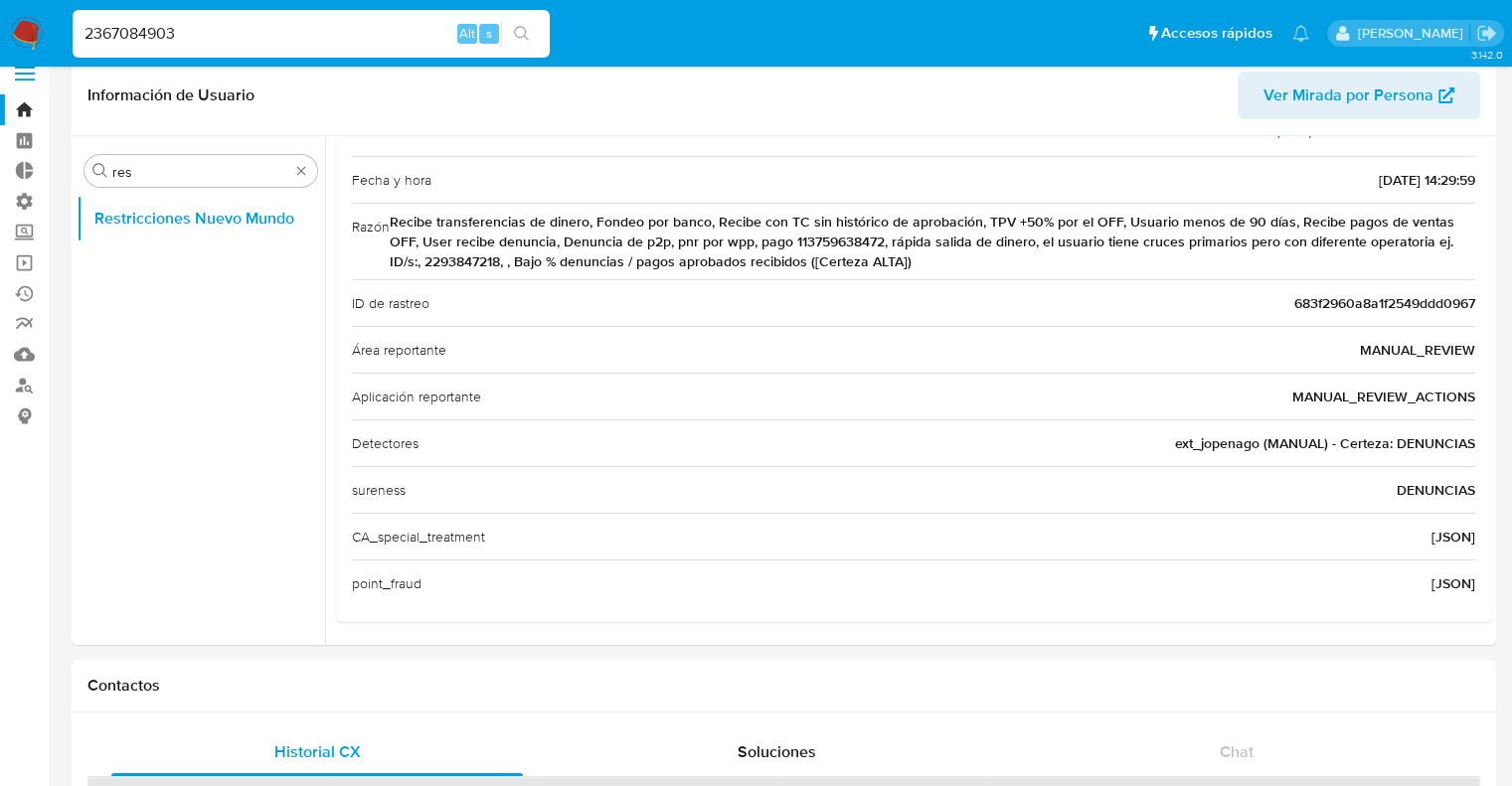type 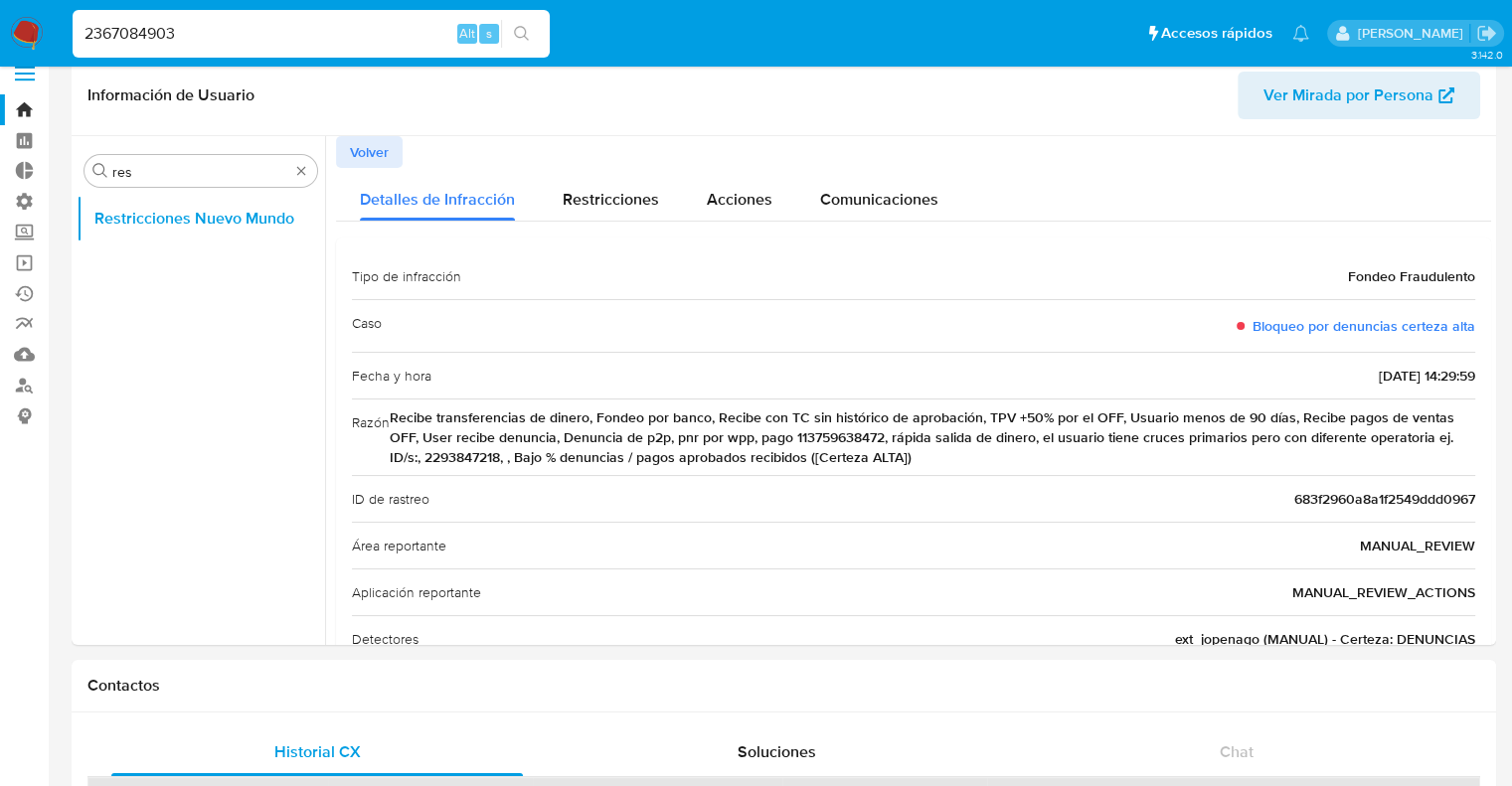 type 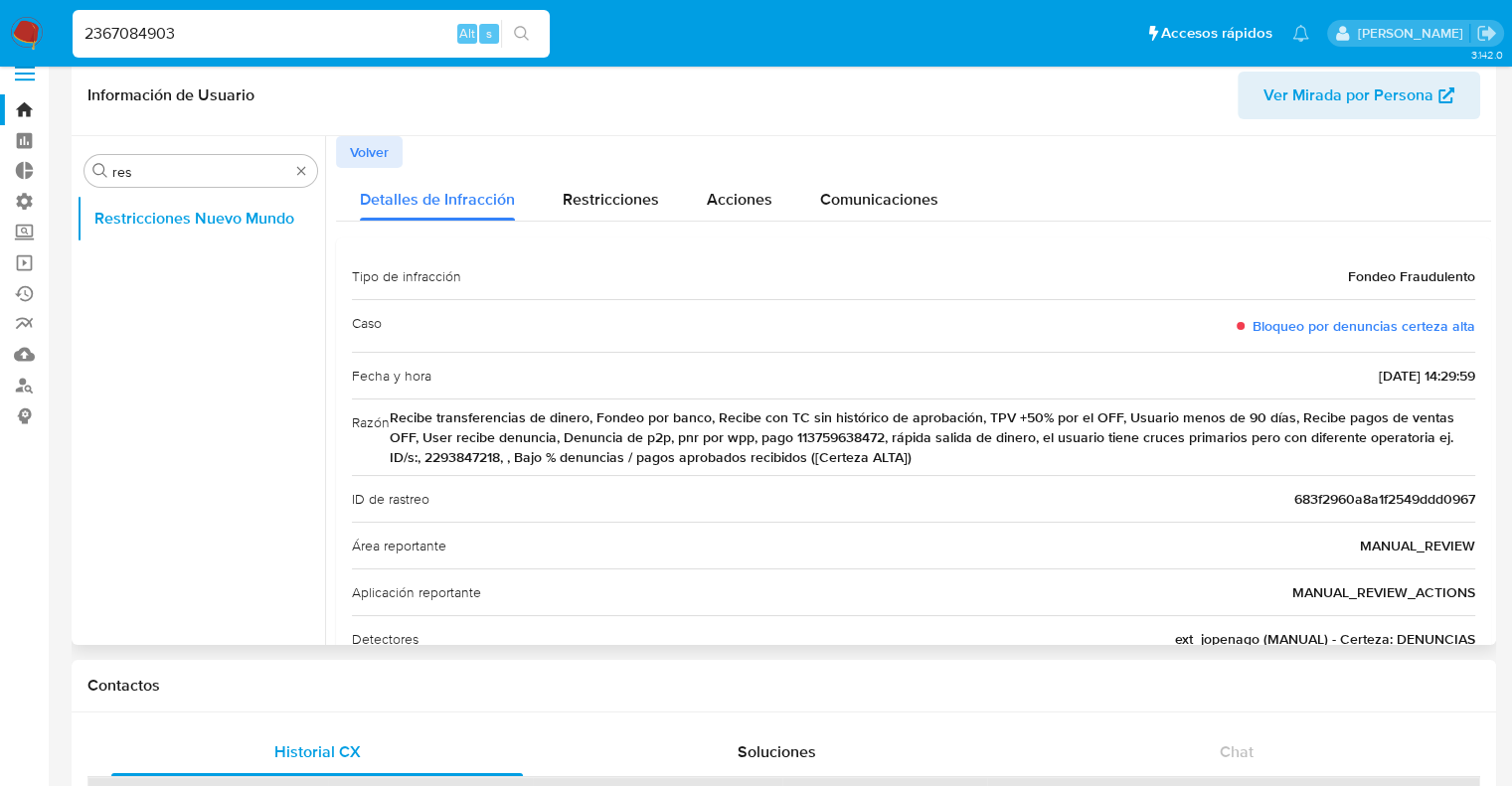 click on "Volver" at bounding box center (369, 152) 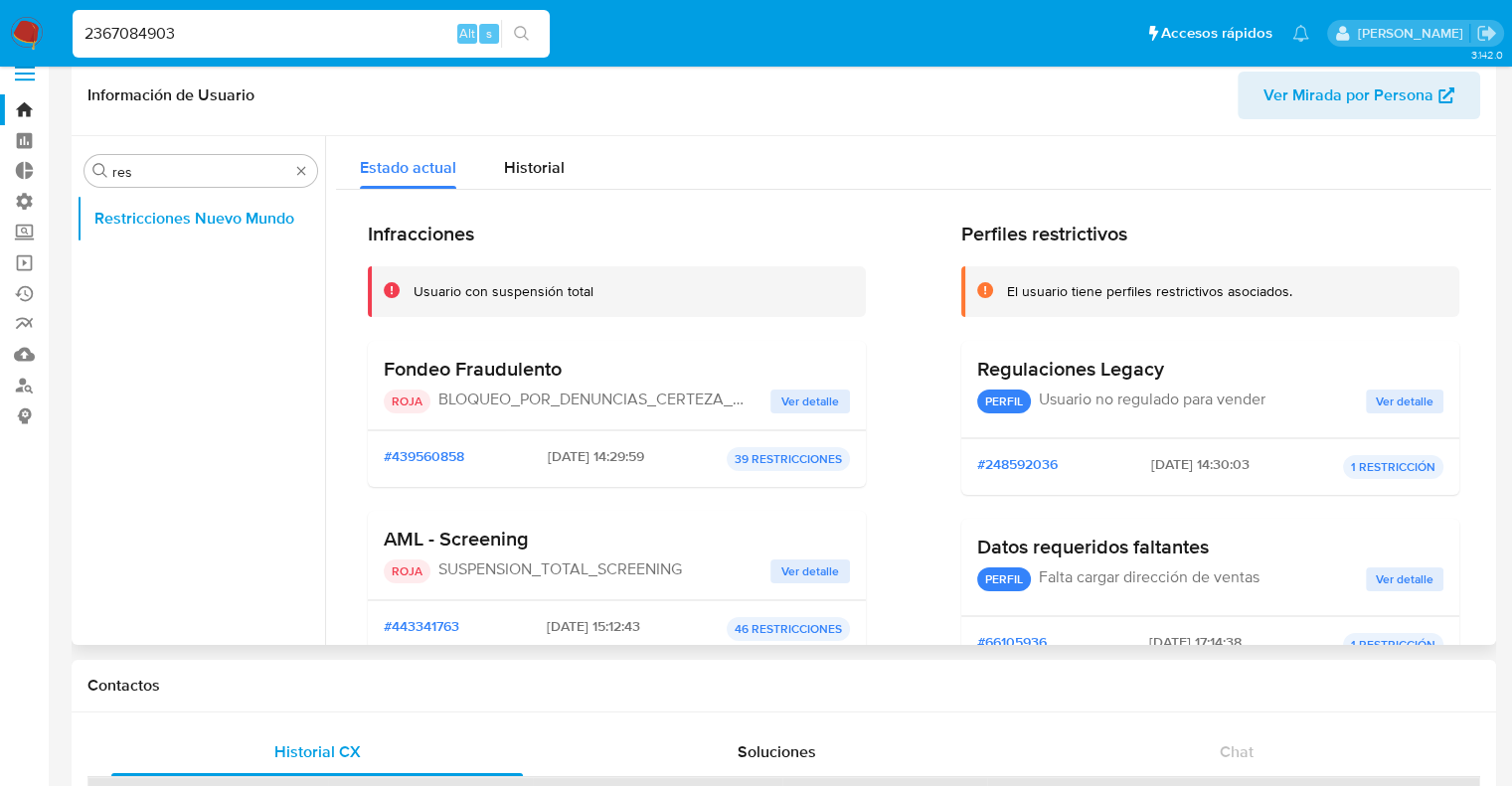 click on "Infracciones Usuario con suspensión total Fondeo Fraudulento ROJA BLOQUEO_POR_DENUNCIAS_CERTEZA_ALTA Ver detalle #439560858 2025-06-03 - 14:29:59 39 RESTRICCIONES AML - Screening ROJA SUSPENSION_TOTAL_SCREENING Ver detalle #443341763 2025-06-27 - 15:12:43 46 RESTRICCIONES" at bounding box center [616, 455] 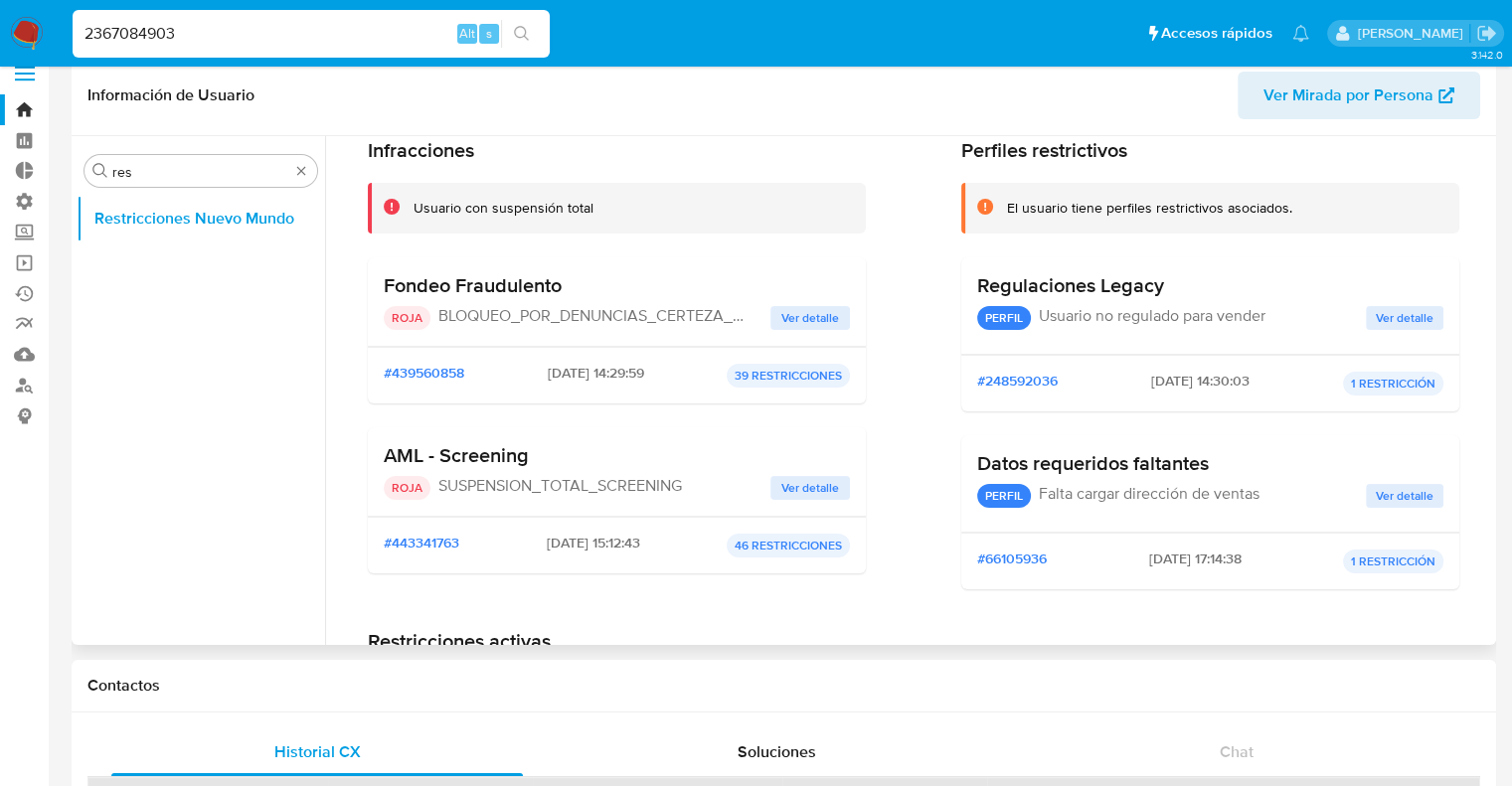scroll, scrollTop: 119, scrollLeft: 0, axis: vertical 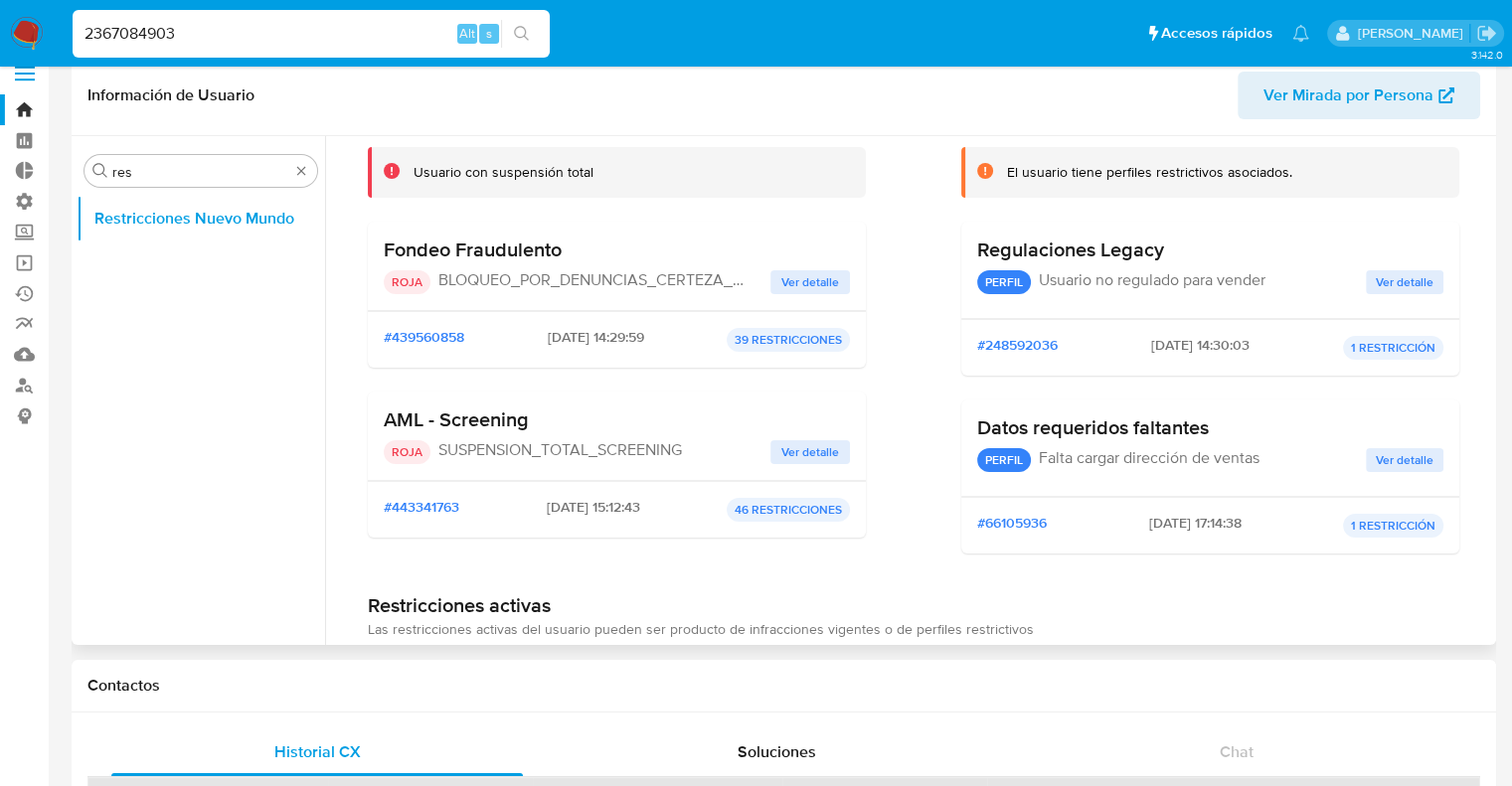 click on "46 RESTRICCIONES" at bounding box center (788, 510) 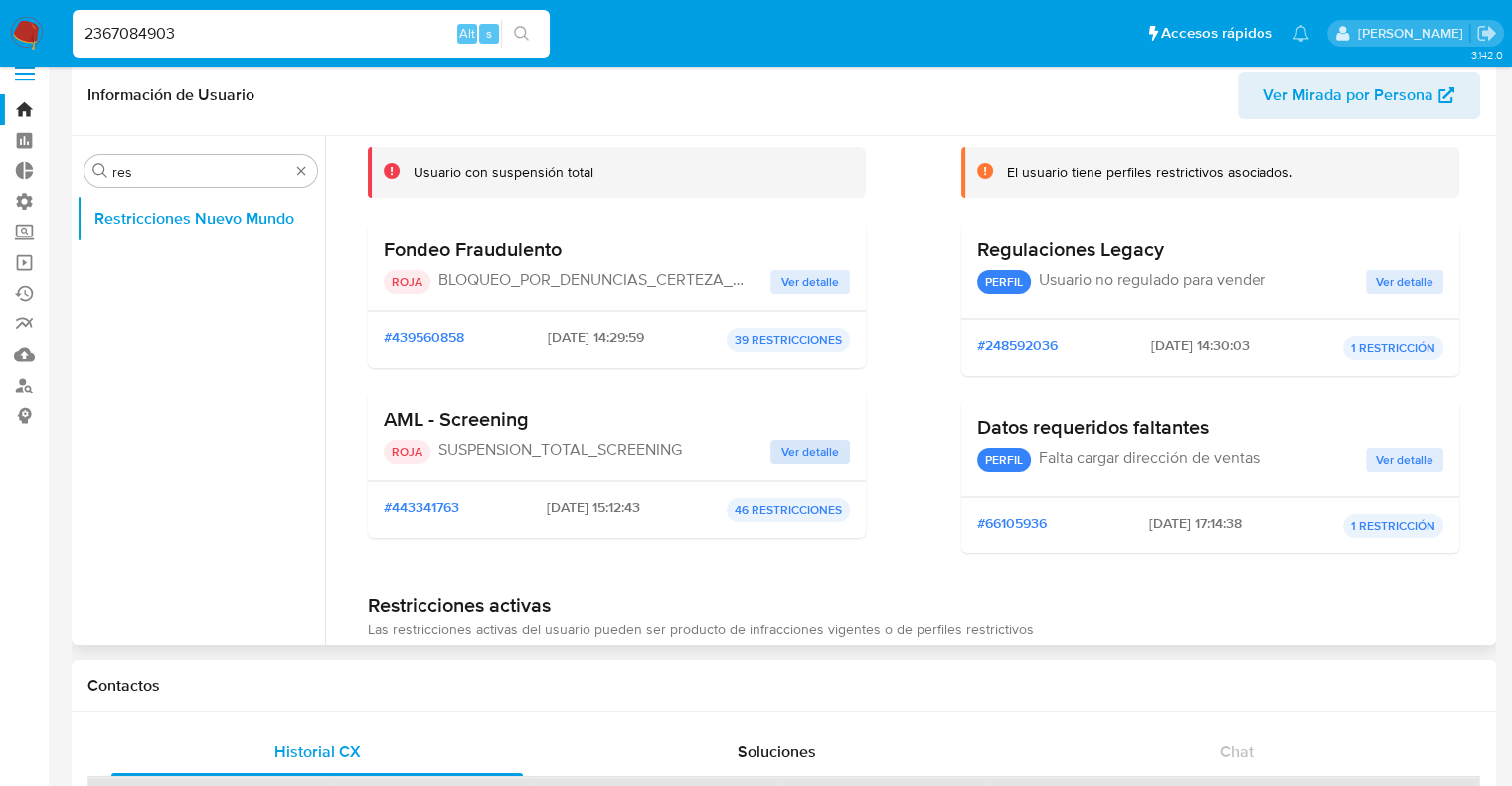 scroll, scrollTop: 0, scrollLeft: 0, axis: both 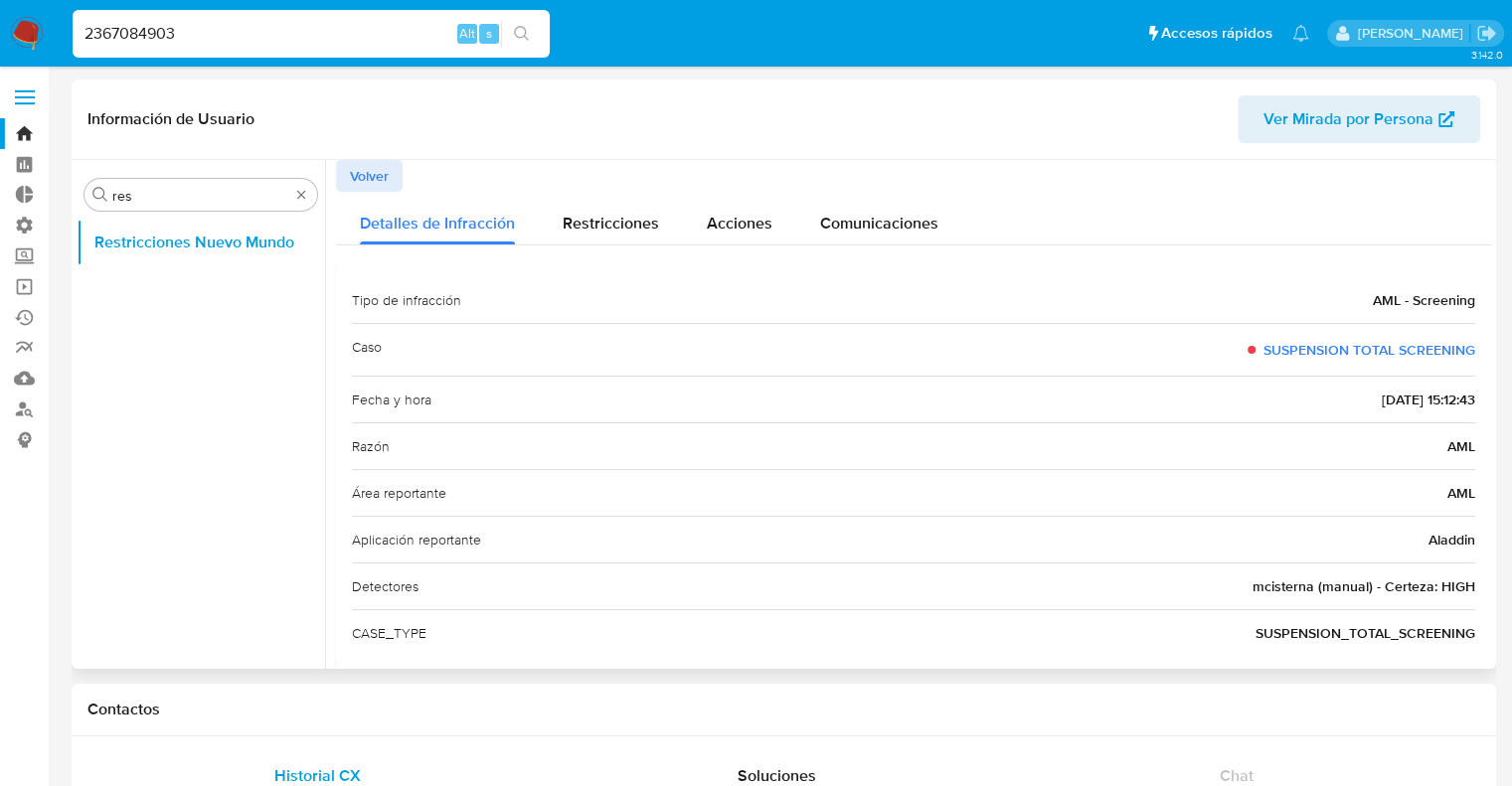 click on "Volver" at bounding box center (369, 176) 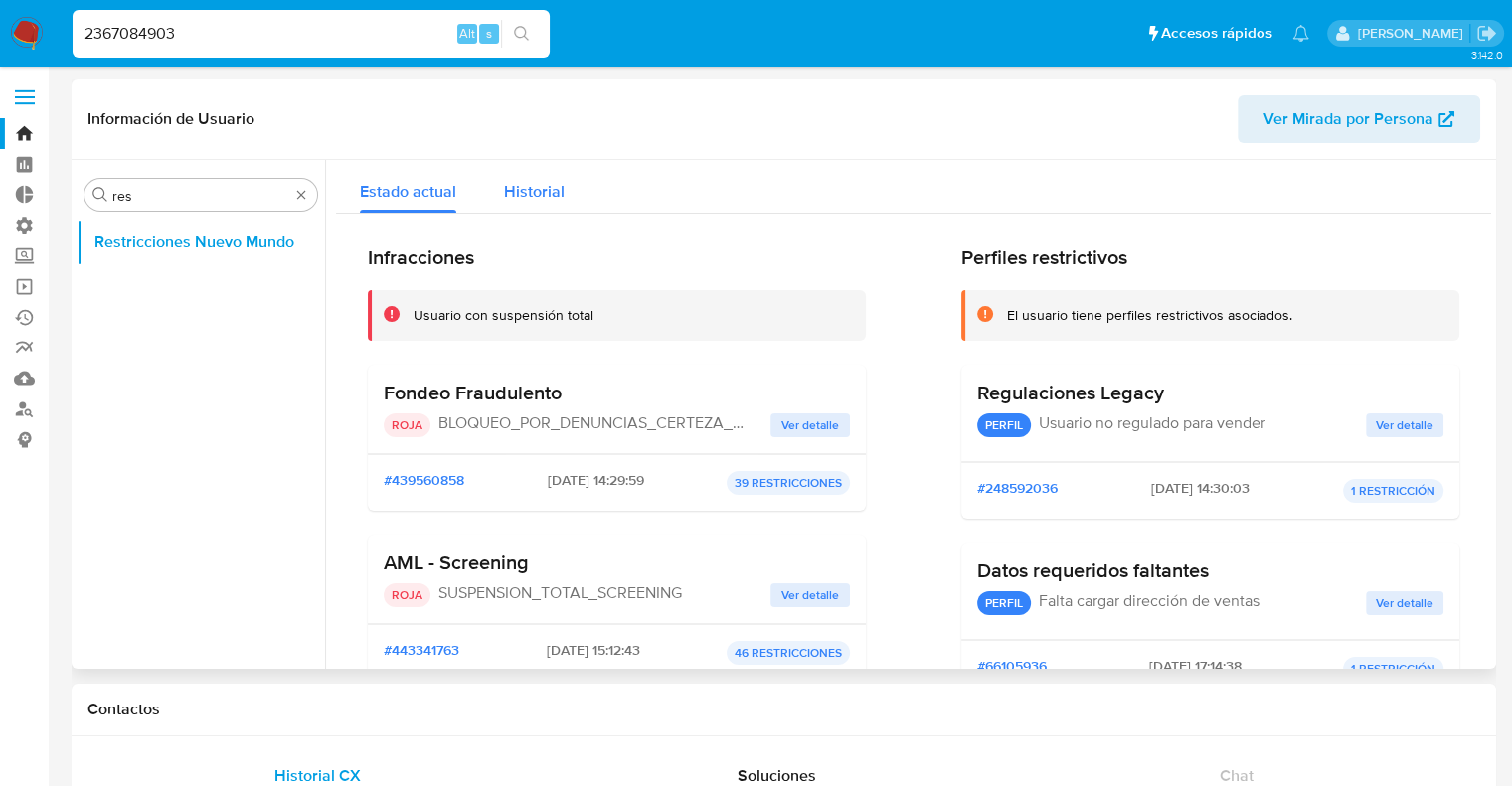 click on "Historial" at bounding box center [534, 186] 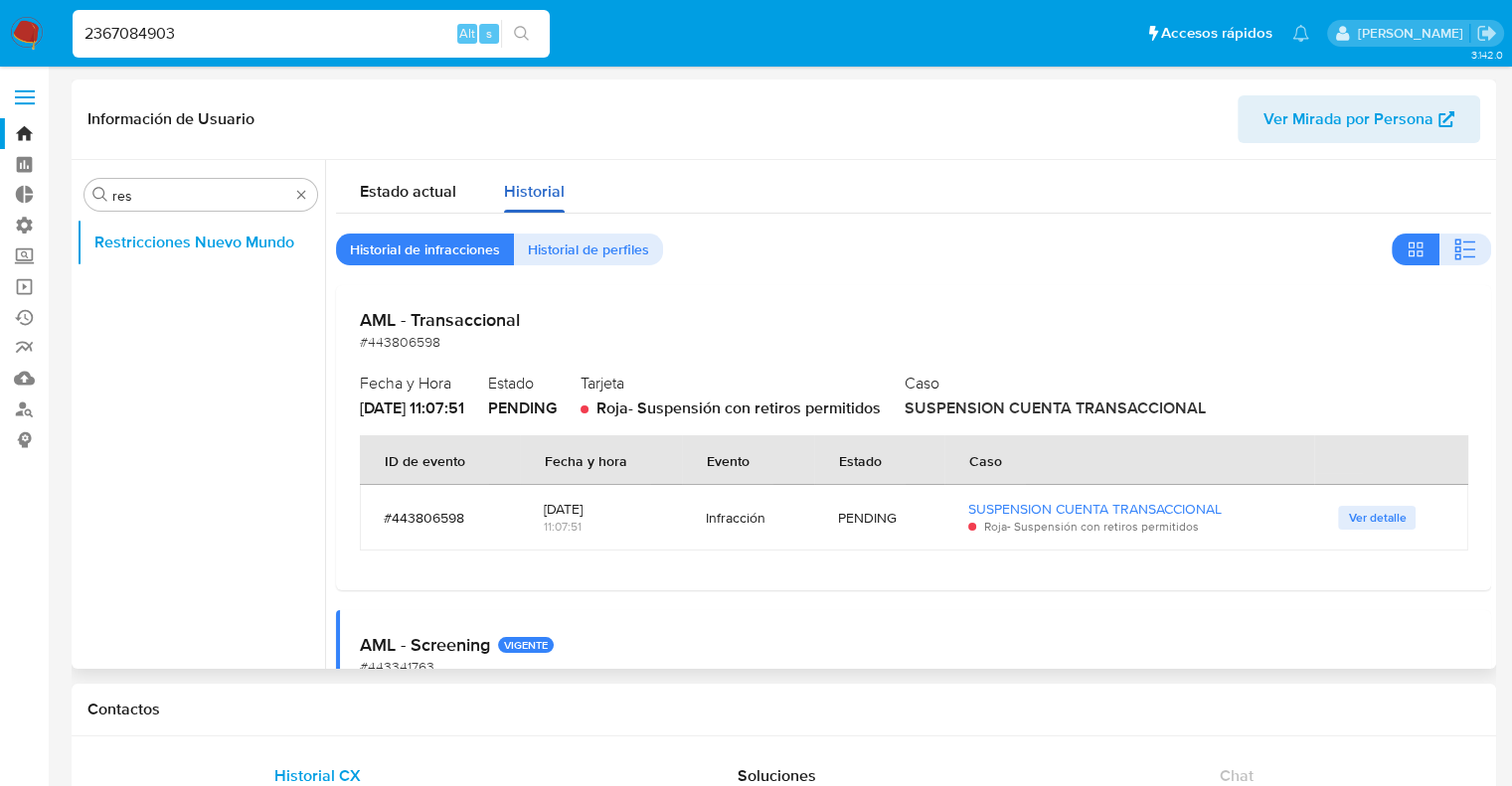 type 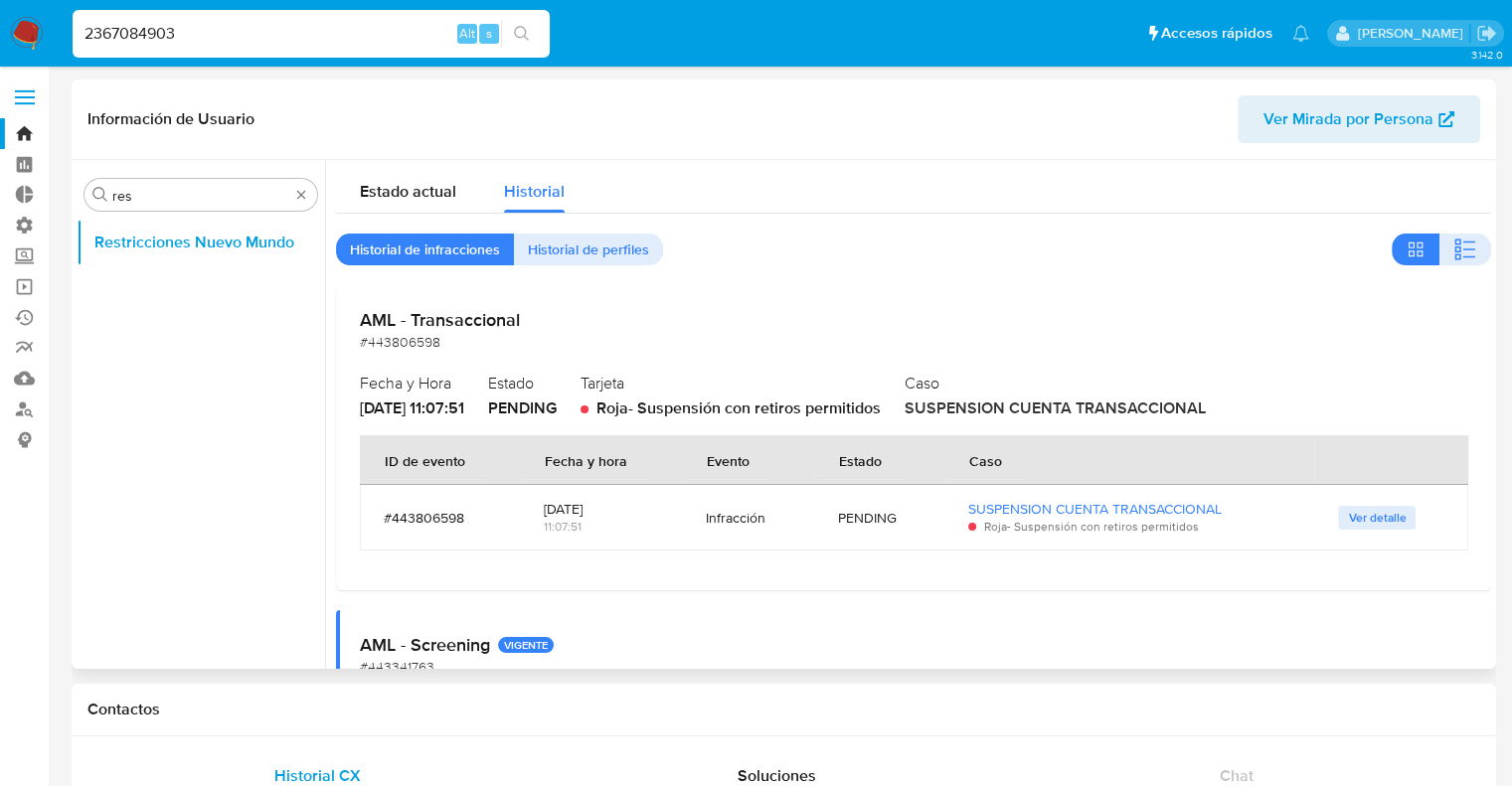 drag, startPoint x: 310, startPoint y: 293, endPoint x: 771, endPoint y: 427, distance: 480.0802 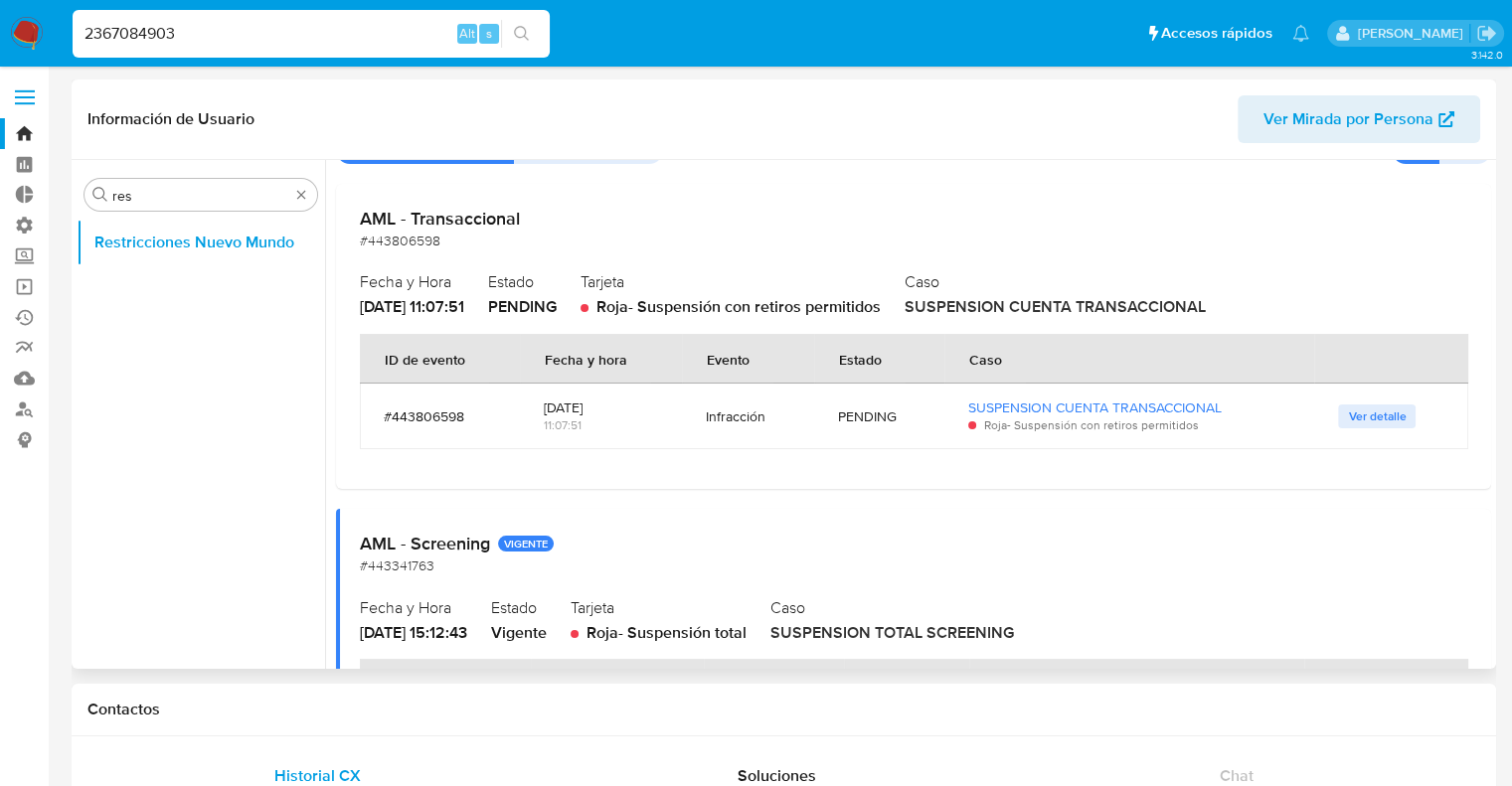 scroll, scrollTop: 159, scrollLeft: 0, axis: vertical 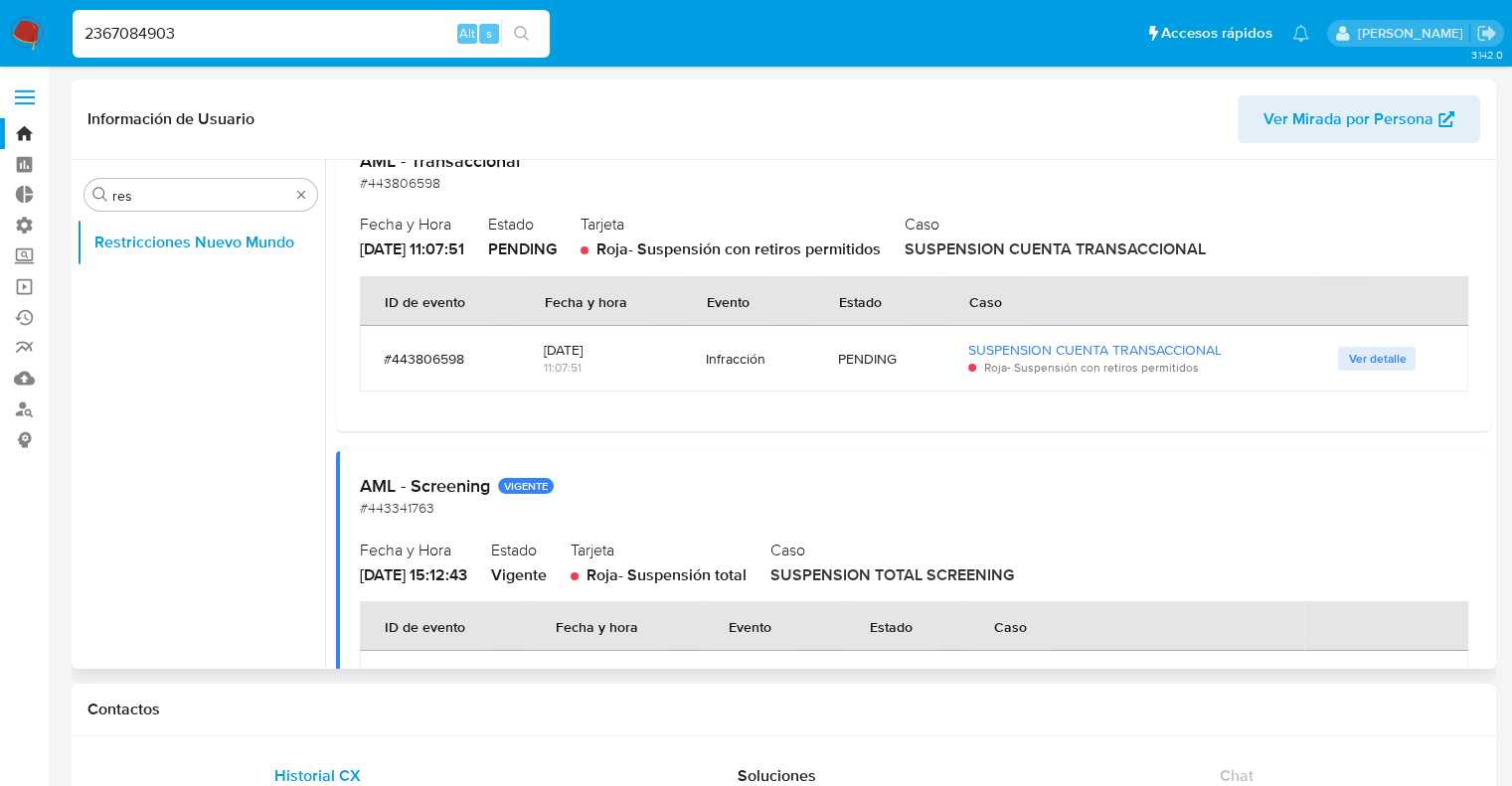 click on "AML - Screening VIGENTE" at bounding box center (914, 486) 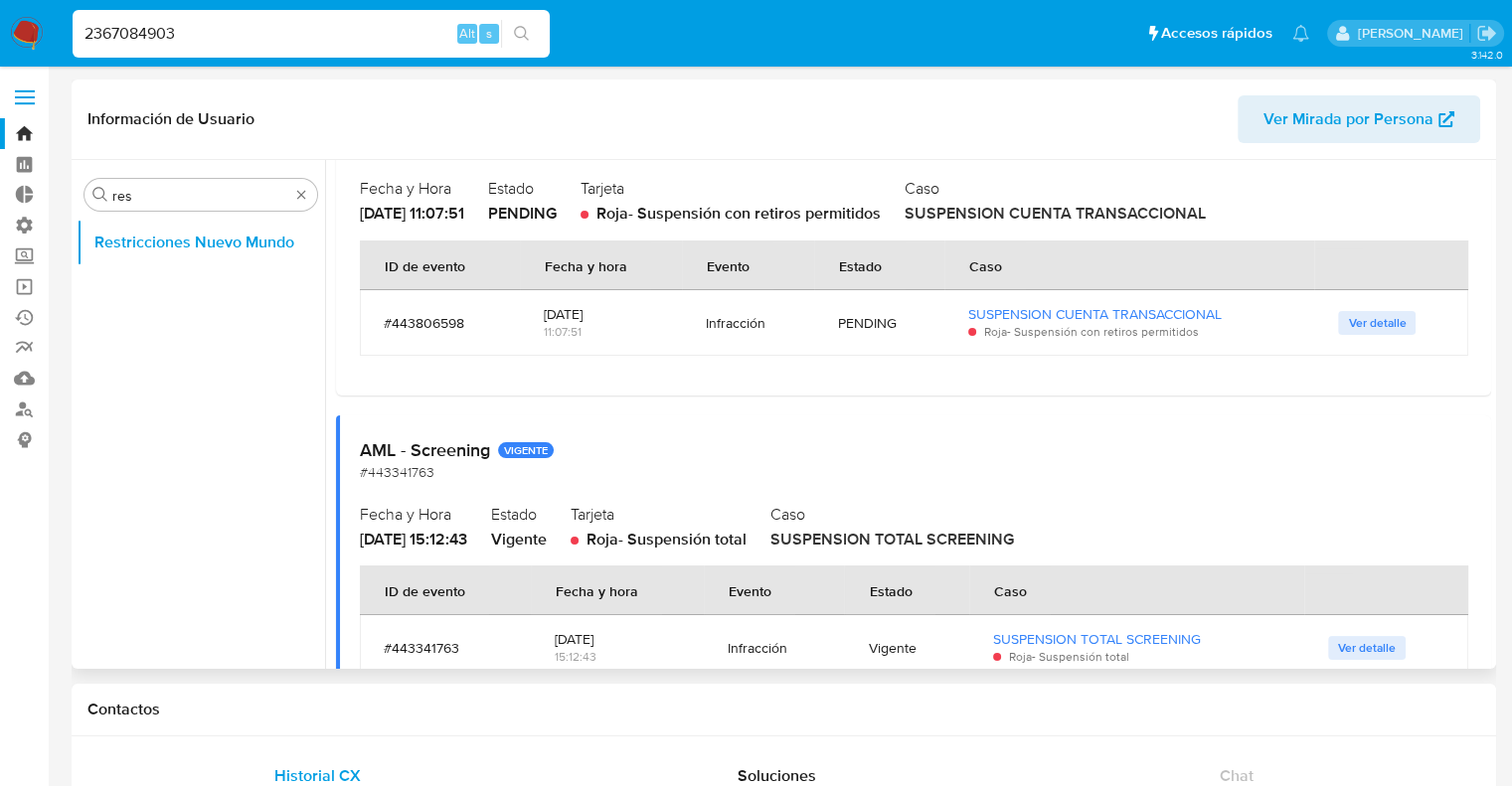 scroll, scrollTop: 159, scrollLeft: 0, axis: vertical 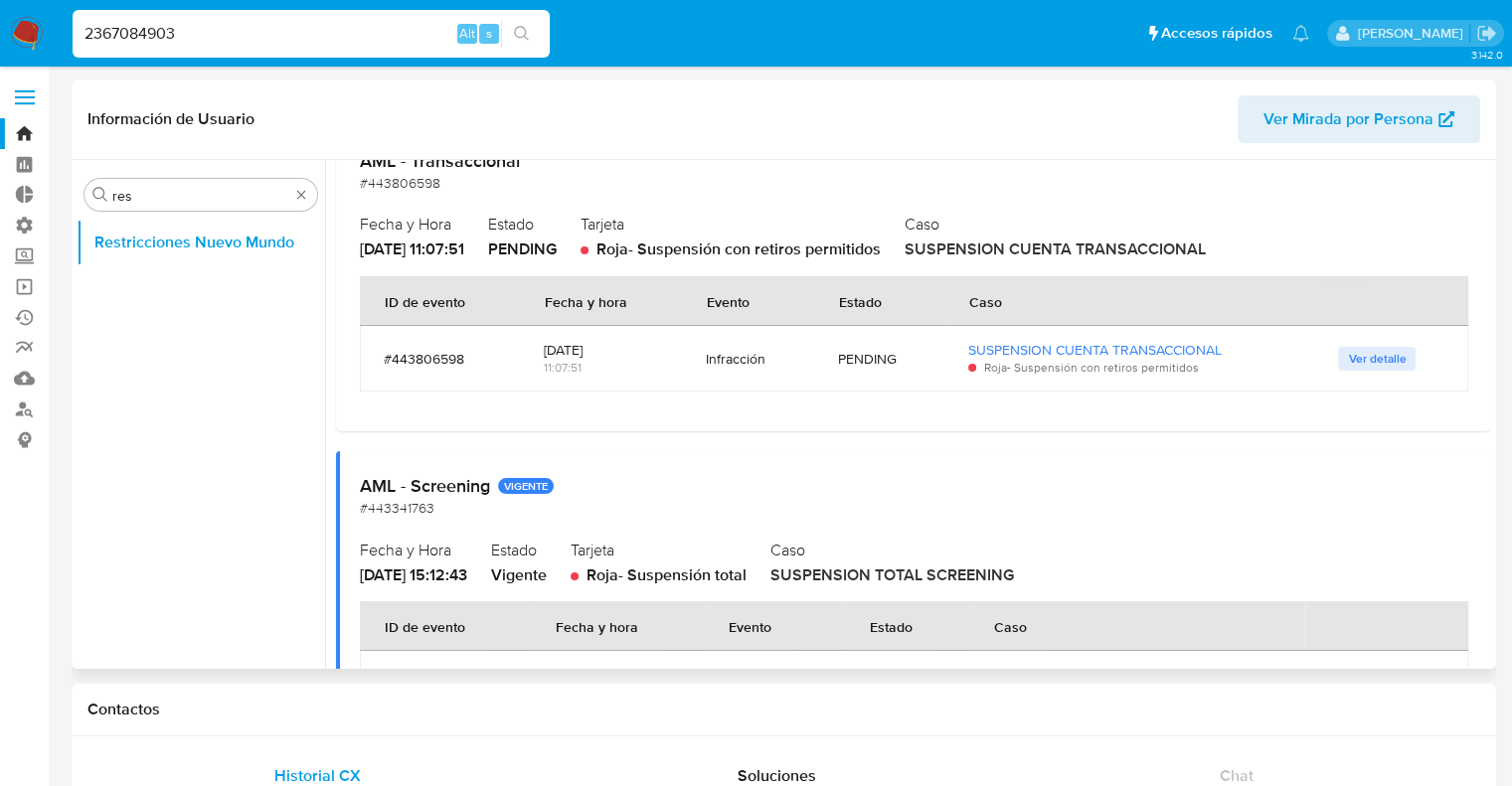 click on "Ver detalle" at bounding box center [1377, 359] 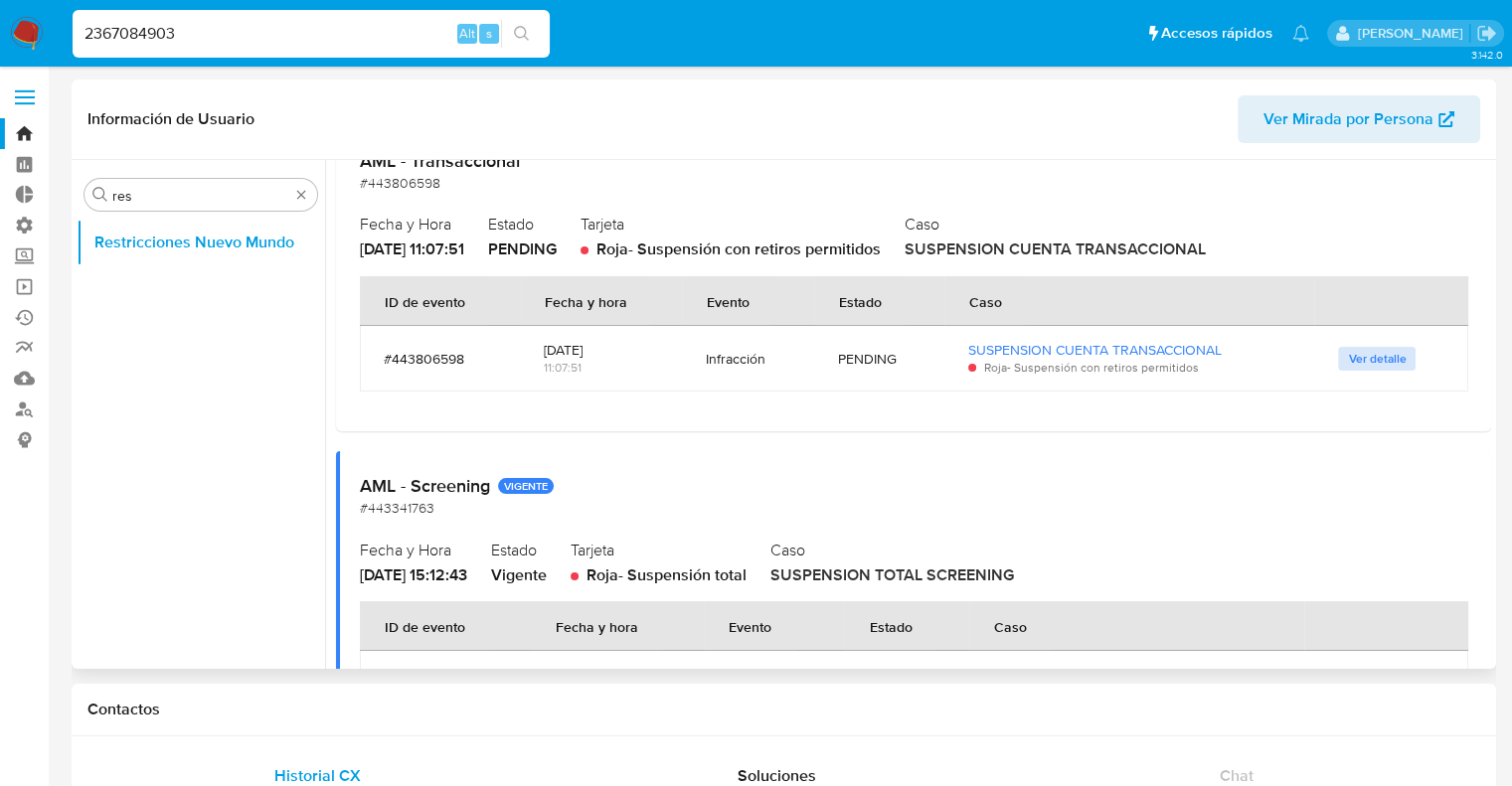scroll, scrollTop: 0, scrollLeft: 0, axis: both 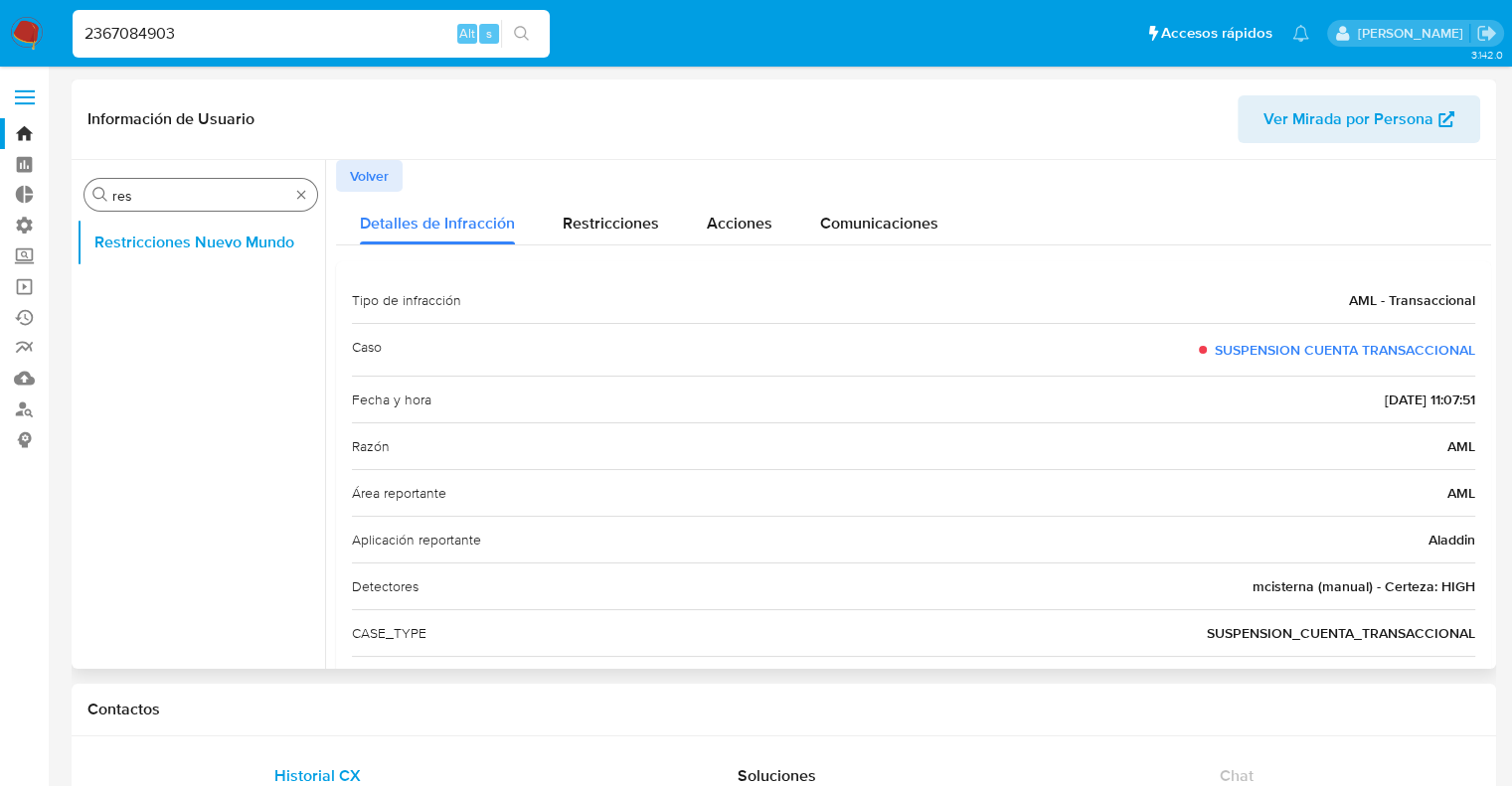 click on "Buscar res" at bounding box center (201, 195) 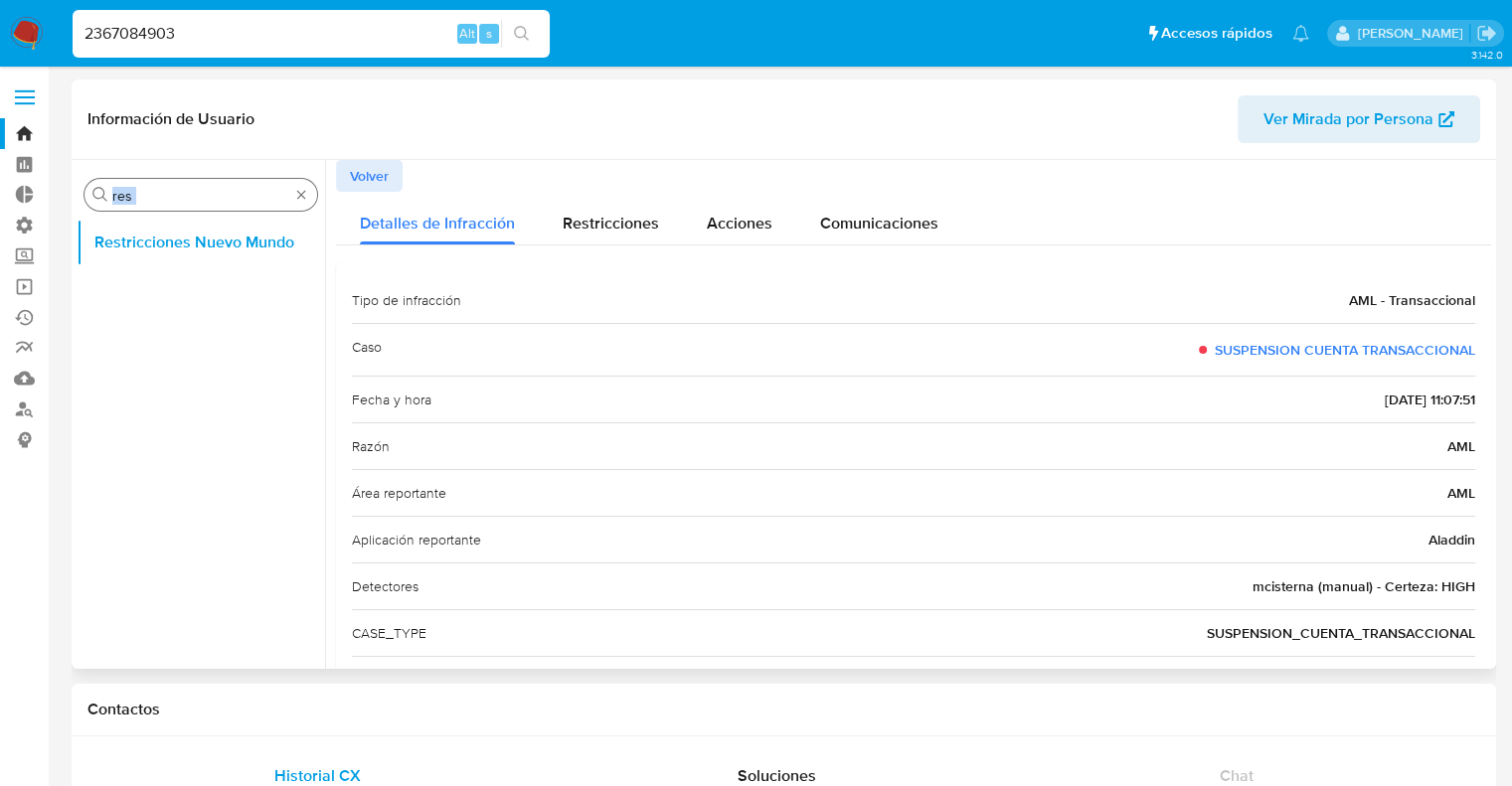 click on "Buscar res" at bounding box center [201, 195] 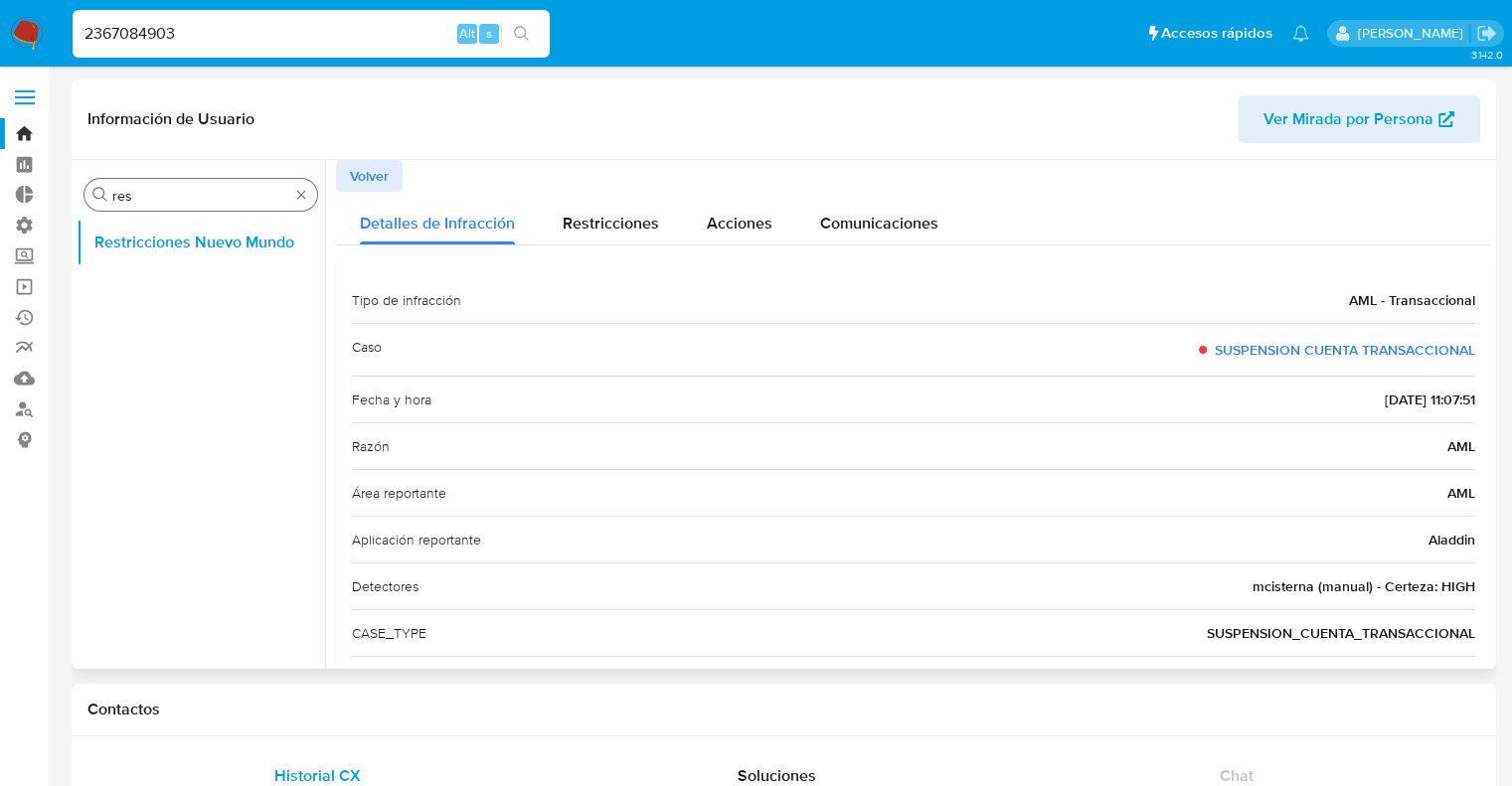 click on "res" at bounding box center [201, 196] 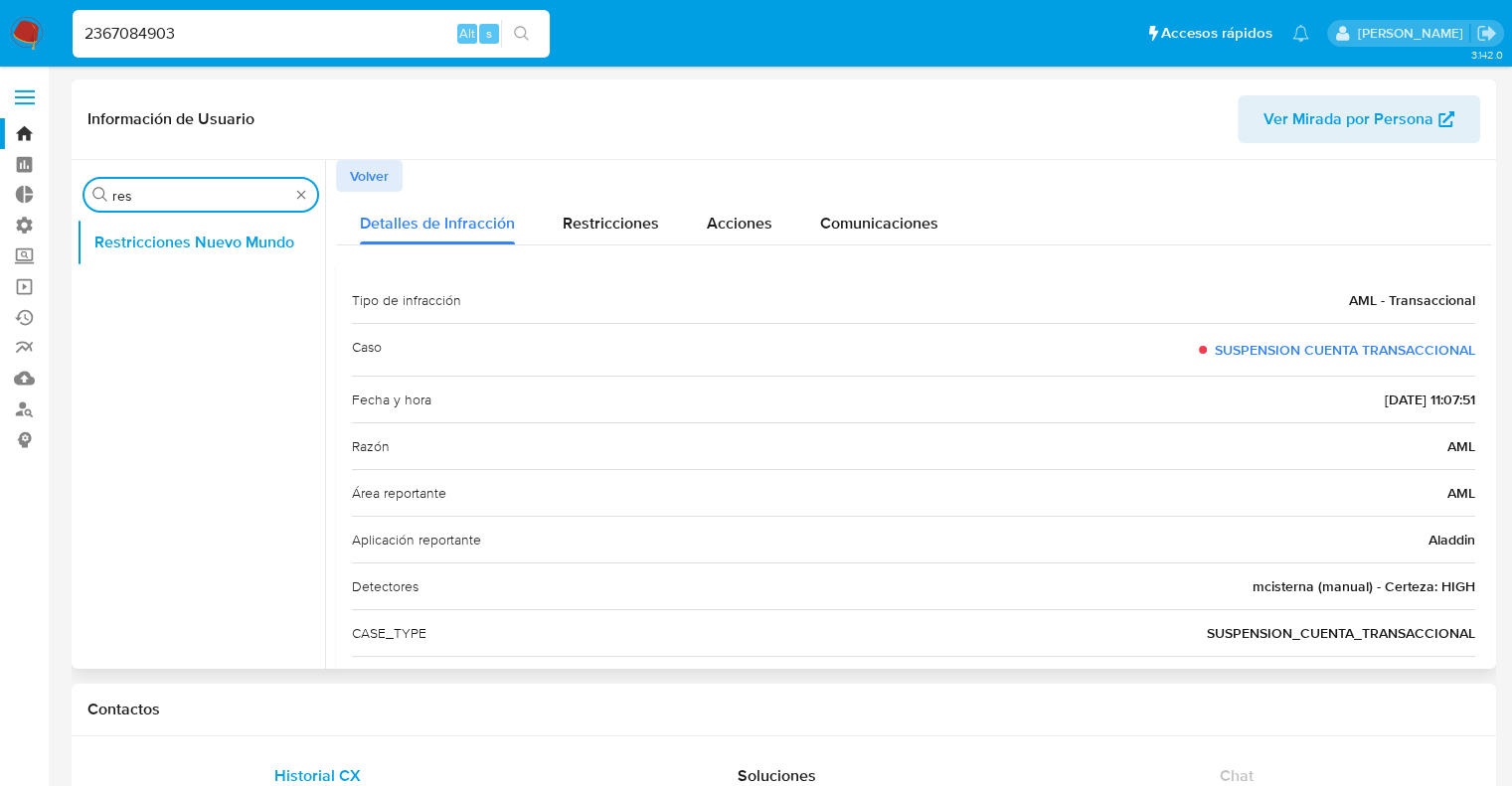 click on "res" at bounding box center (201, 196) 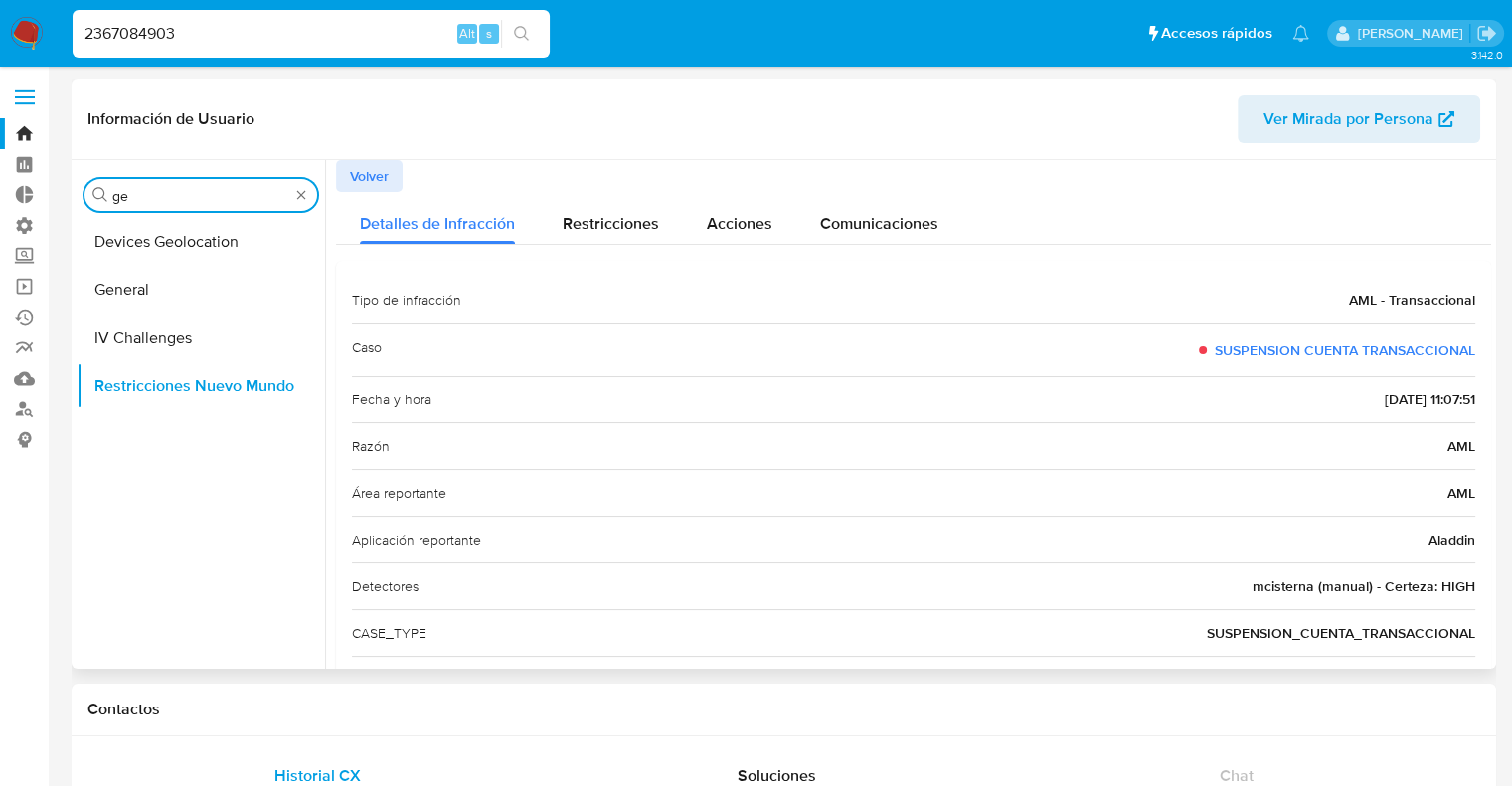 type on "ge" 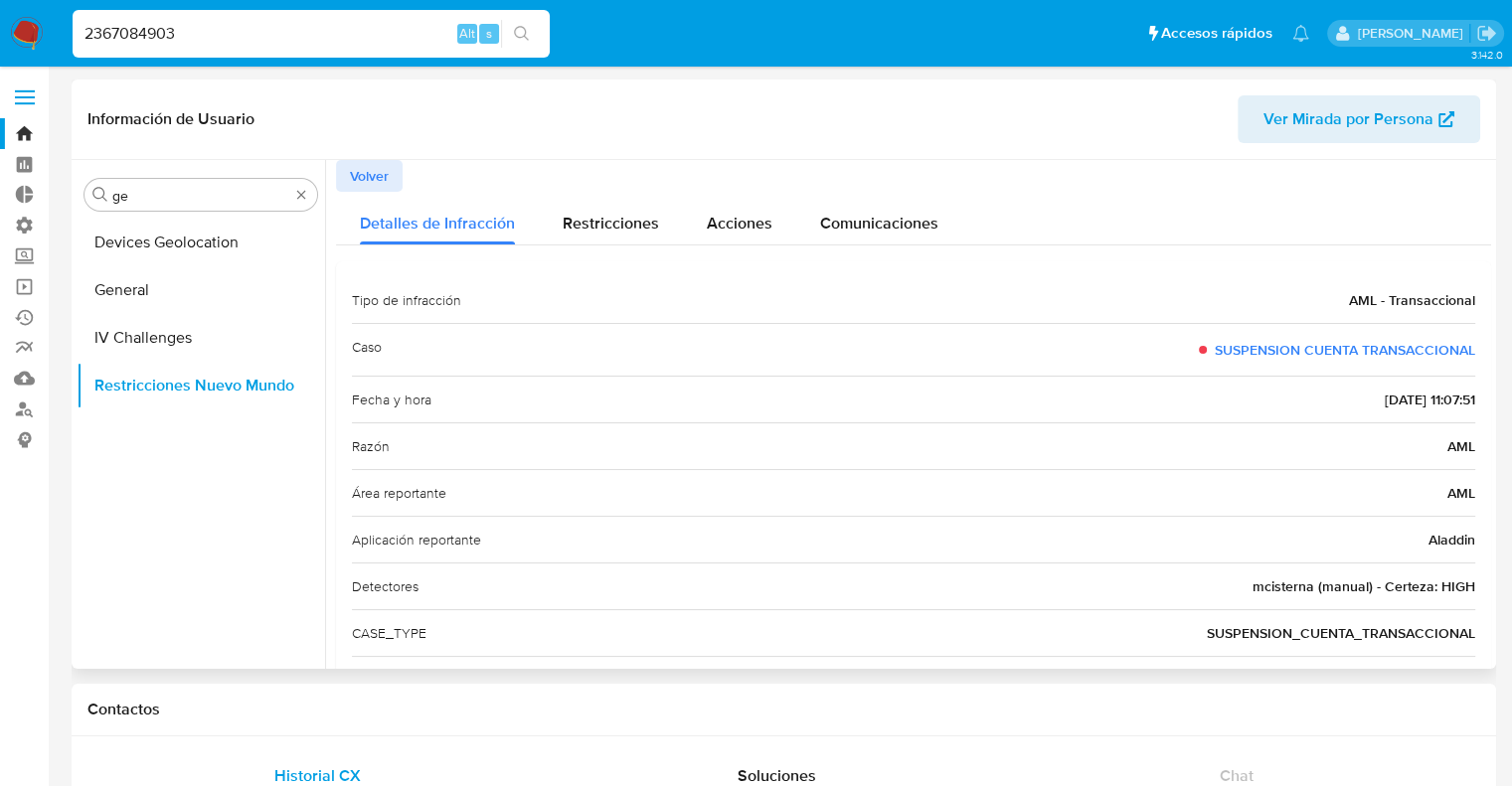 click on "Devices Geolocation General IV Challenges Restricciones Nuevo Mundo" at bounding box center [201, 442] 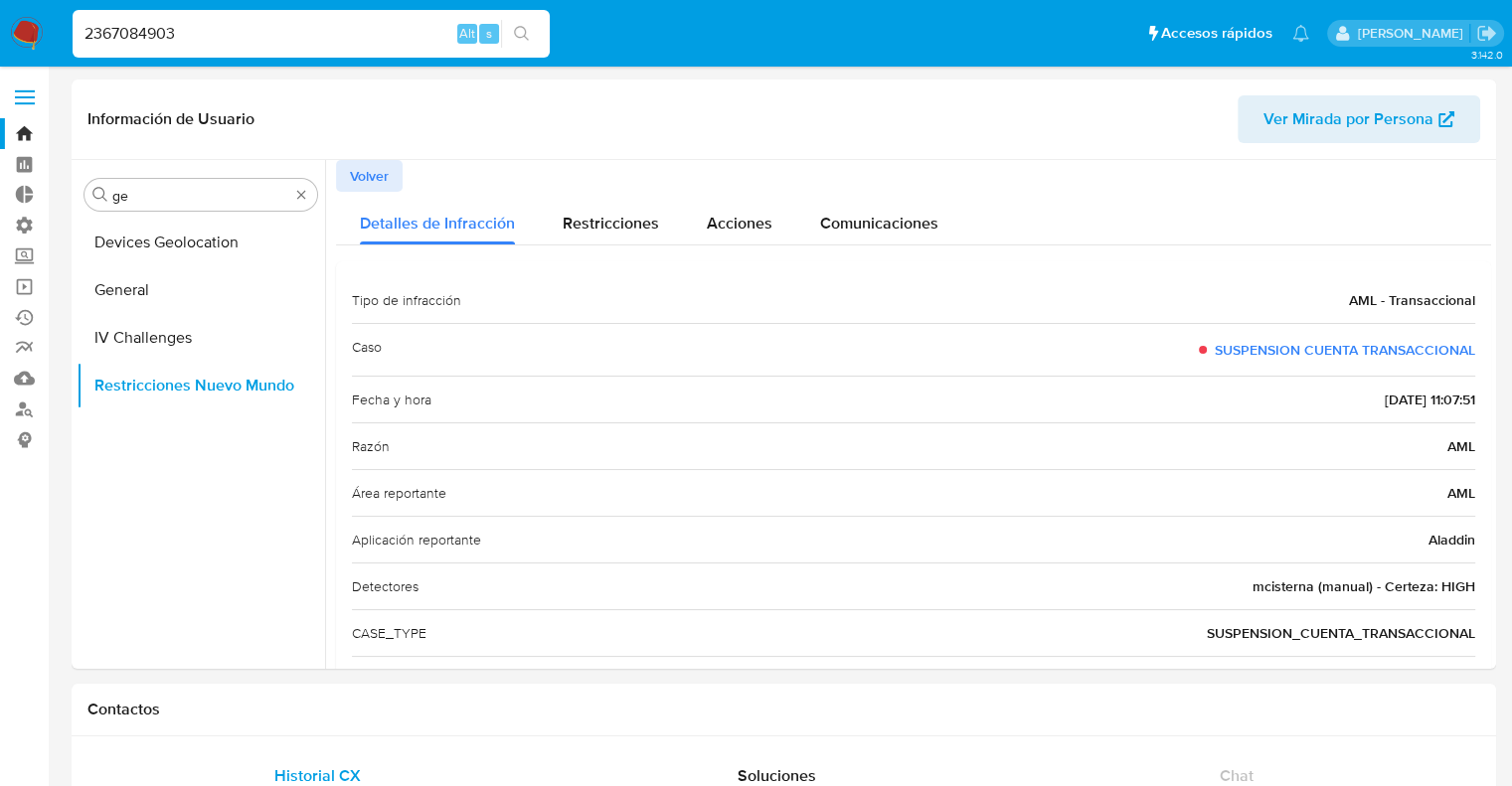 click on "2367084903" at bounding box center [311, 34] 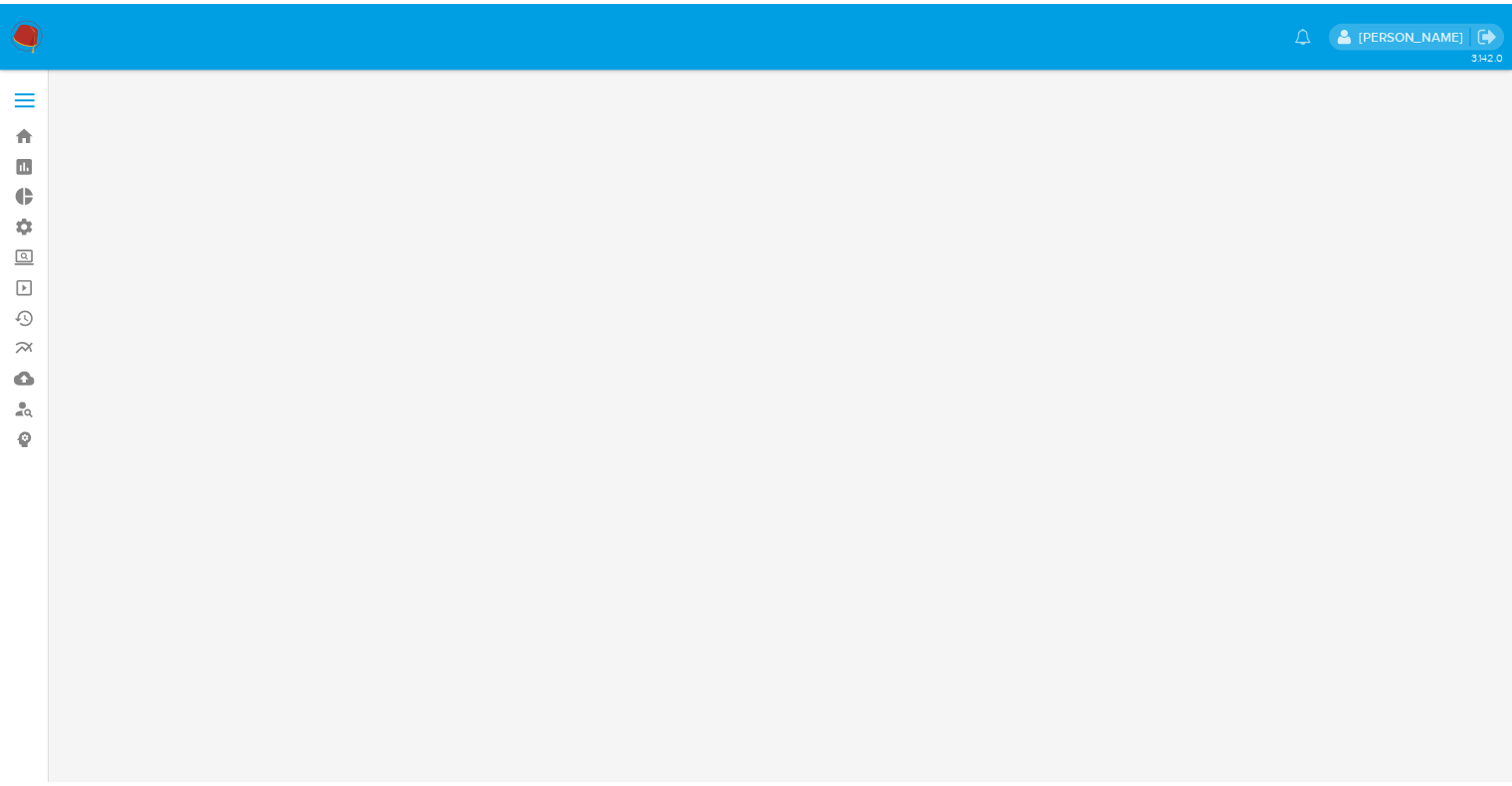 scroll, scrollTop: 0, scrollLeft: 0, axis: both 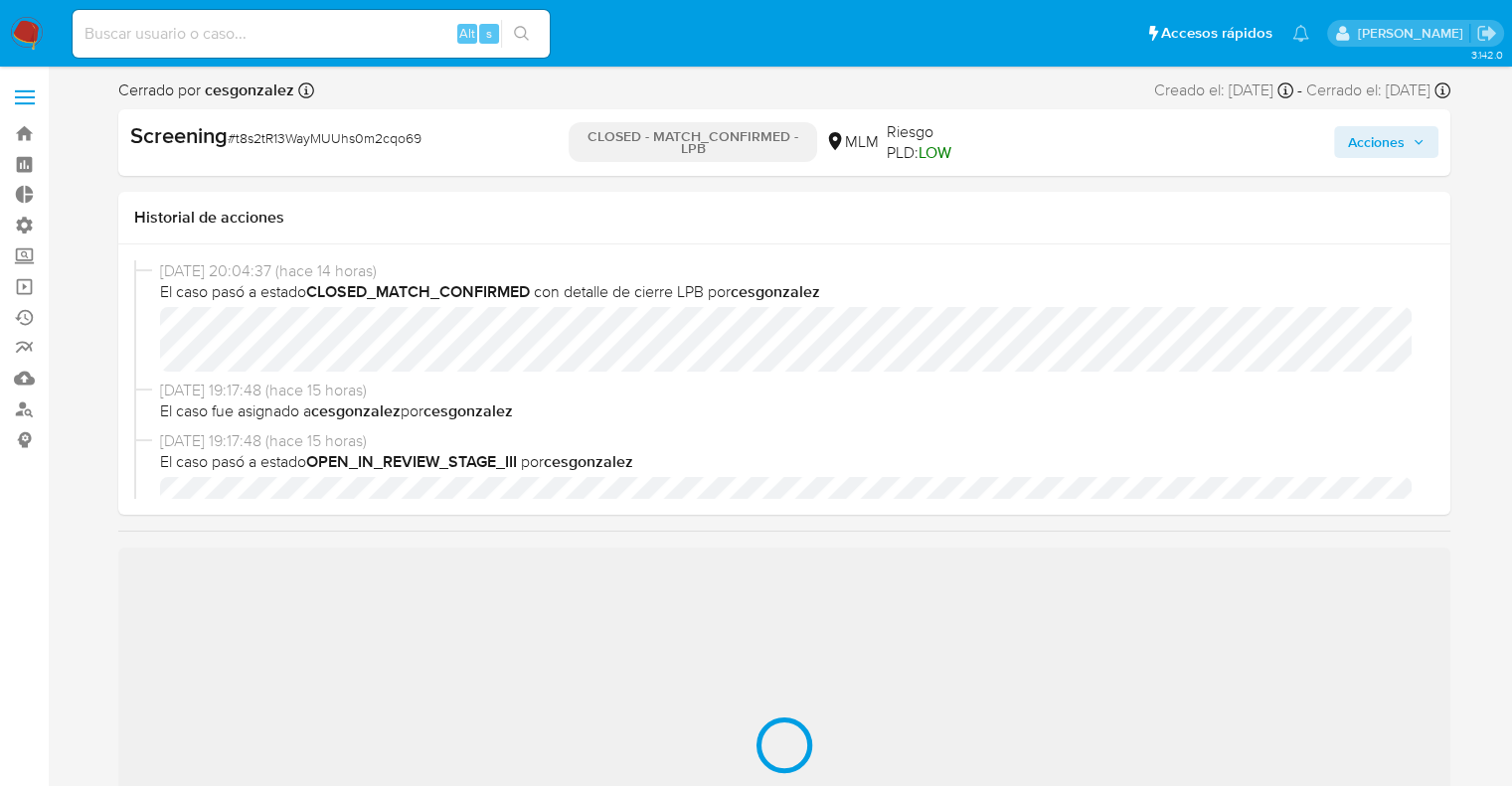 select on "10" 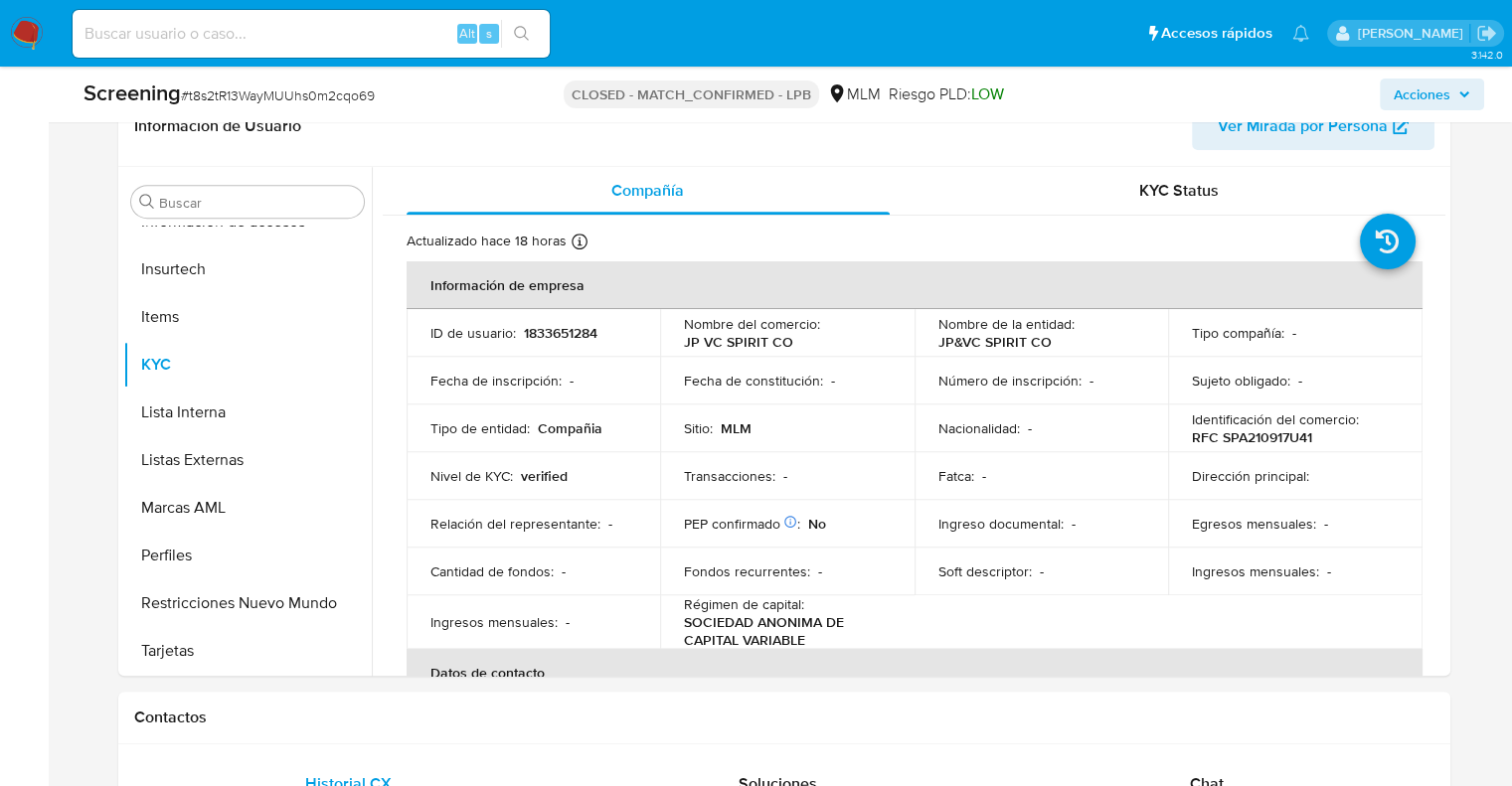 scroll, scrollTop: 844, scrollLeft: 0, axis: vertical 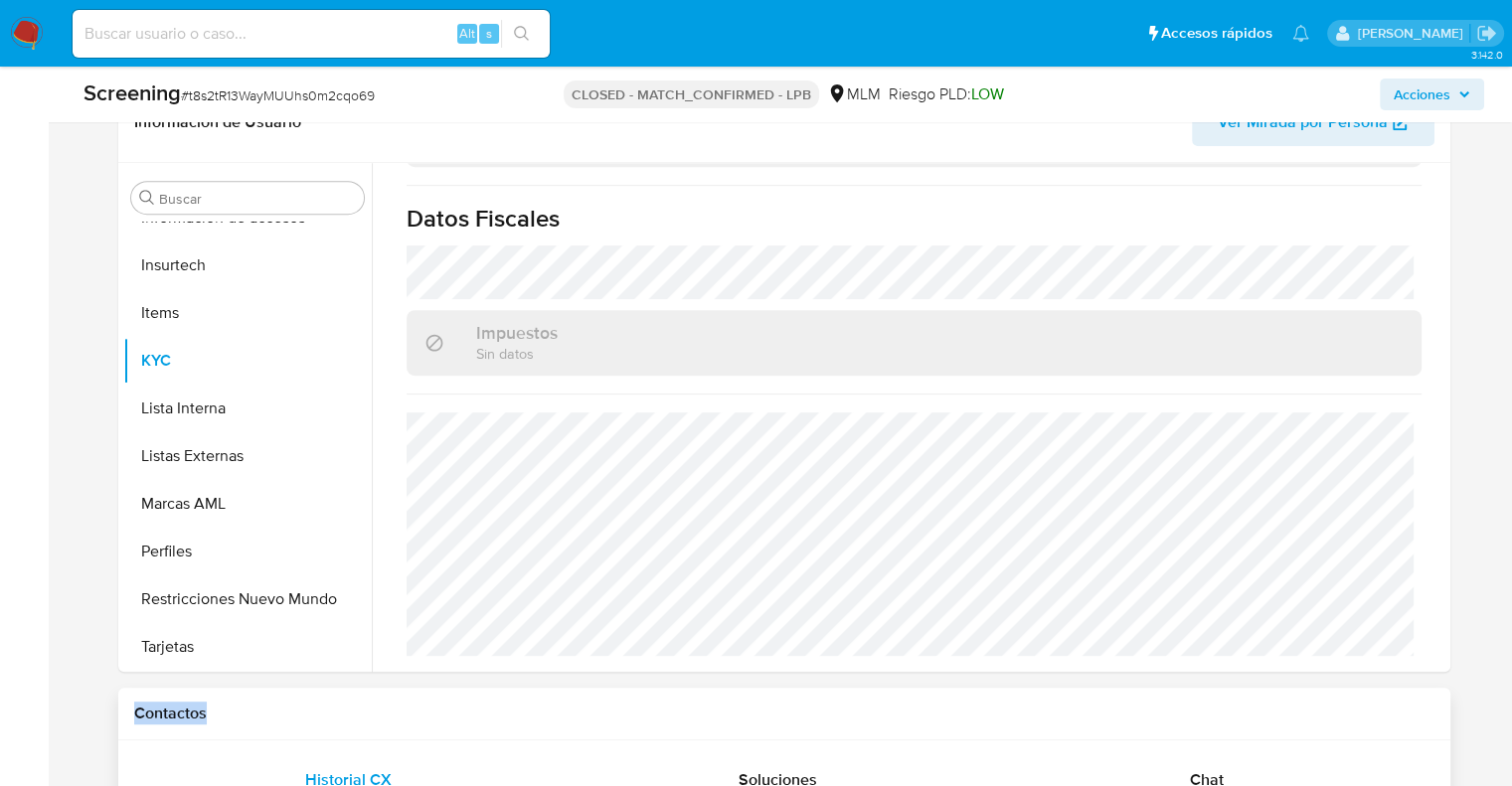 click on "Información de Usuario Ver Mirada por Persona Buscar Anticipos de dinero Archivos adjuntos Cruces y Relaciones Créditos Cuentas Bancarias Datos Modificados Devices Geolocation Direcciones Dispositivos Point Documentación Fecha Compliant General Historial Casos Historial Riesgo PLD Historial de conversaciones IV Challenges Información de accesos Insurtech Items KYC Lista Interna Listas Externas Marcas AML Perfiles Restricciones Nuevo Mundo Tarjetas Compañía KYC Status Actualizado hace 18 horas   Creado: 28/05/2024 11:28:50 Actualizado: 01/07/2025 16:15:03 Información de empresa   ID de usuario :    1833651284   Nombre del comercio :    JP VC SPIRIT CO   Nombre de la entidad :    JP&VC SPIRIT CO   Tipo compañía :    -   Fecha de inscripción :    -   Fecha de constitución :    -   Número de inscripción :    -   Sujeto obligado :    -   Tipo de entidad :    Compañia   Sitio :    MLM   Nacionalidad :    -   Identificación del comercio :    RFC SPA210917U41   Nivel de KYC :    verified" at bounding box center (784, 1392) 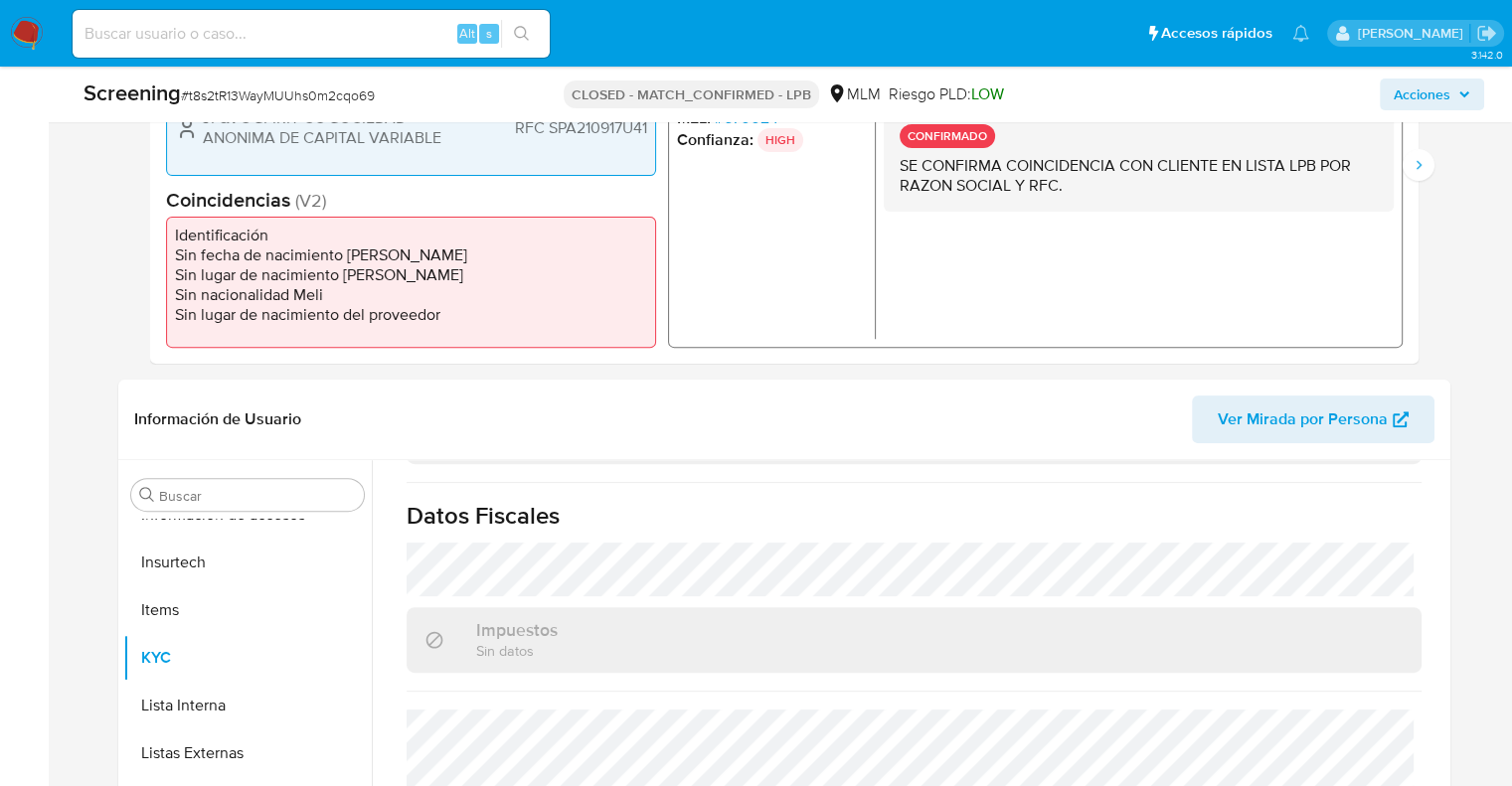 scroll, scrollTop: 486, scrollLeft: 0, axis: vertical 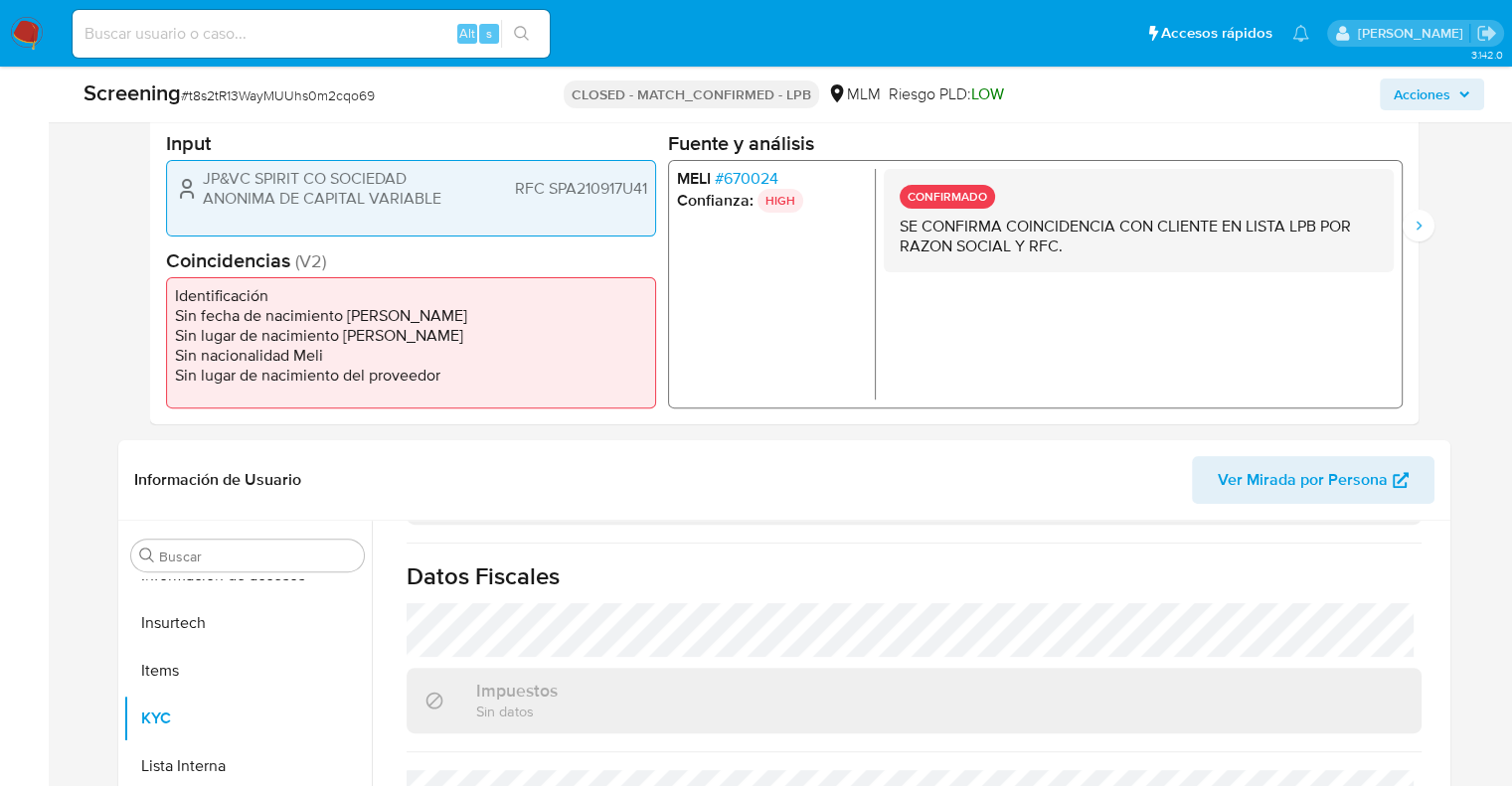 drag, startPoint x: 1018, startPoint y: 239, endPoint x: 1272, endPoint y: 245, distance: 254.0709 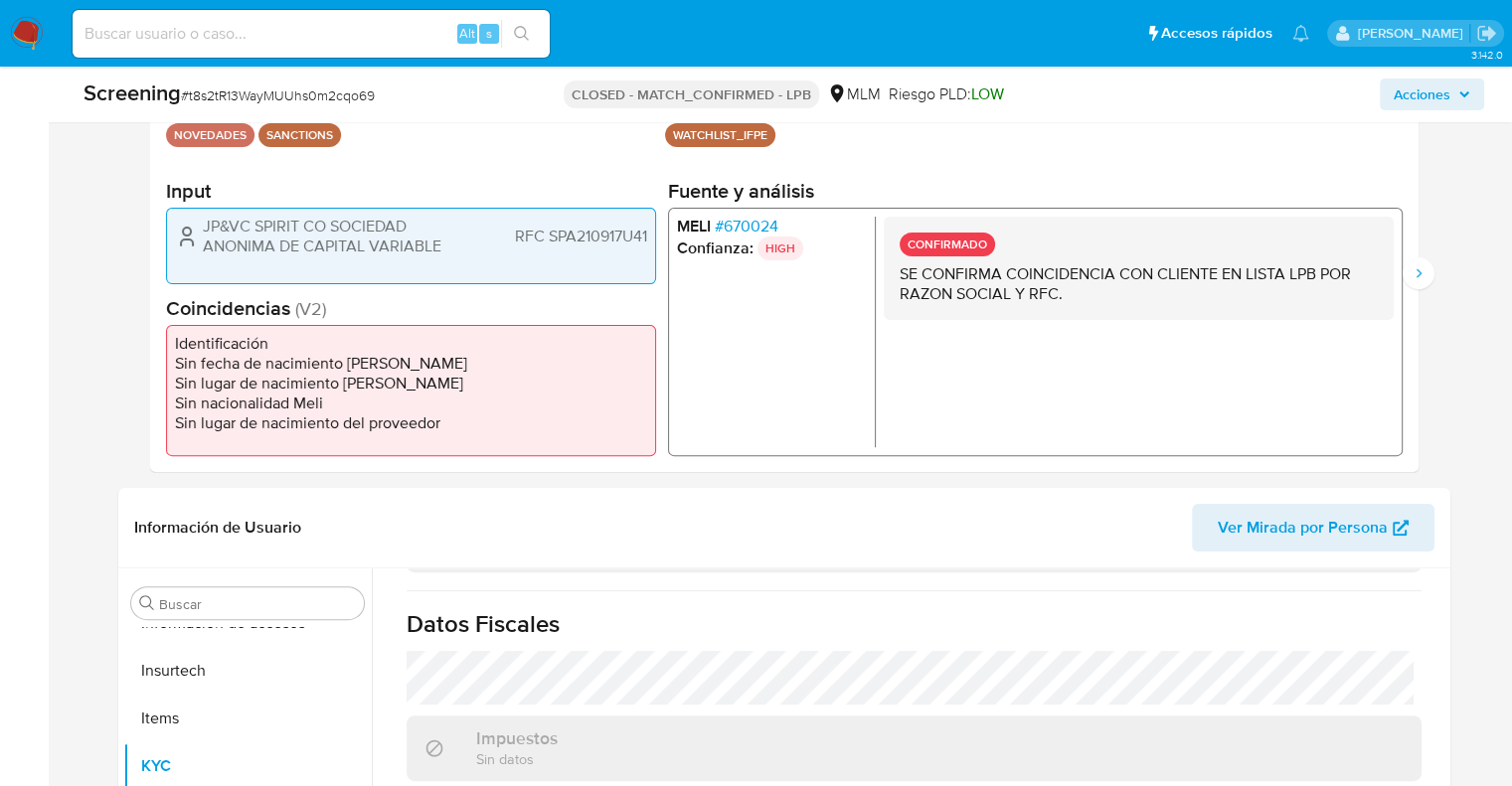 scroll, scrollTop: 426, scrollLeft: 0, axis: vertical 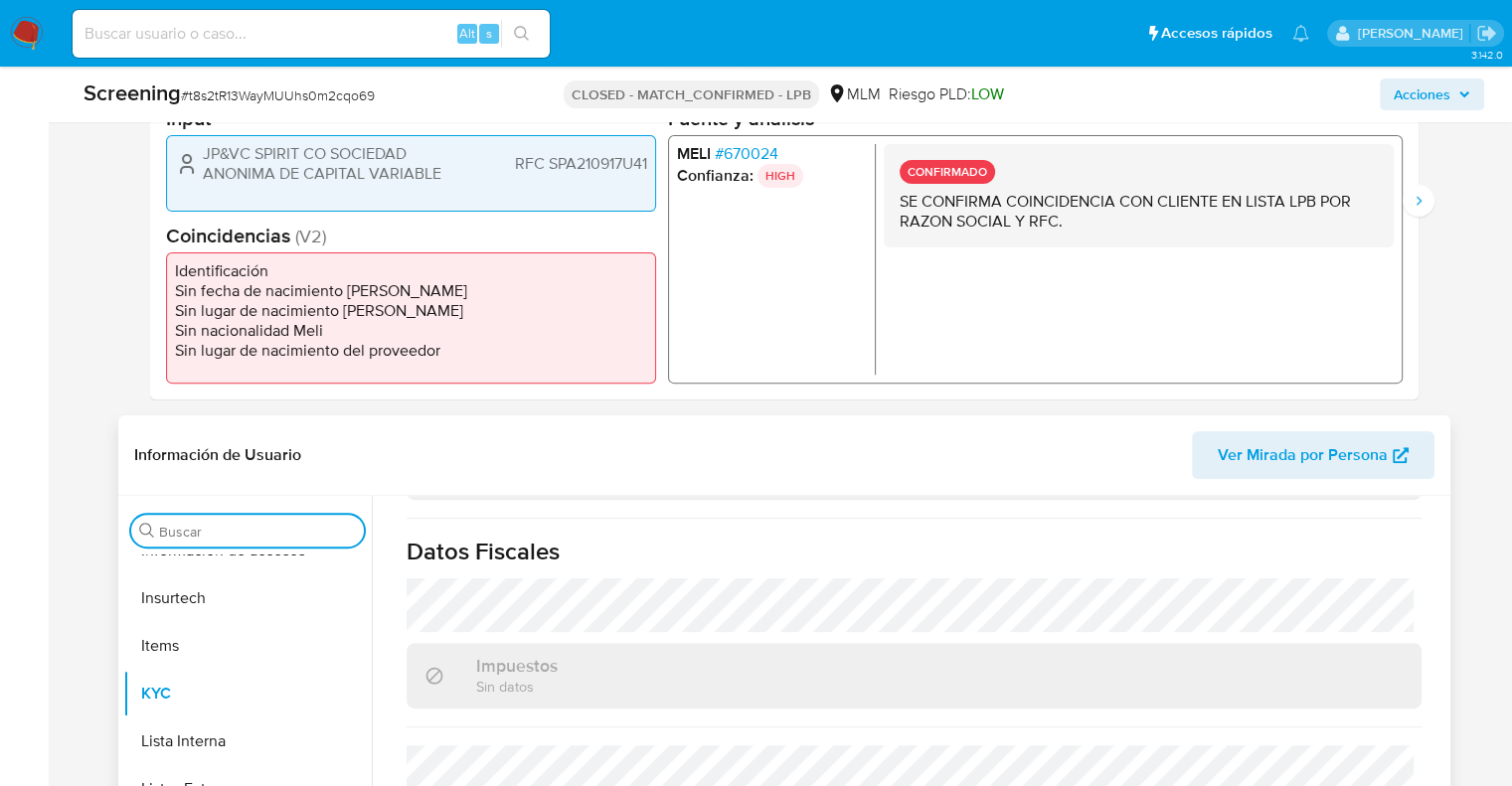 click on "Buscar" at bounding box center [257, 532] 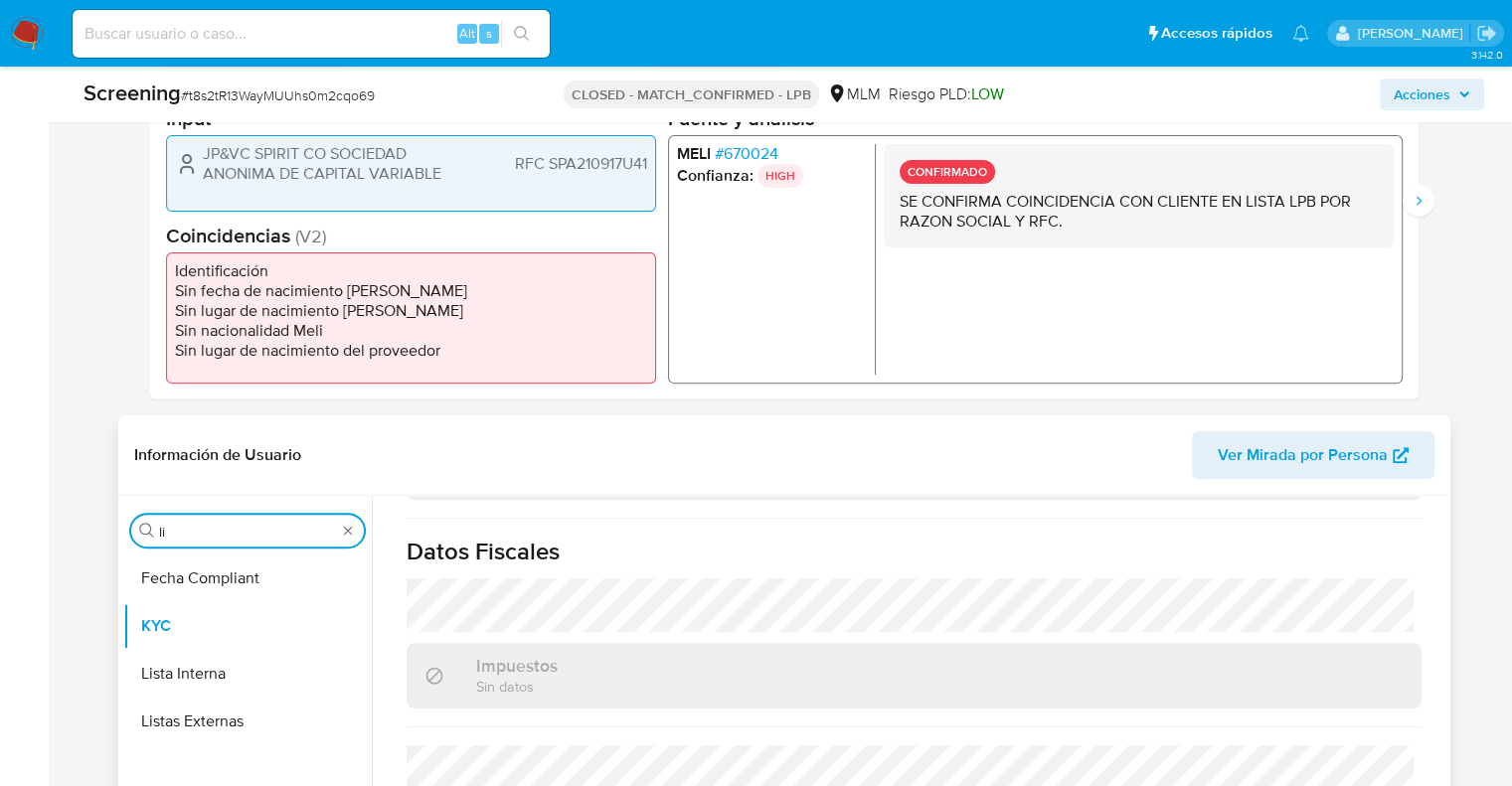 scroll, scrollTop: 0, scrollLeft: 0, axis: both 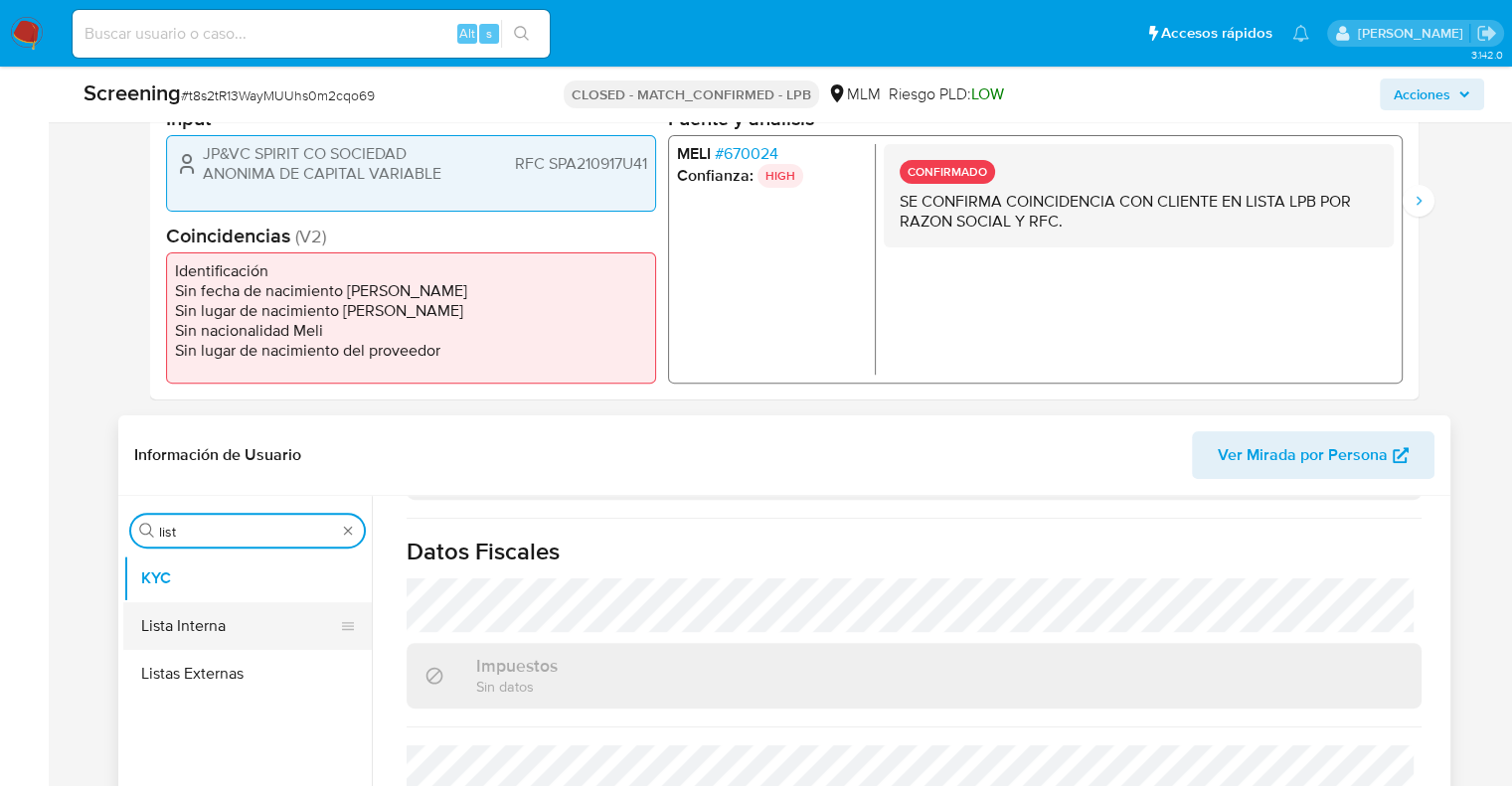 type on "list" 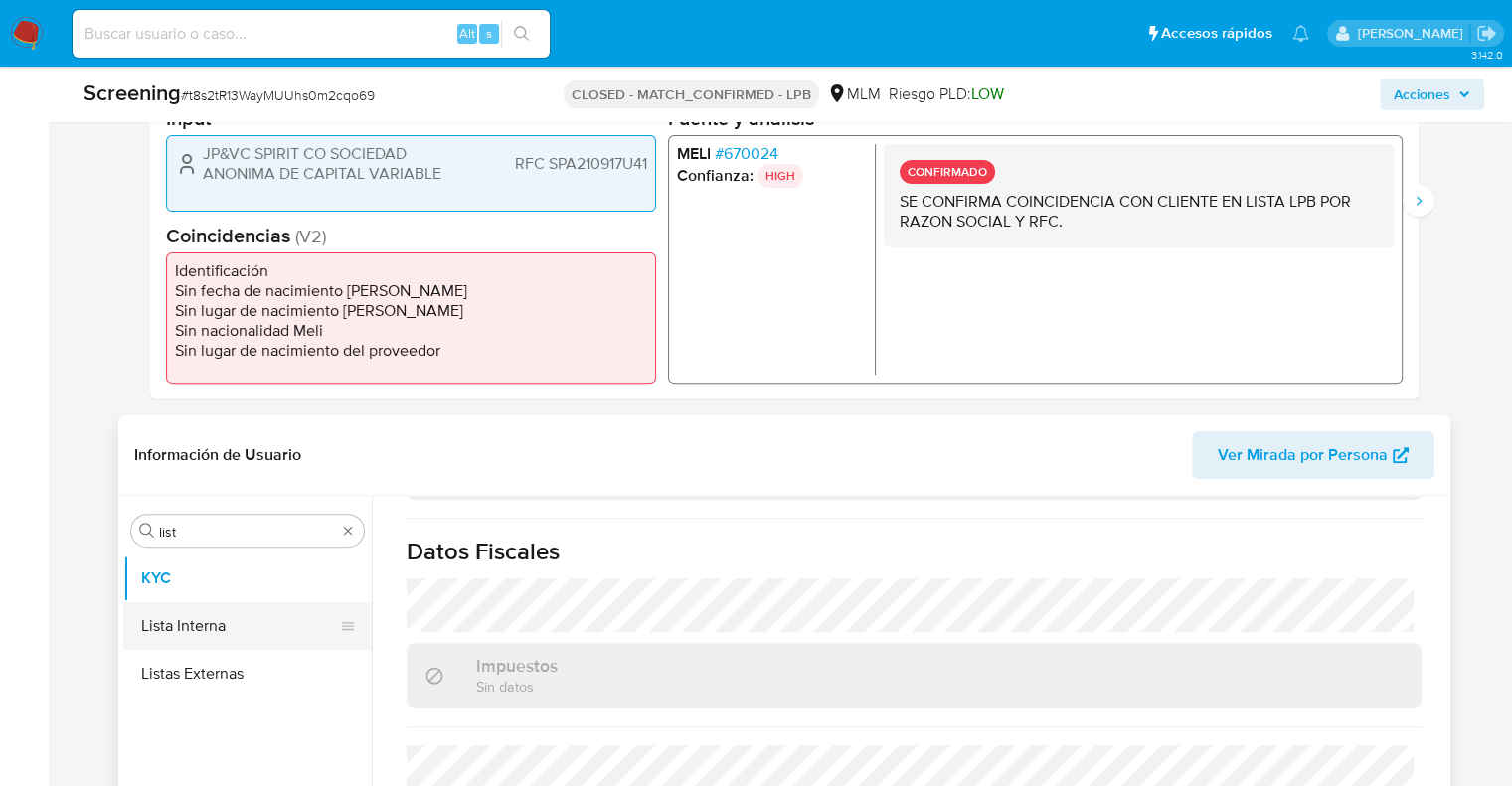 click on "Lista Interna" at bounding box center [240, 626] 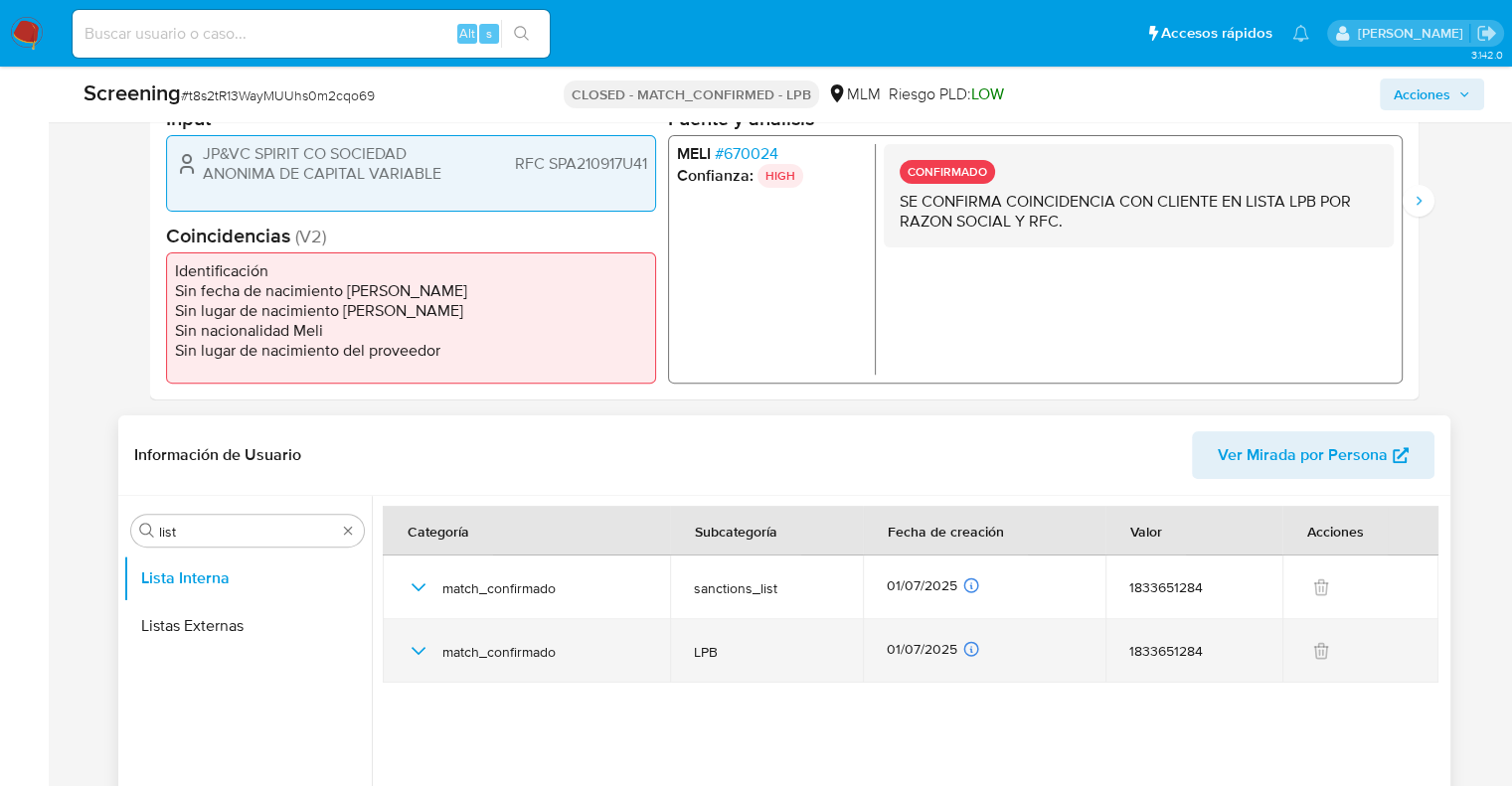 drag, startPoint x: 747, startPoint y: 662, endPoint x: 831, endPoint y: 651, distance: 84.71718 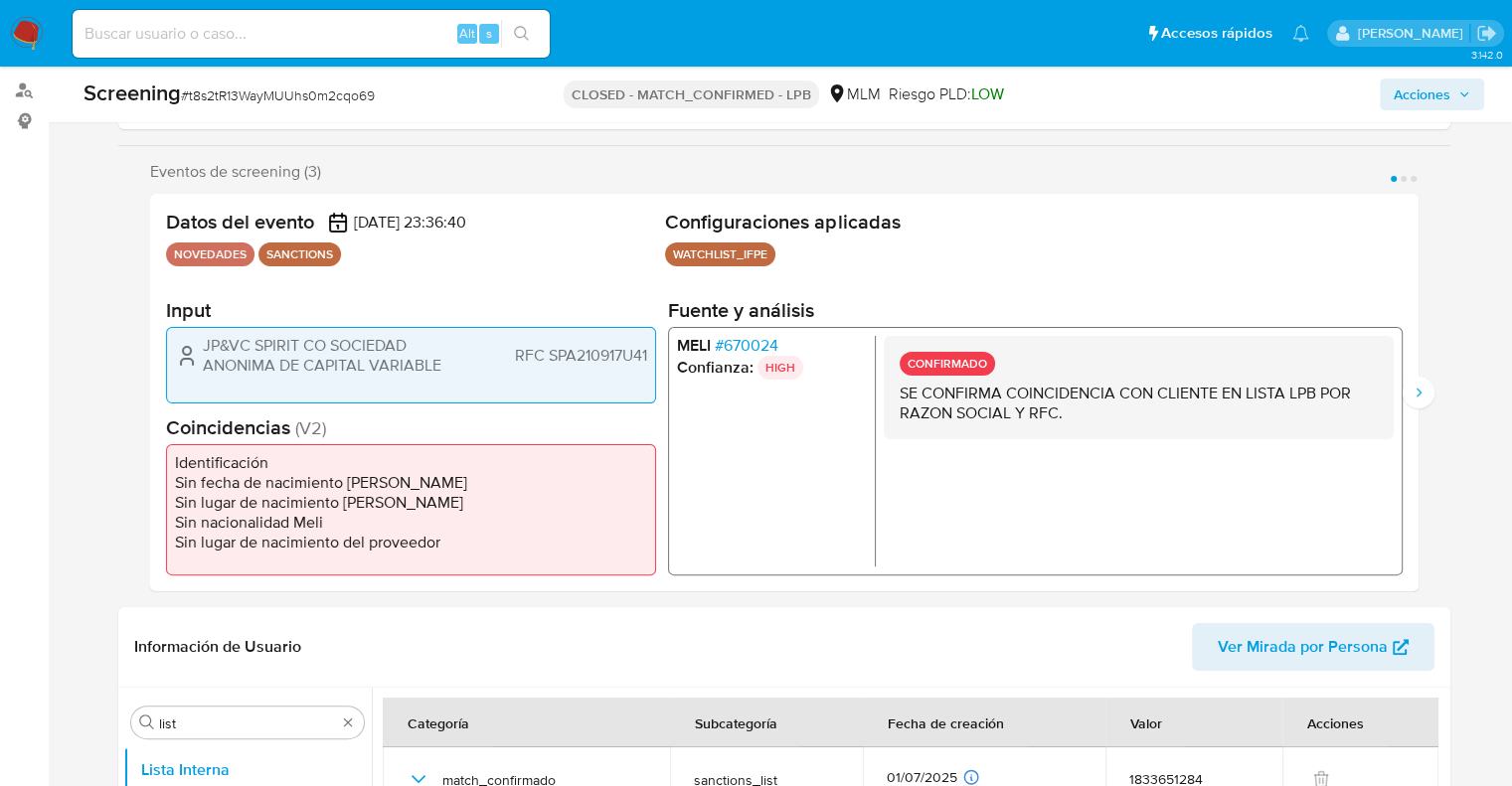 scroll, scrollTop: 316, scrollLeft: 0, axis: vertical 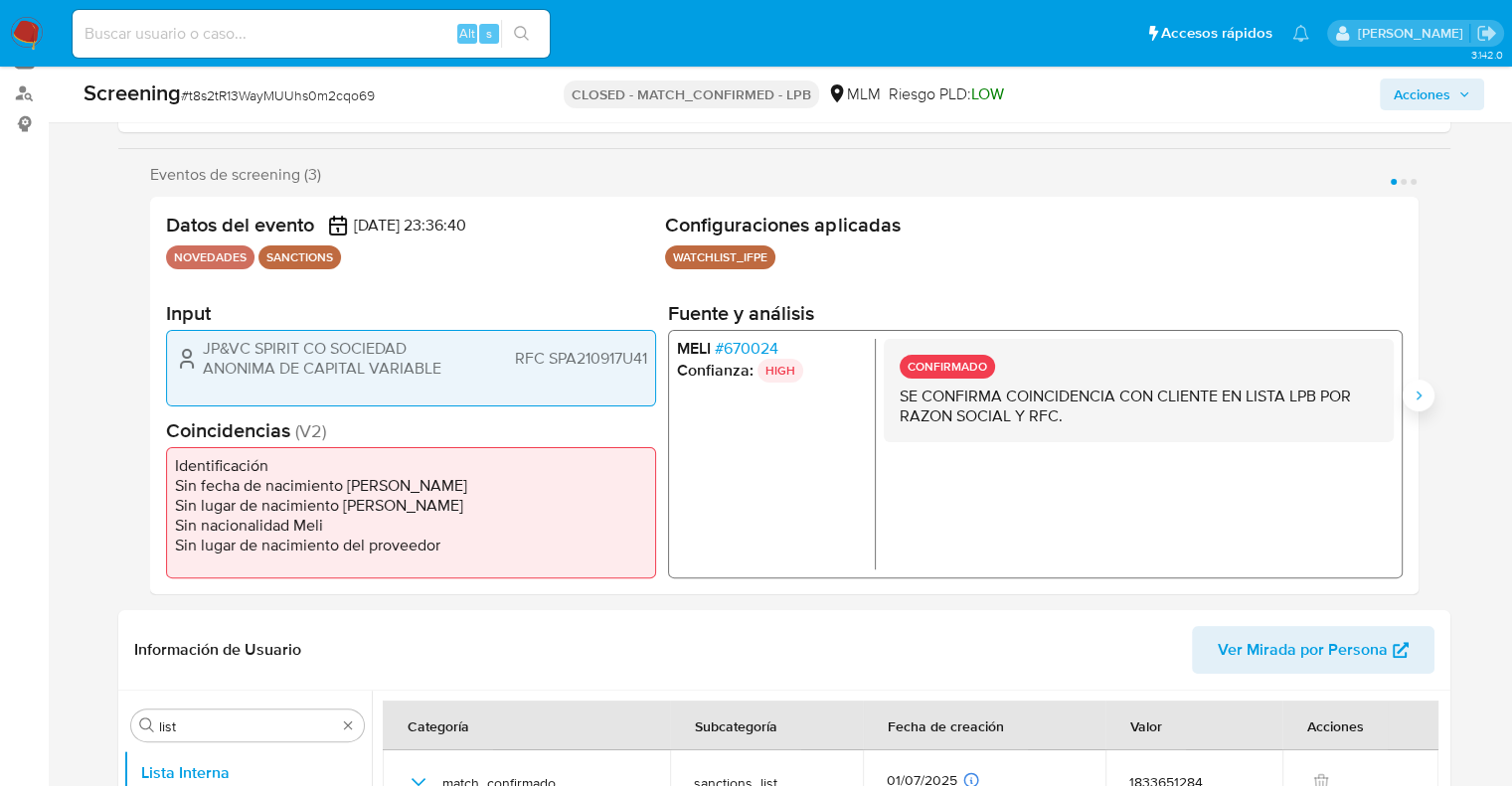 click at bounding box center (1419, 395) 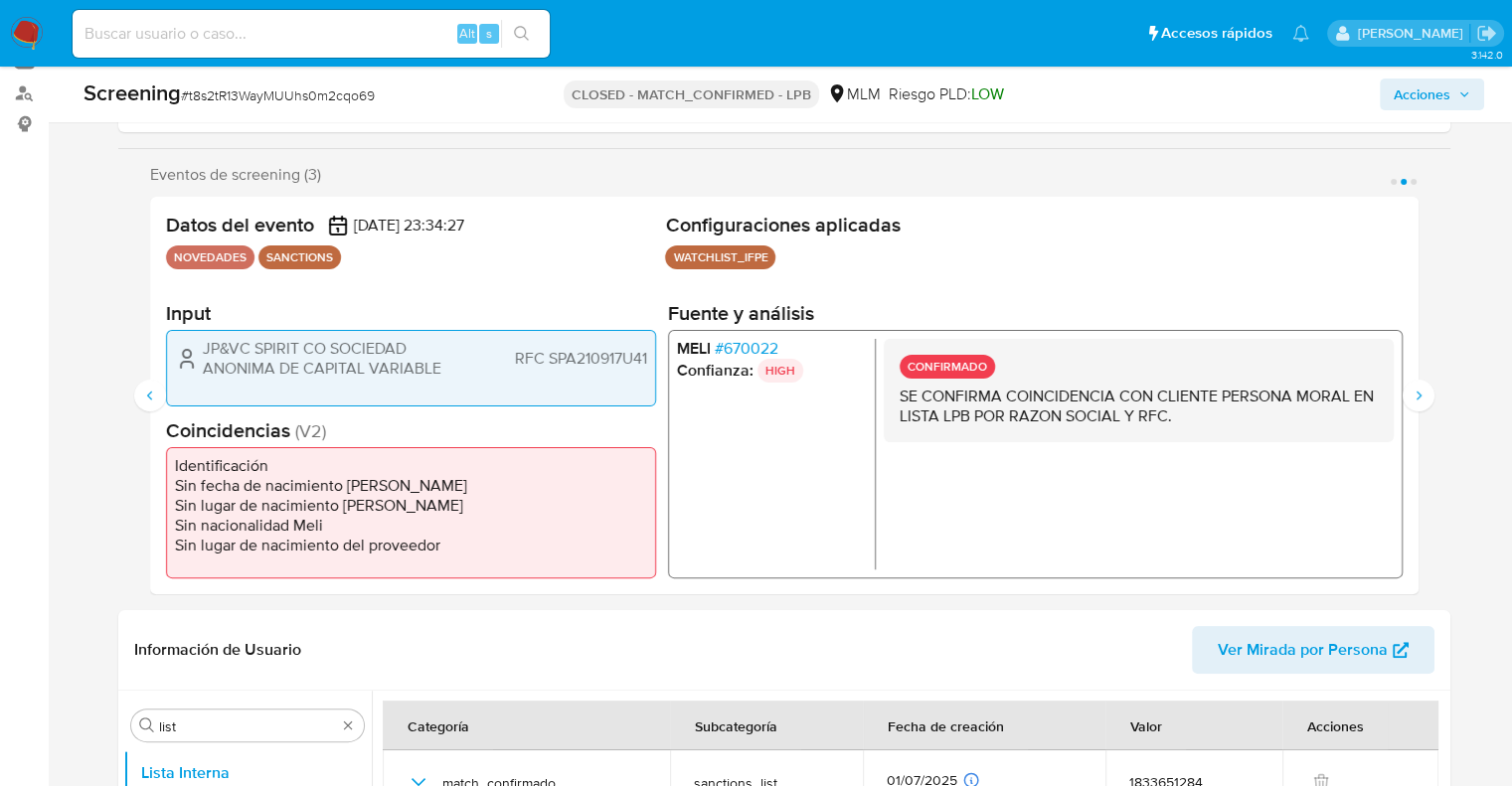 scroll, scrollTop: 0, scrollLeft: 0, axis: both 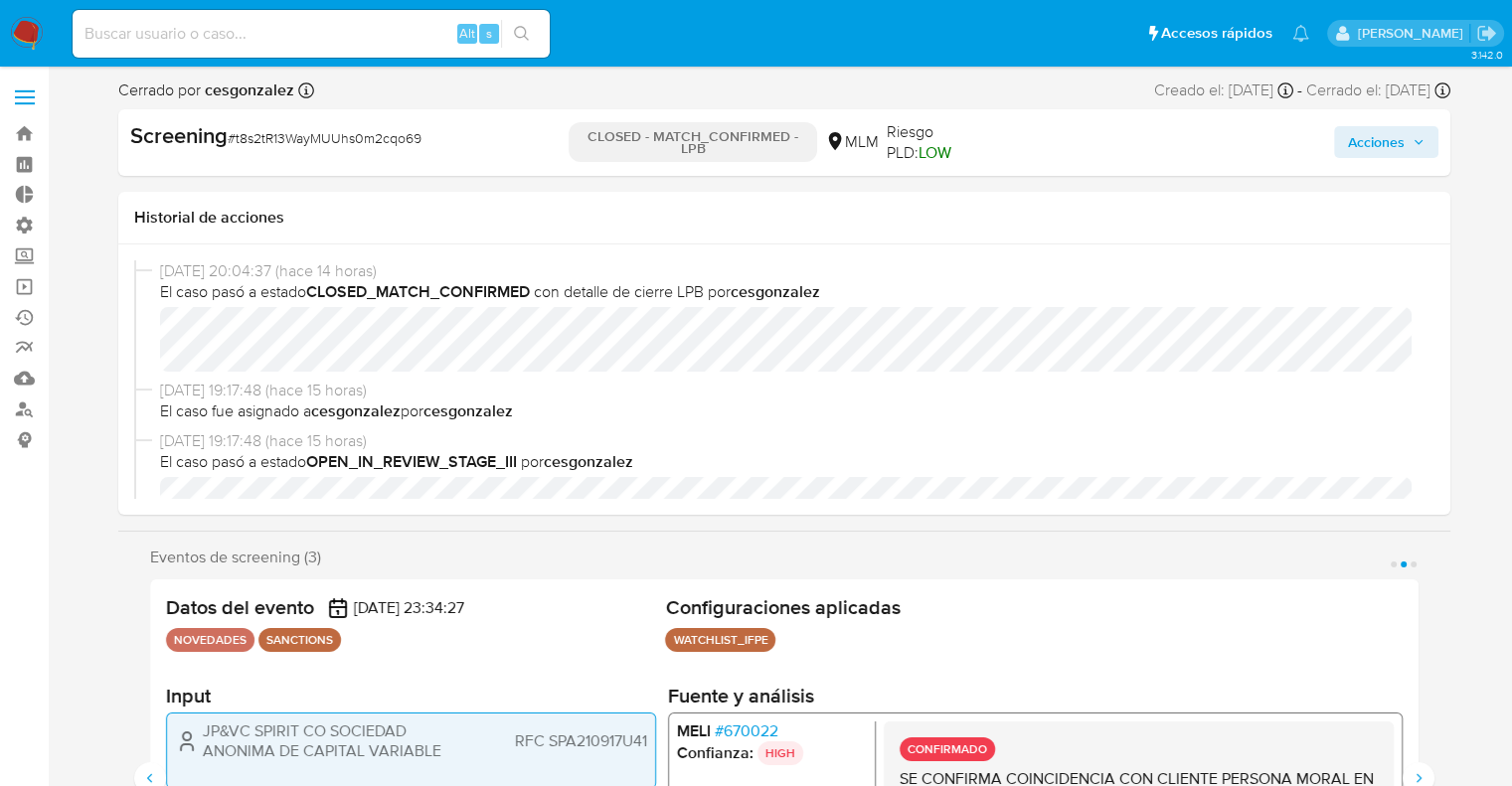 click on "Cerrado por   cesgonzalez   Asignado el: 30/06/2025 20:39:07 Creado el: 30/06/2025   Creado el: 30/06/2025 20:34:20 - Cerrado el: 01/07/2025   Cerrado el: 01/07/2025 20:04:37 Screening # t8s2tR13WayMUUhs0m2cqo69 CLOSED - MATCH_CONFIRMED  - LPB MLM Riesgo PLD:  LOW Acciones Historial de acciones 01/07/2025 20:04:37 (hace 14 horas) El caso pasó a estado  CLOSED_MATCH_CONFIRMED   con detalle de cierre LPB    por  cesgonzalez 01/07/2025 19:17:48 (hace 15 horas) El caso fue asignado a  cesgonzalez  por  cesgonzalez 01/07/2025 19:17:48 (hace 15 horas) El caso pasó a estado  OPEN_IN_REVIEW_STAGE_III      por  cesgonzalez 01/07/2025 16:12:16 (hace 18 horas) El caso pasó a estado  OPEN_IN_REVIEW_STAGE_III      por  aarriagasanc 01/07/2025 16:08:38 (hace 18 horas) aarriagasanc   Analizó el siguiente evento como   Confirmado .  Se agregó a previous match . Entrada : 7739de4c253a4bef82c0fc66a8897b907fd30027ebb8602f90360106dd5d4f91 Fuente : MELI Código : 670026 Comentario 01/07/2025 16:08:30 (hace 18 horas)" at bounding box center [783, 1846] 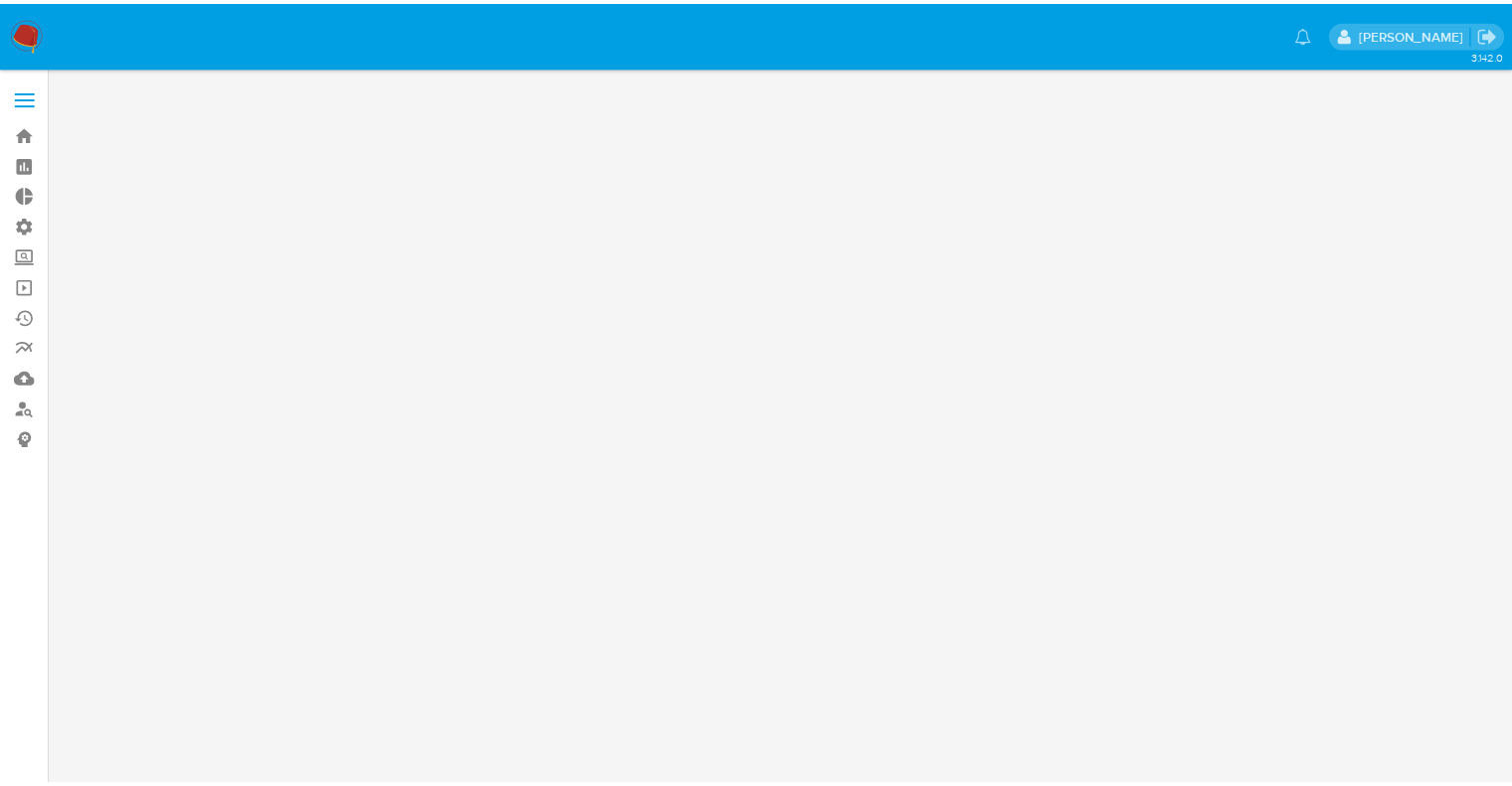 scroll, scrollTop: 0, scrollLeft: 0, axis: both 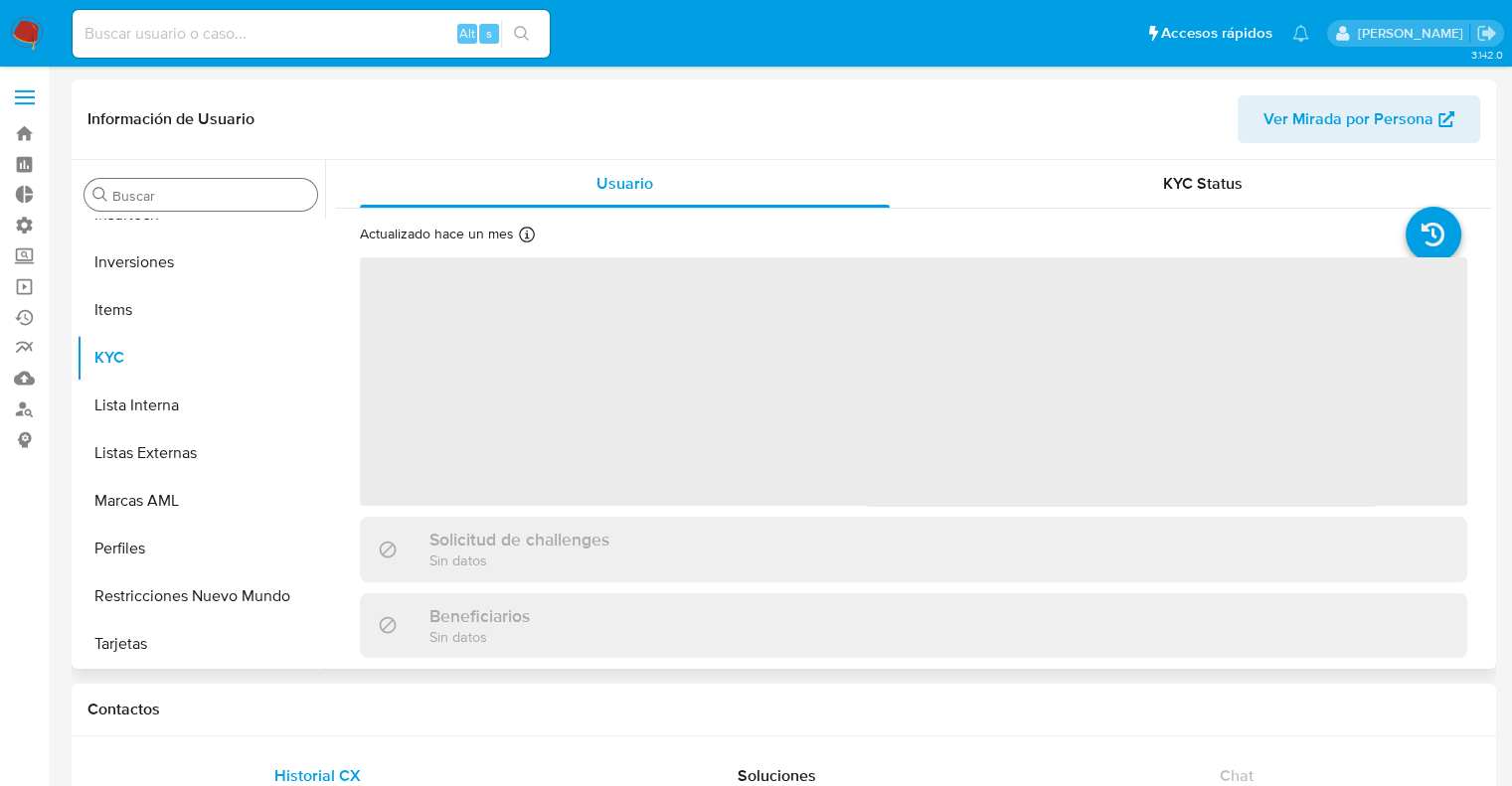 click on "Buscar" at bounding box center [211, 196] 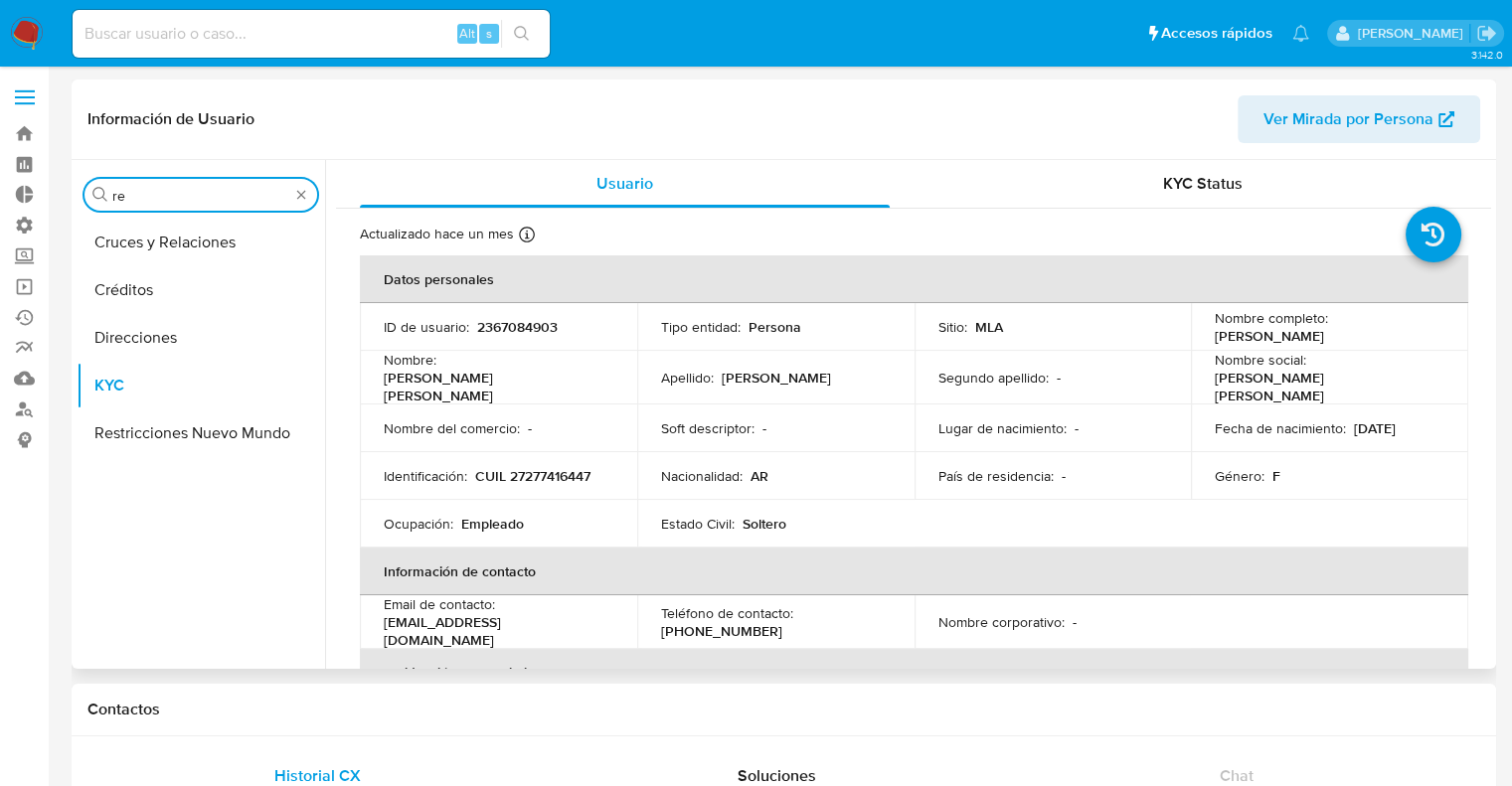 scroll, scrollTop: 0, scrollLeft: 0, axis: both 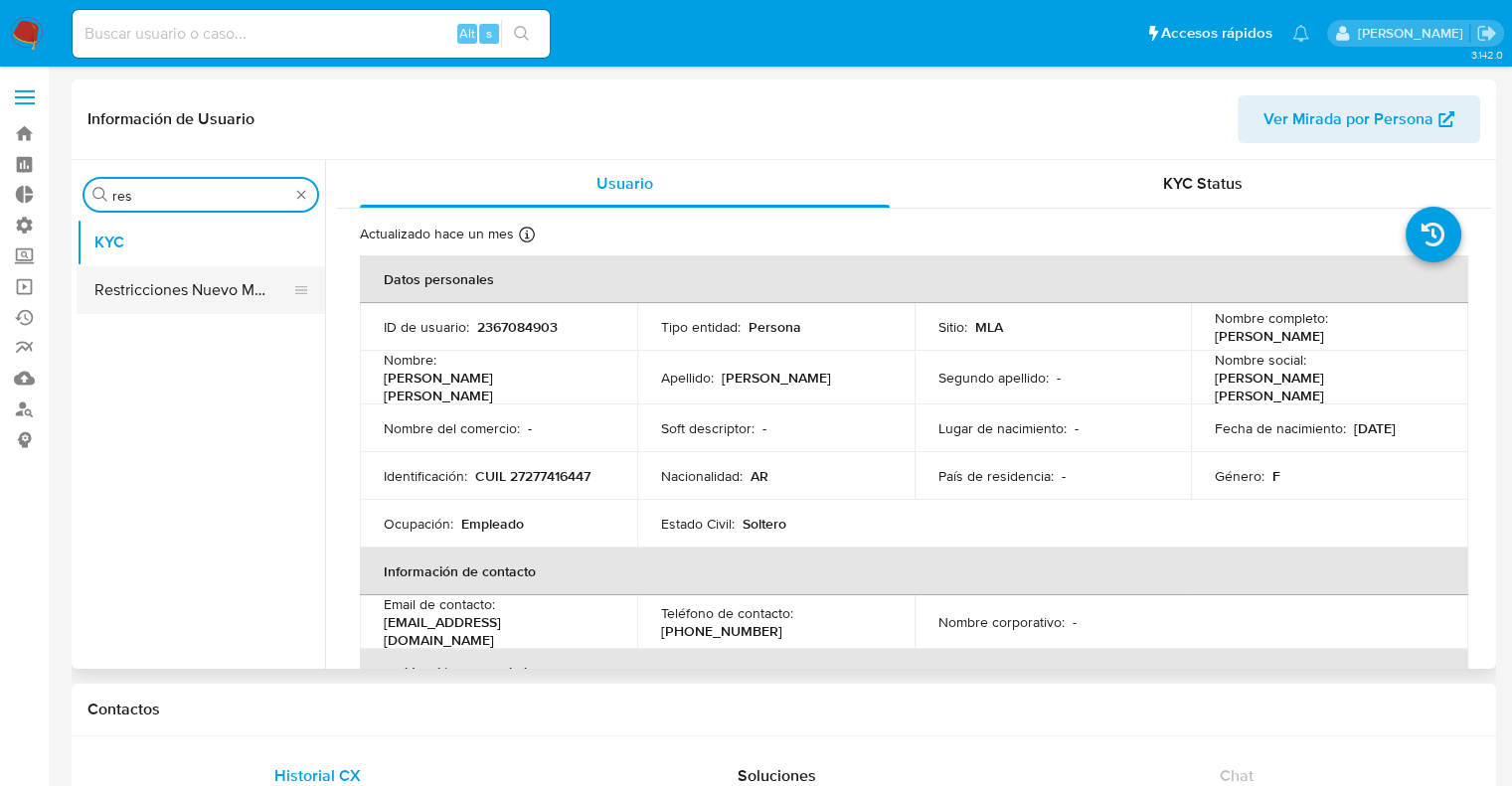 select on "10" 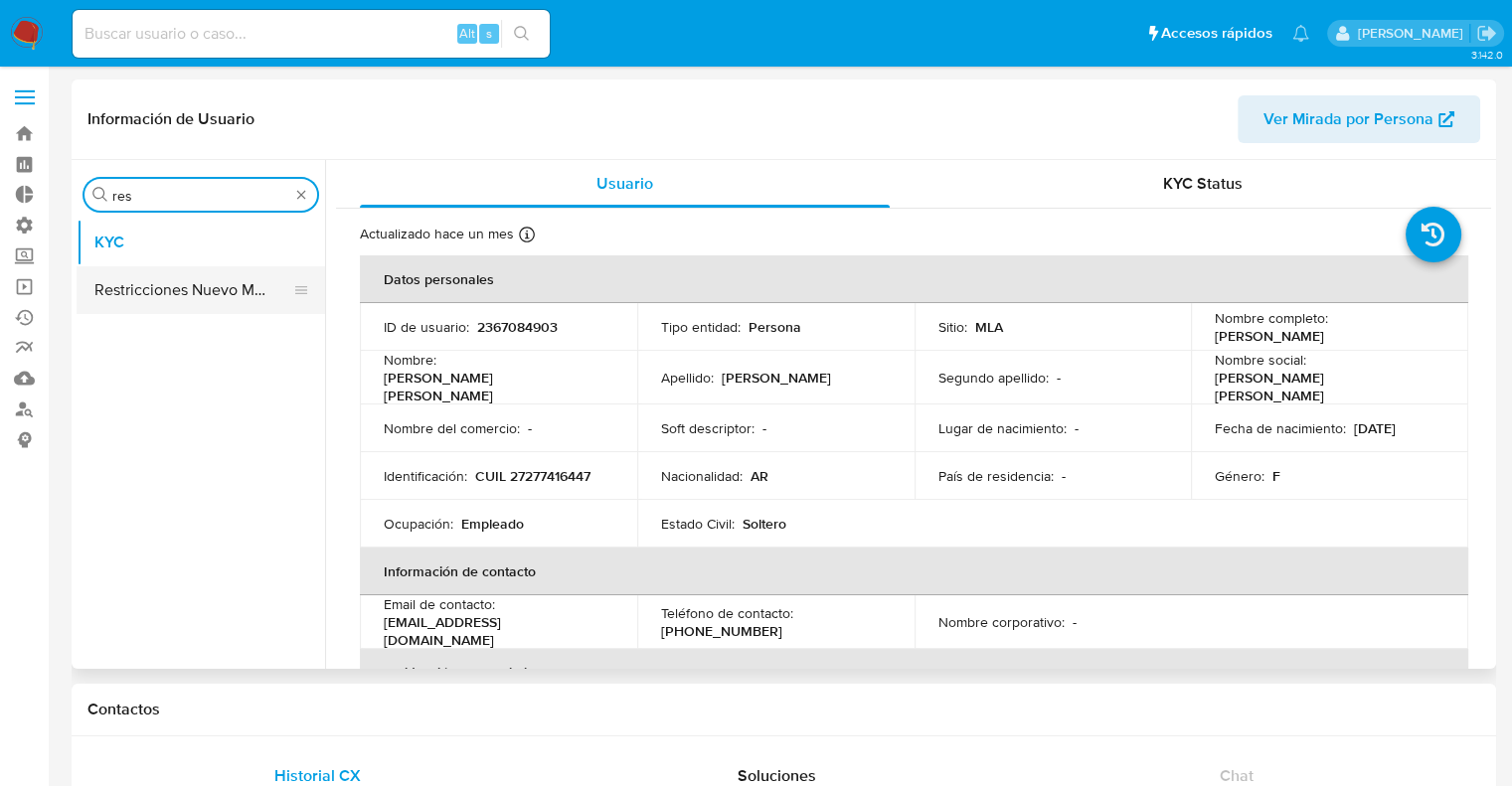 type on "res" 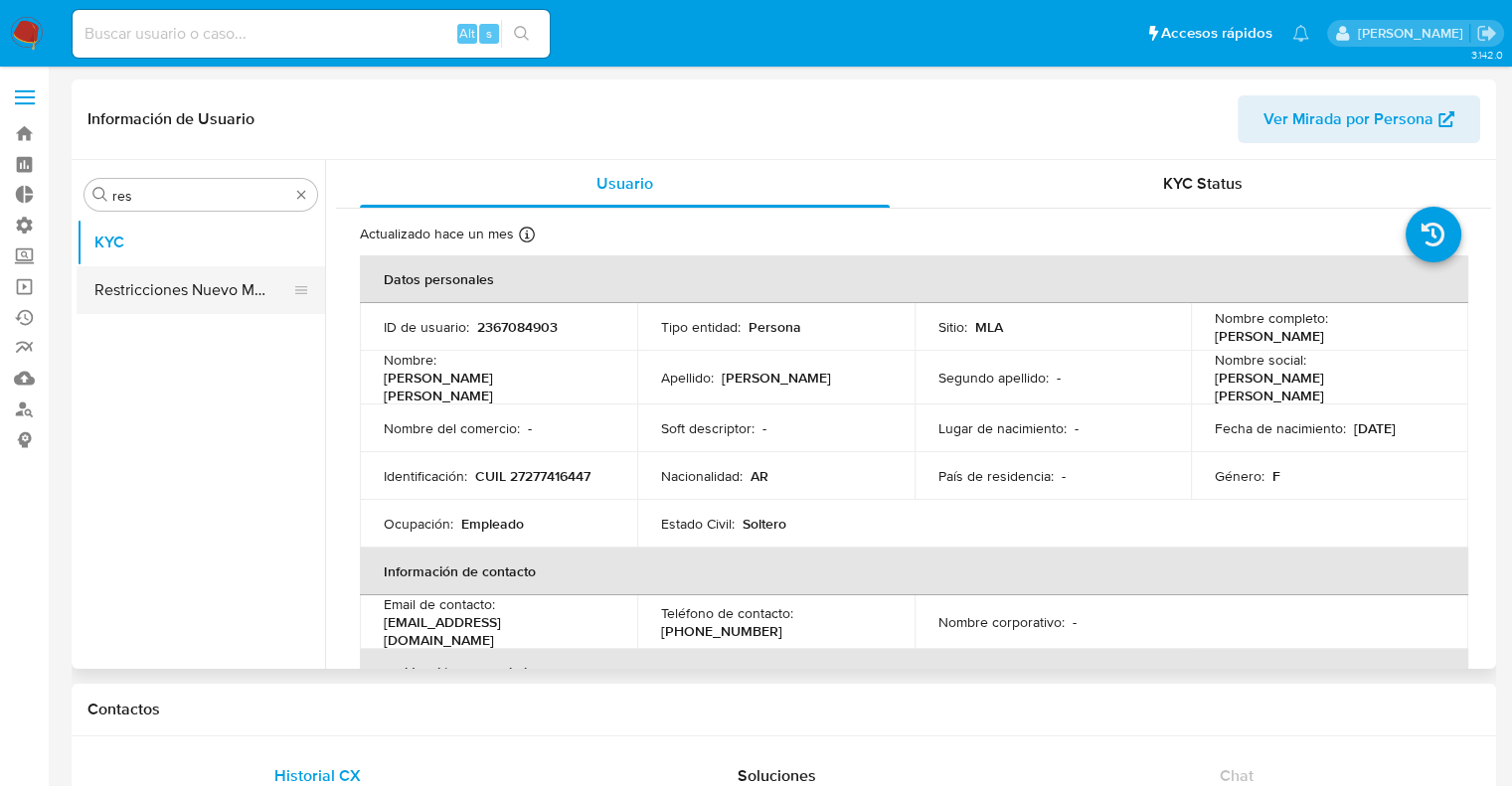 click on "Restricciones Nuevo Mundo" at bounding box center [193, 290] 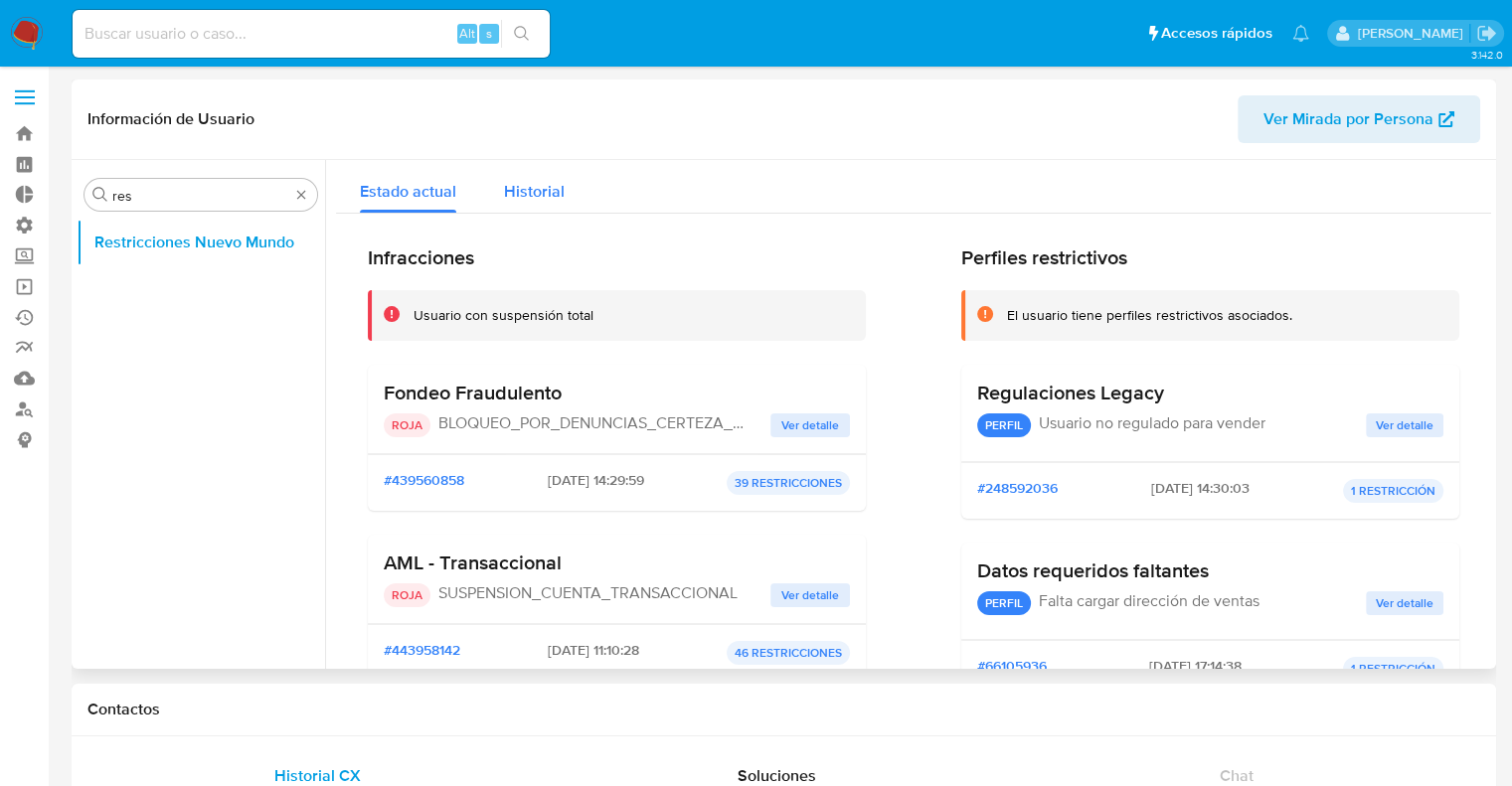 click on "Historial" at bounding box center (534, 191) 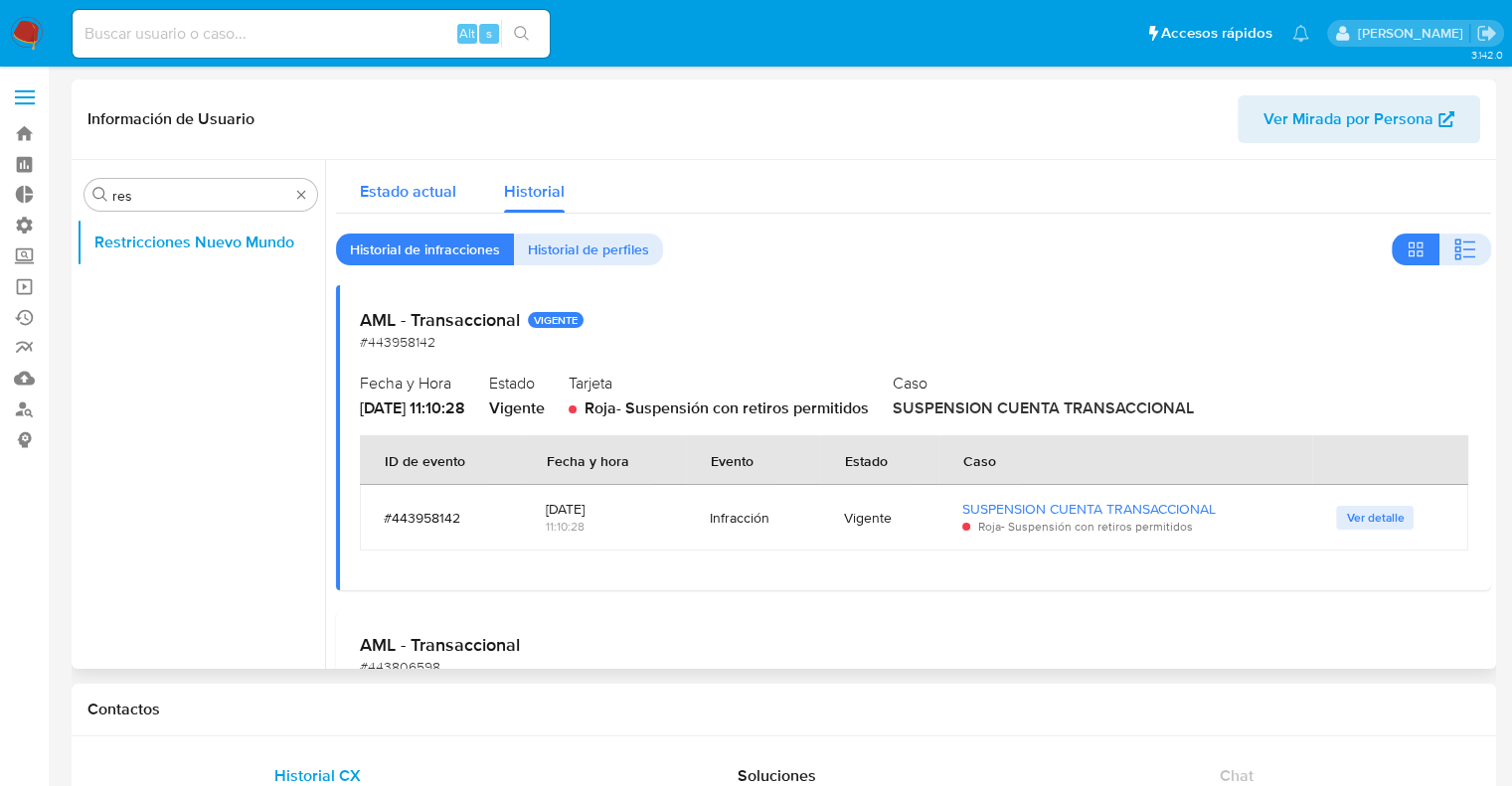click on "Estado actual" at bounding box center [408, 191] 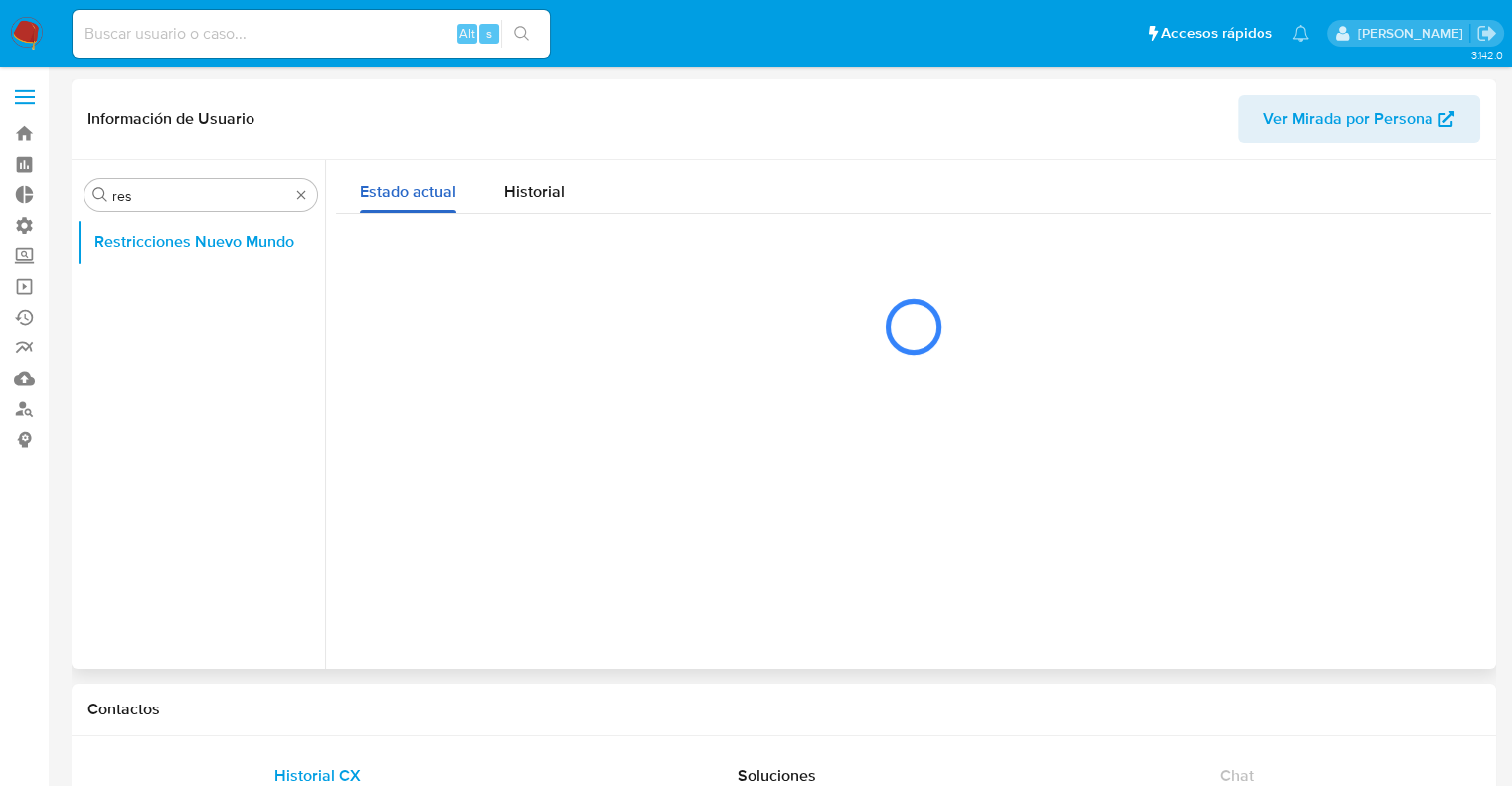 type 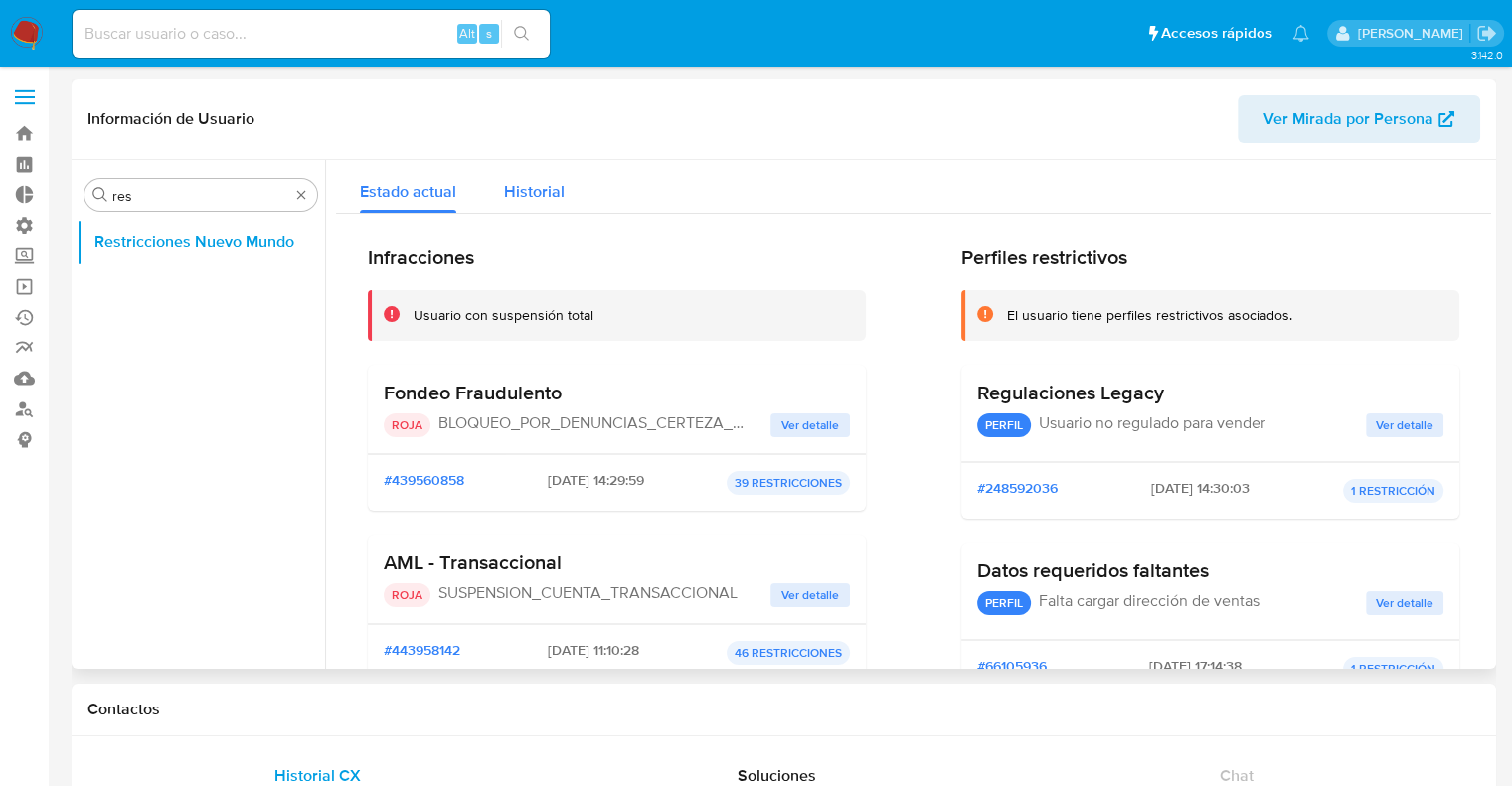 click on "Historial" at bounding box center [534, 186] 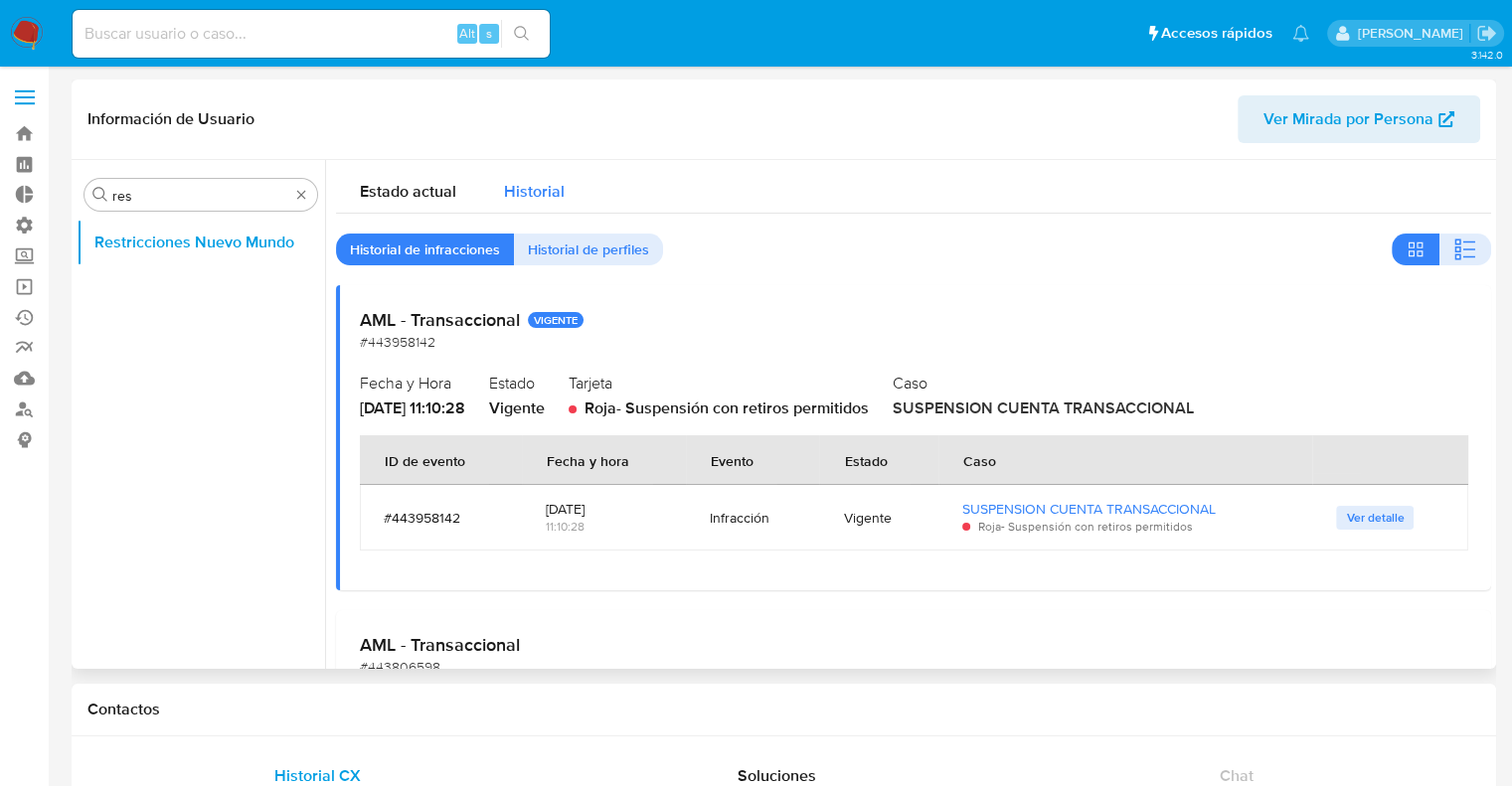 type on "1" 